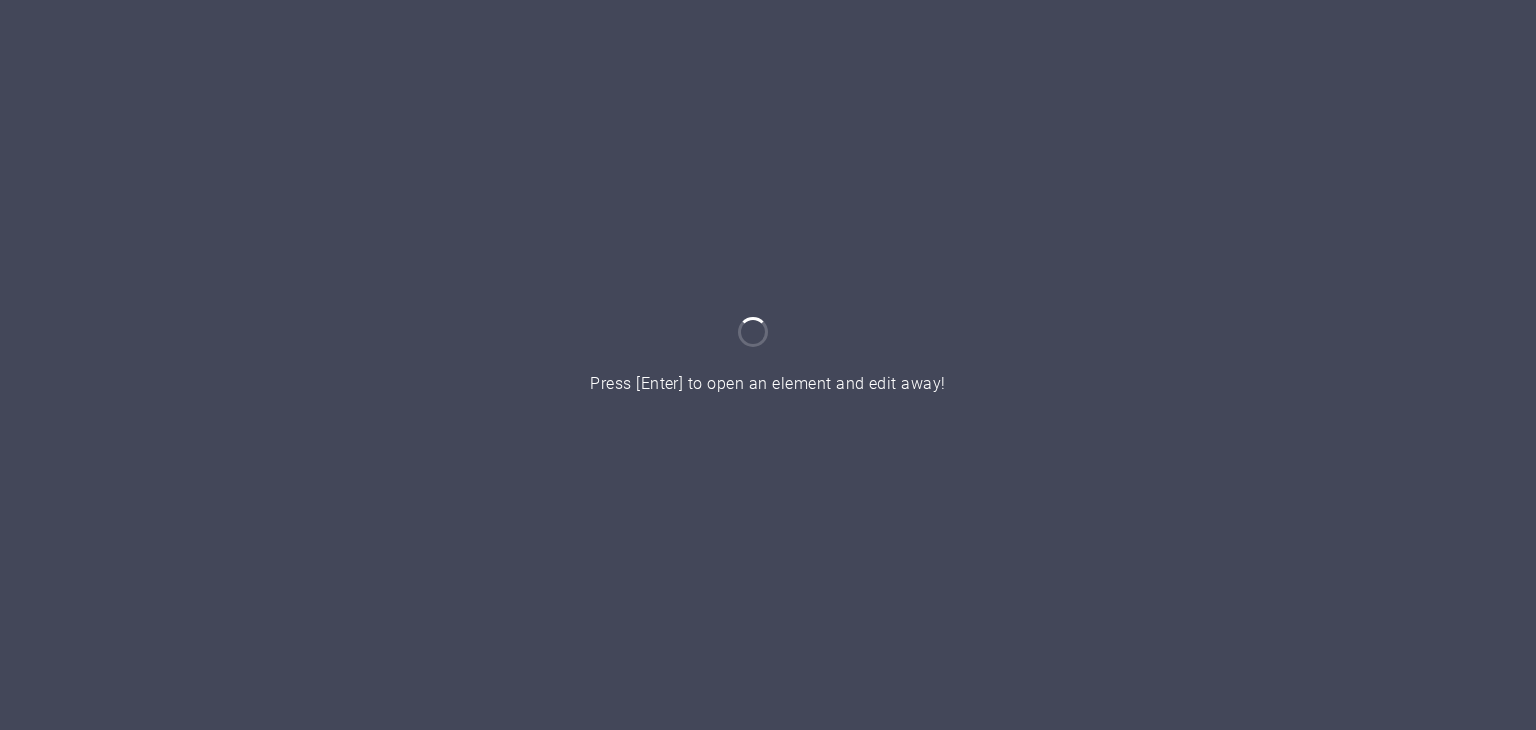 scroll, scrollTop: 0, scrollLeft: 0, axis: both 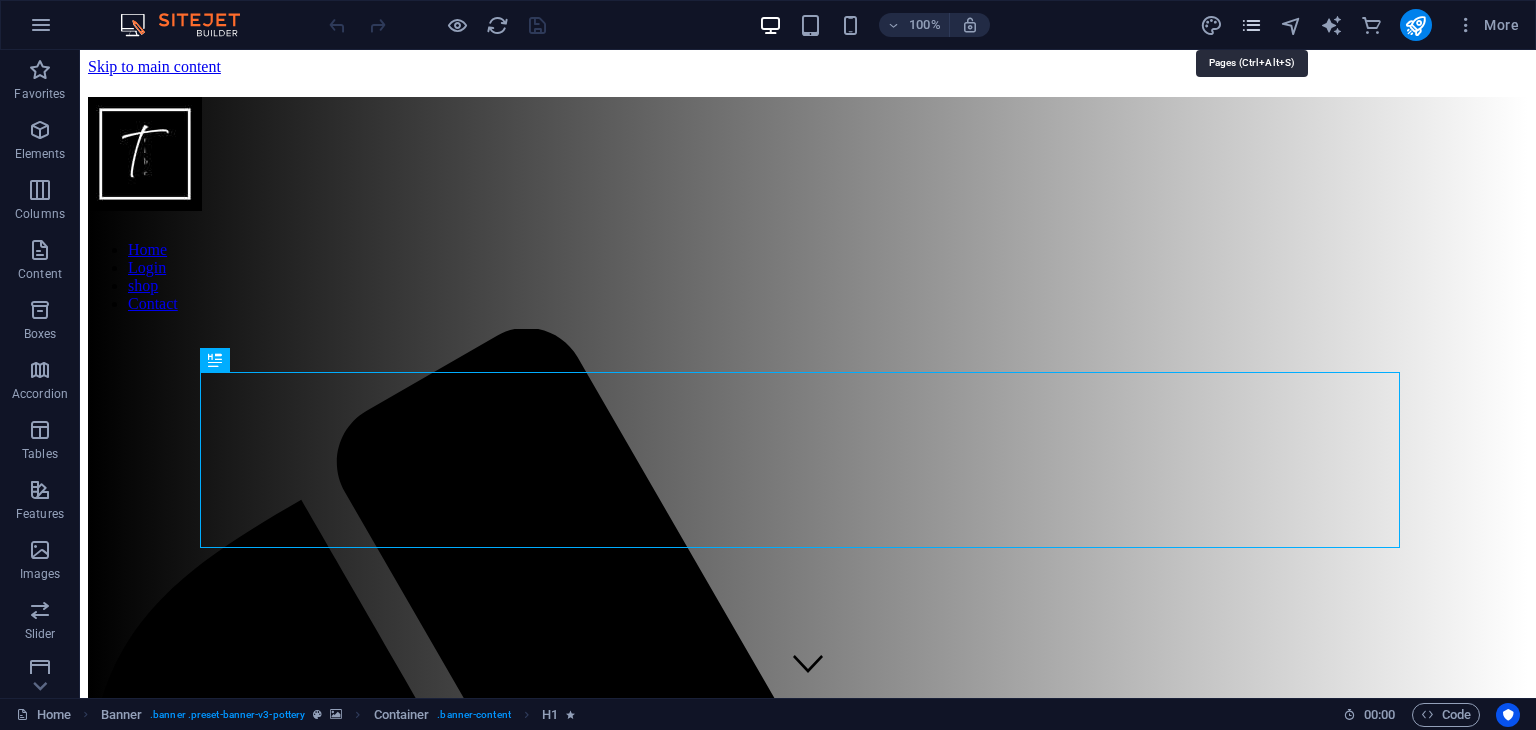 click at bounding box center (1251, 25) 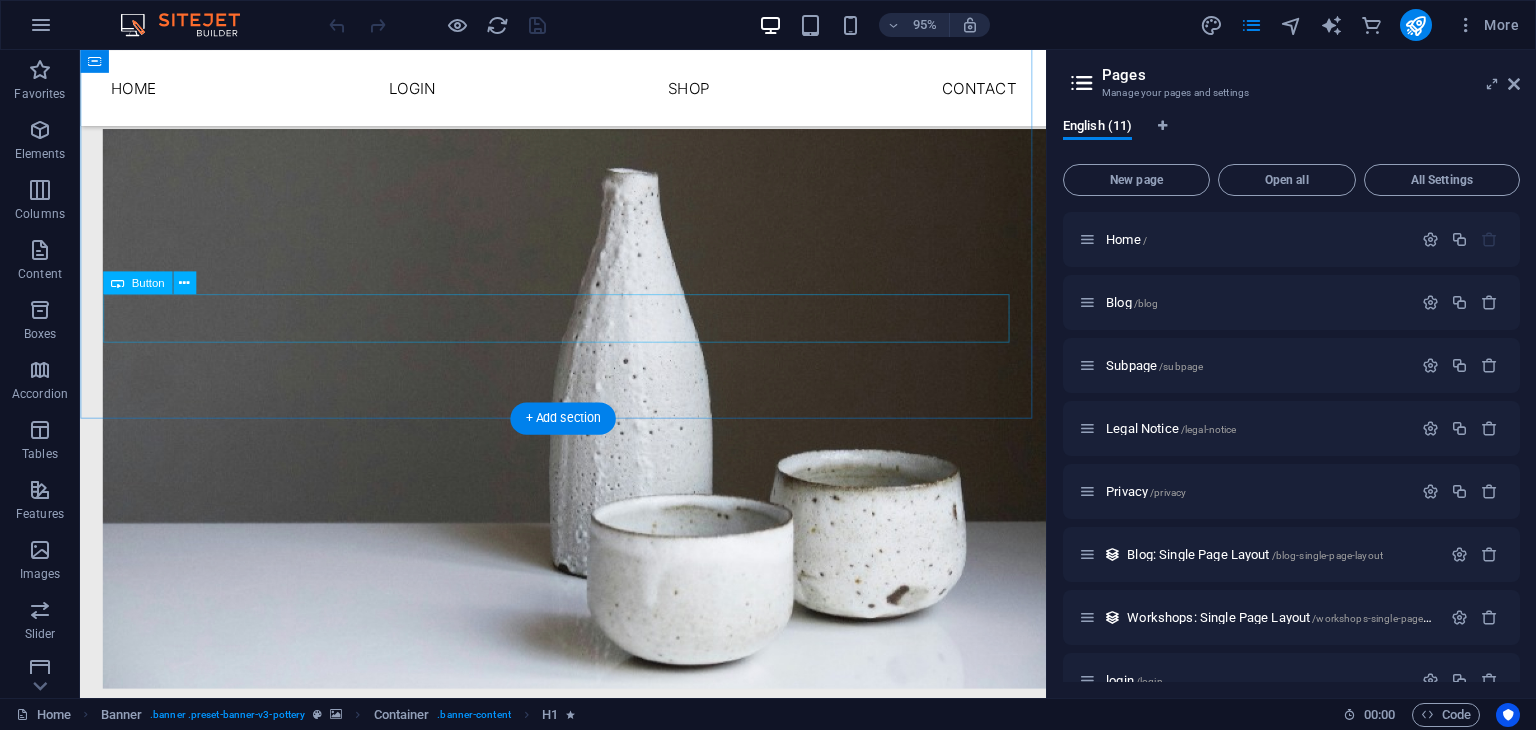 scroll, scrollTop: 3848, scrollLeft: 0, axis: vertical 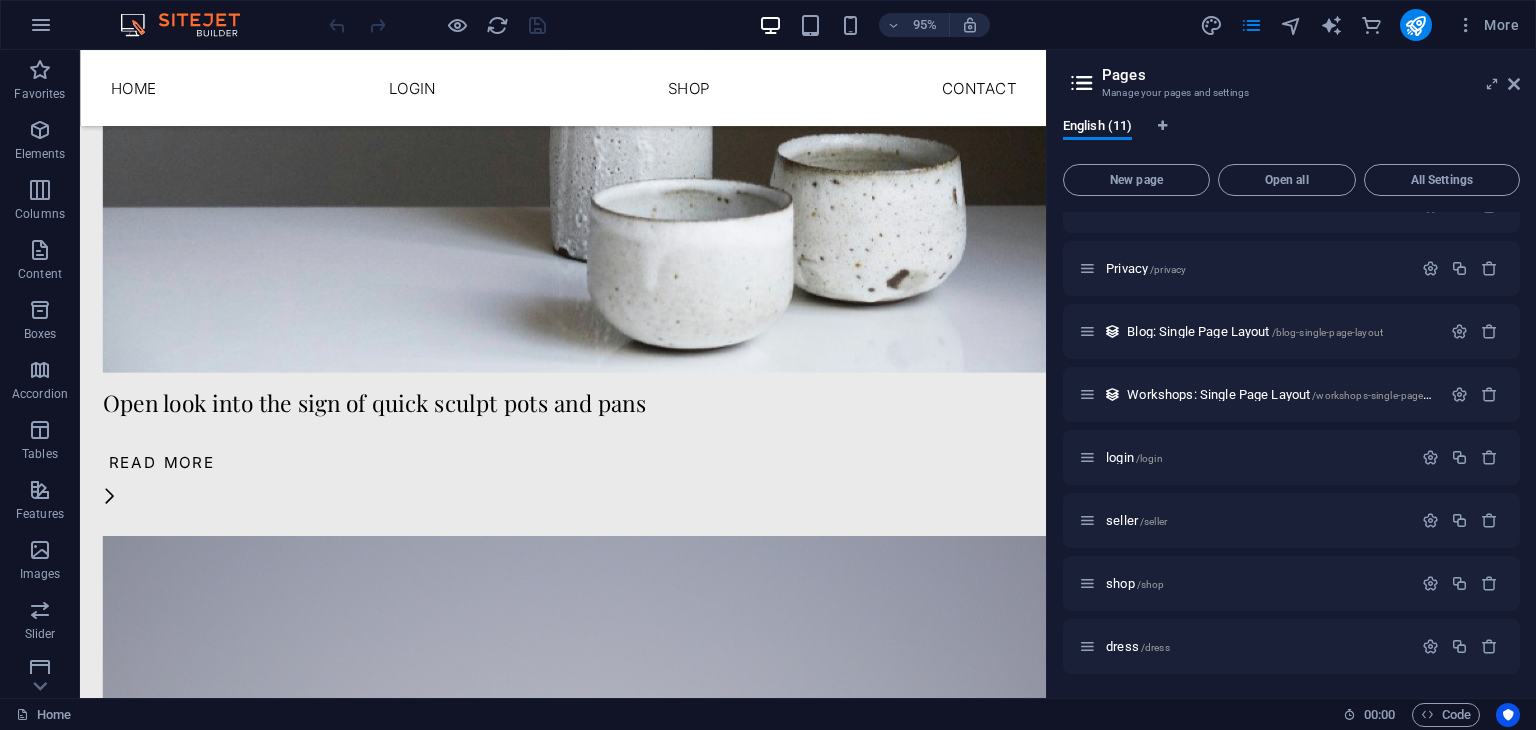click on "New page Open all All Settings Home / Blog /blog Subpage /subpage Legal Notice /legal-notice Privacy /privacy Blog: Single Page Layout /blog-single-page-layout Workshops: Single Page Layout /workshops-single-page-layout login /login seller /seller shop /shop dress /dress" at bounding box center [1291, 419] 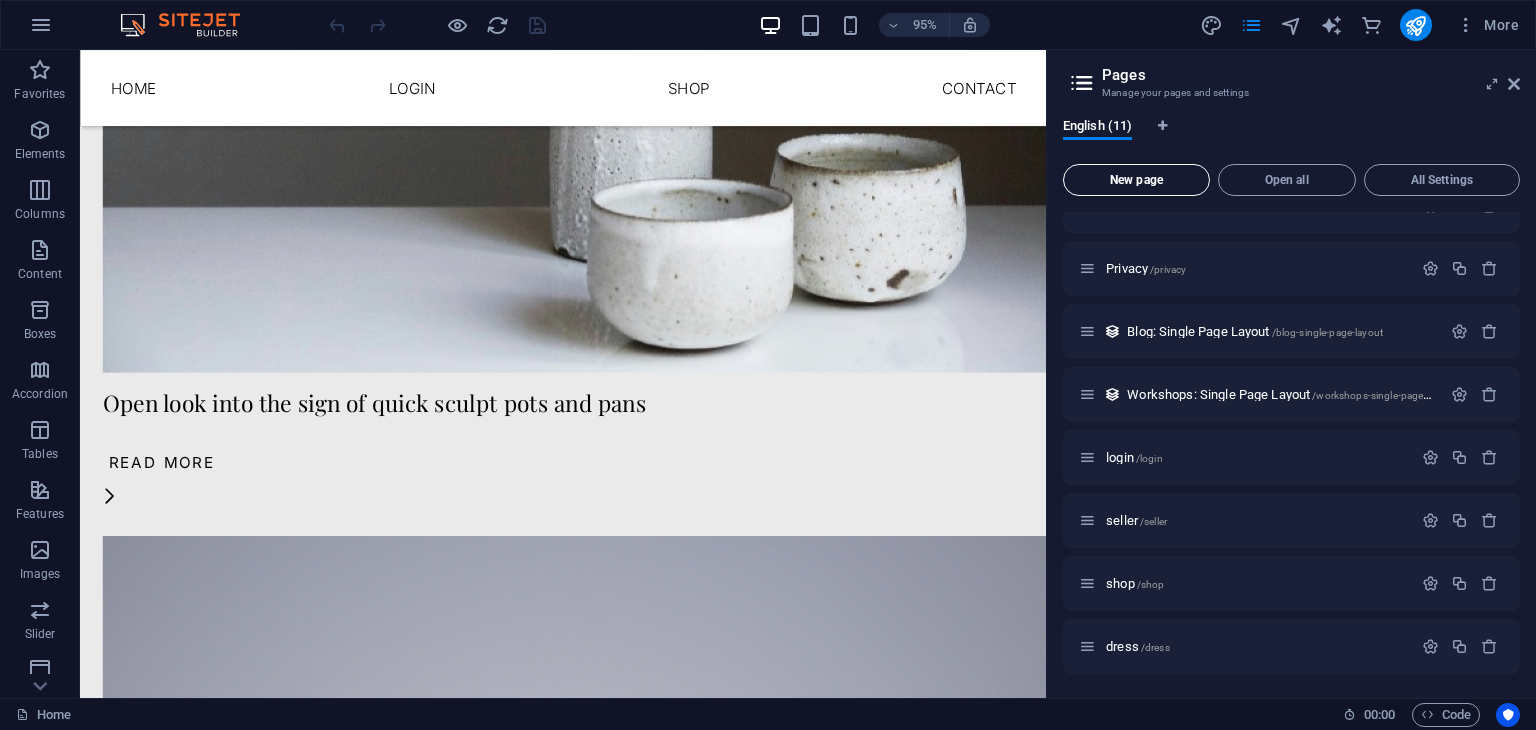 click on "New page" at bounding box center [1136, 180] 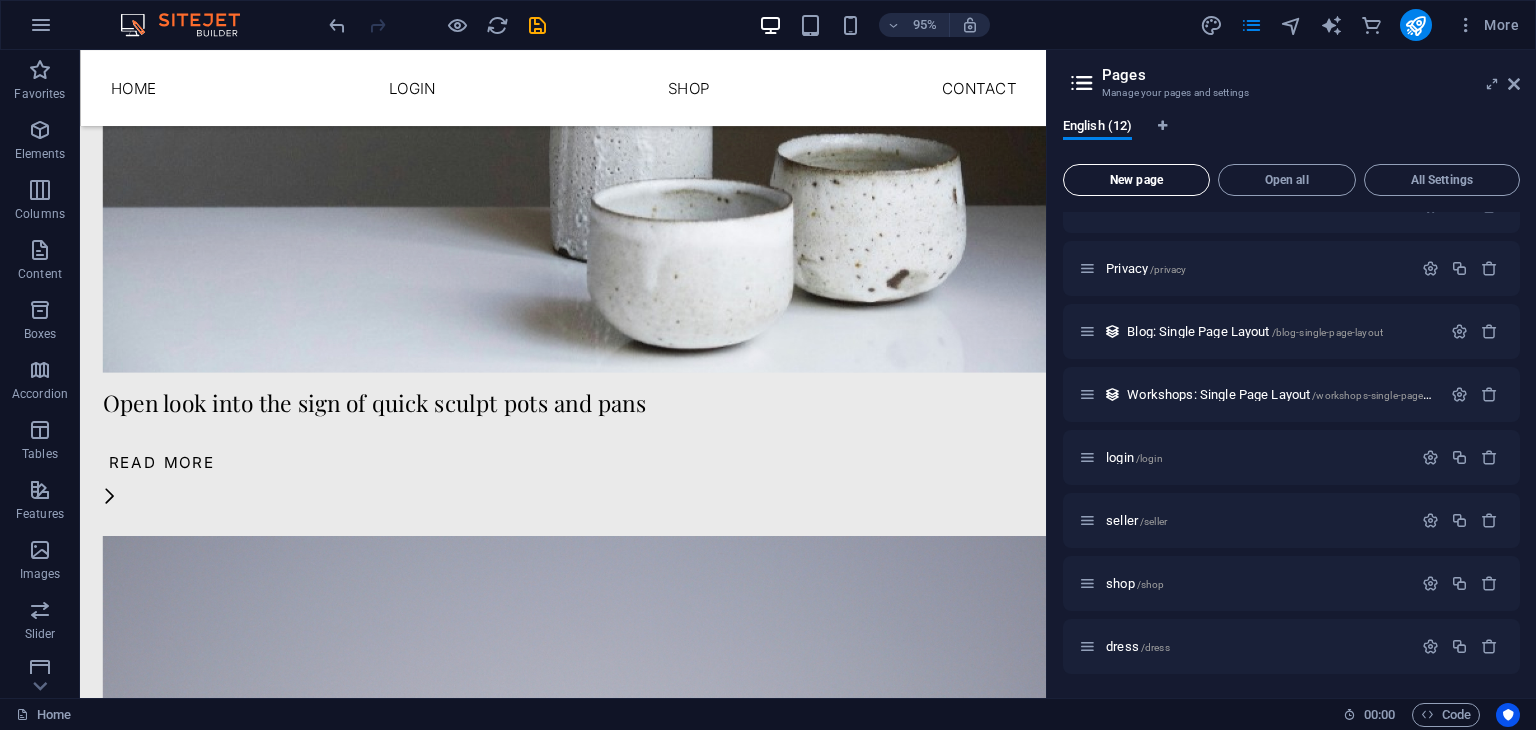 scroll, scrollTop: 561, scrollLeft: 0, axis: vertical 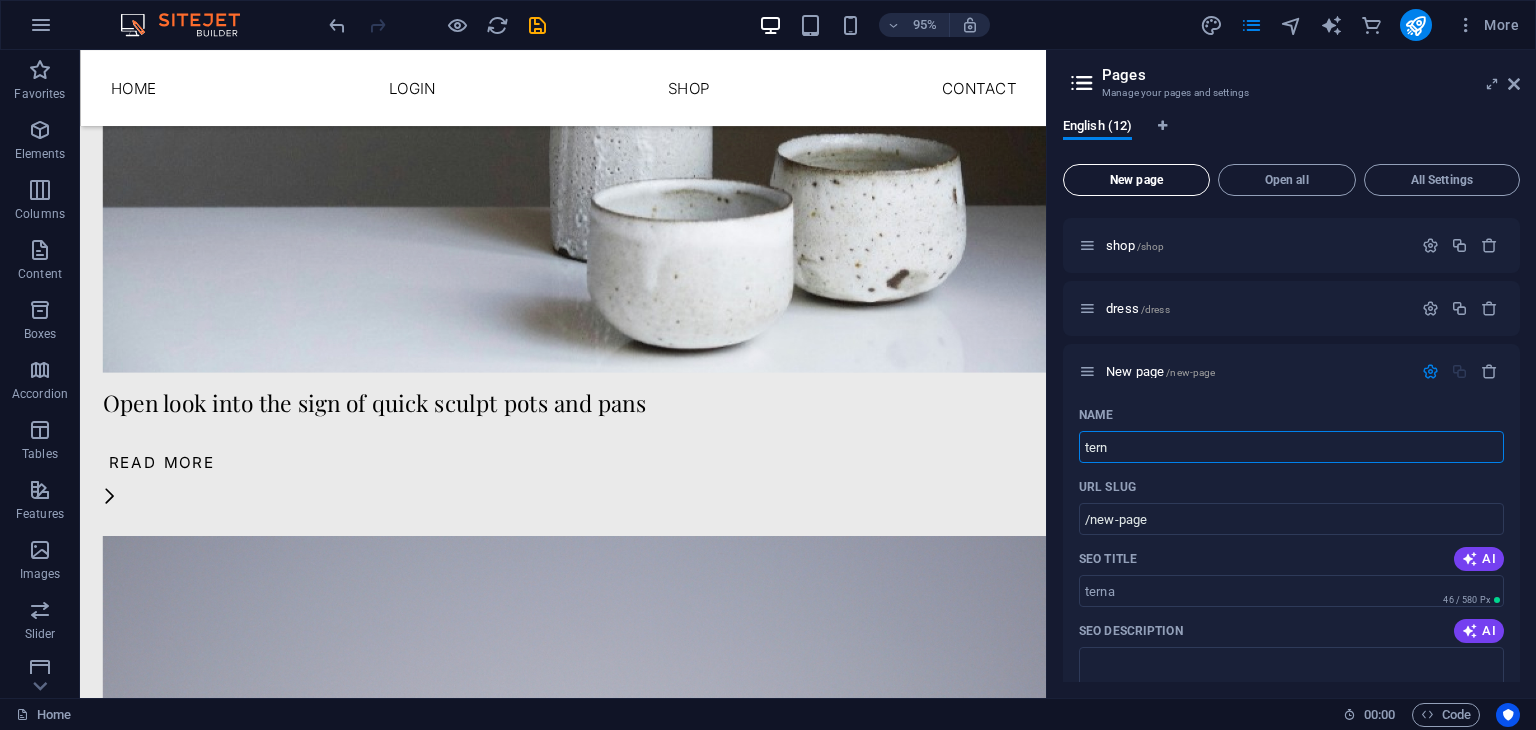 type on "ter" 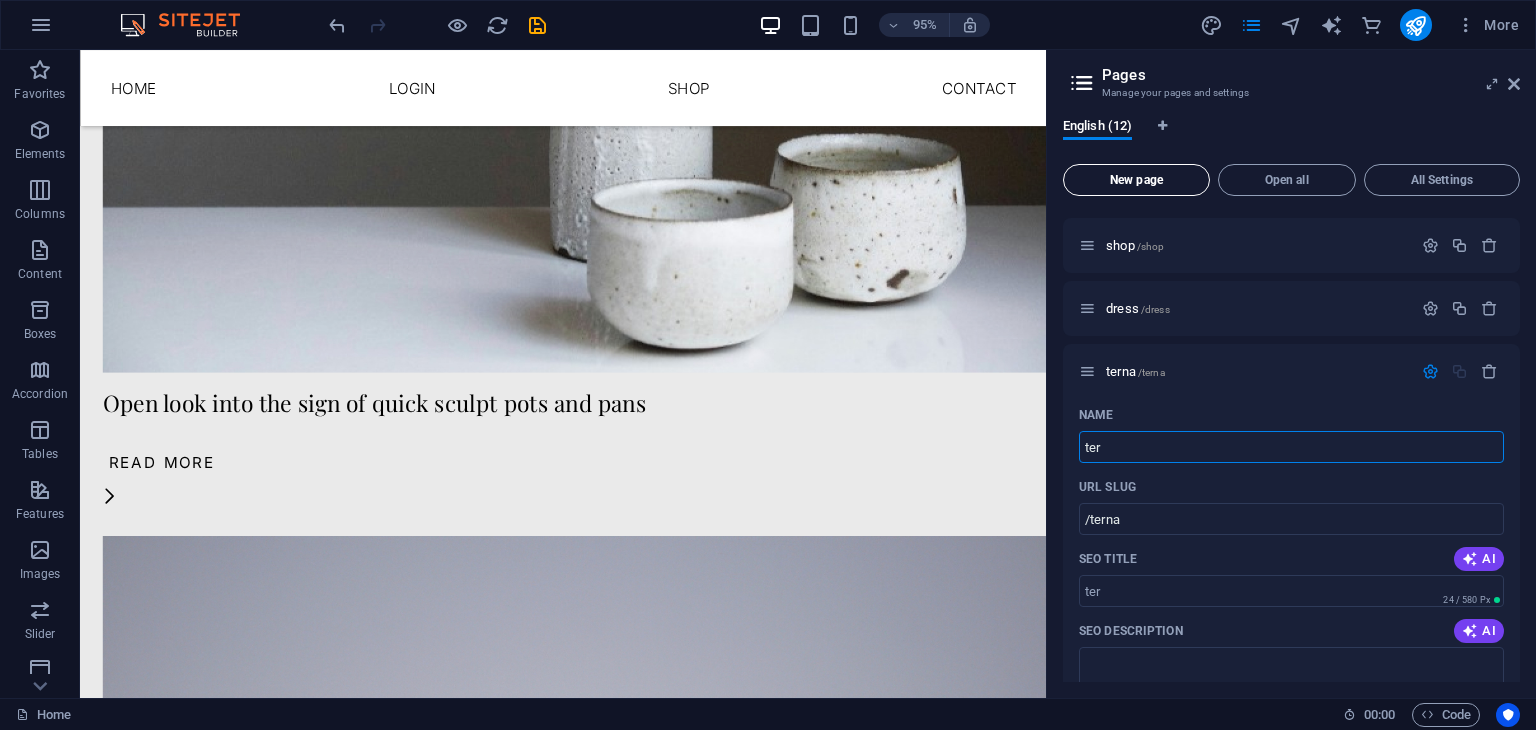 type on "ter" 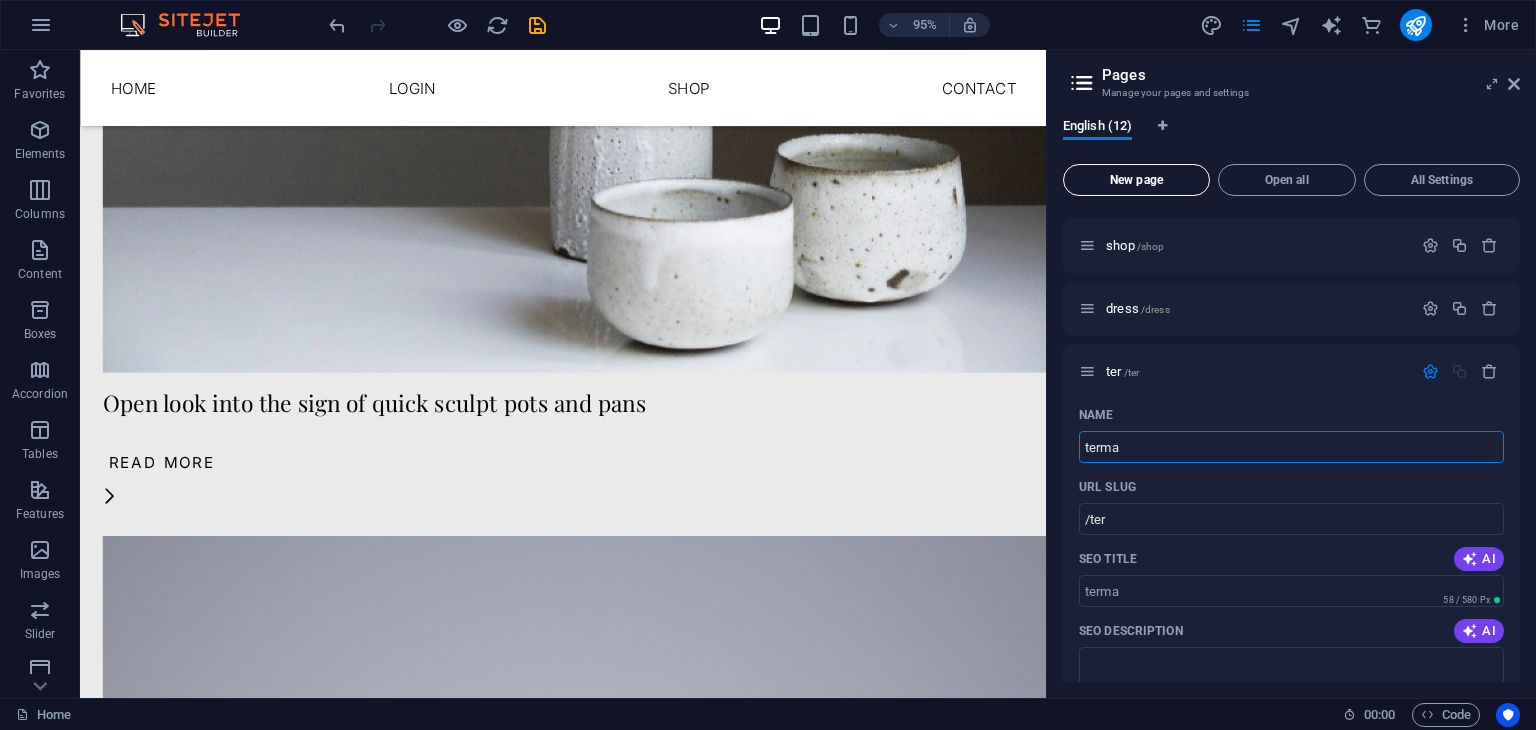 type on "terma" 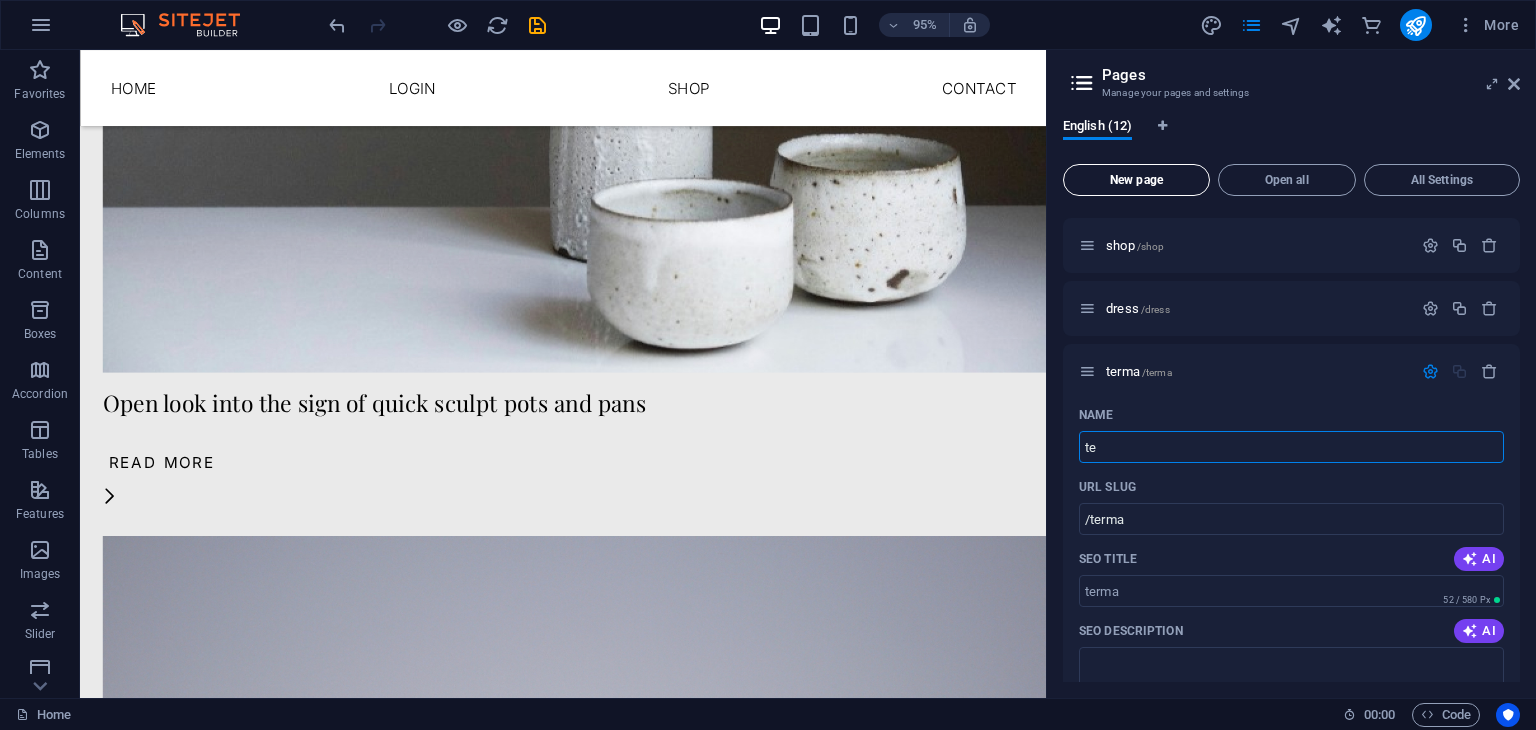 type on "t" 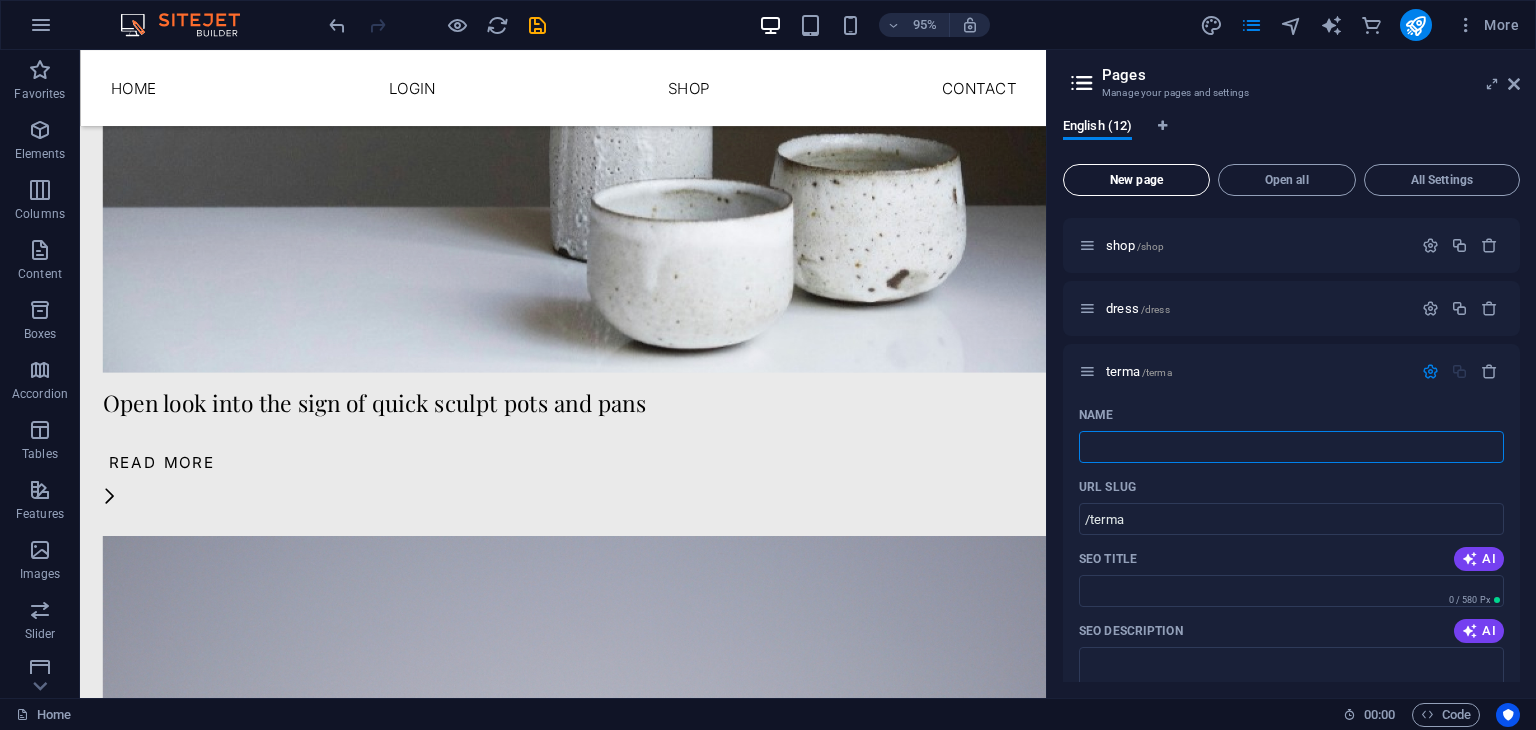 type 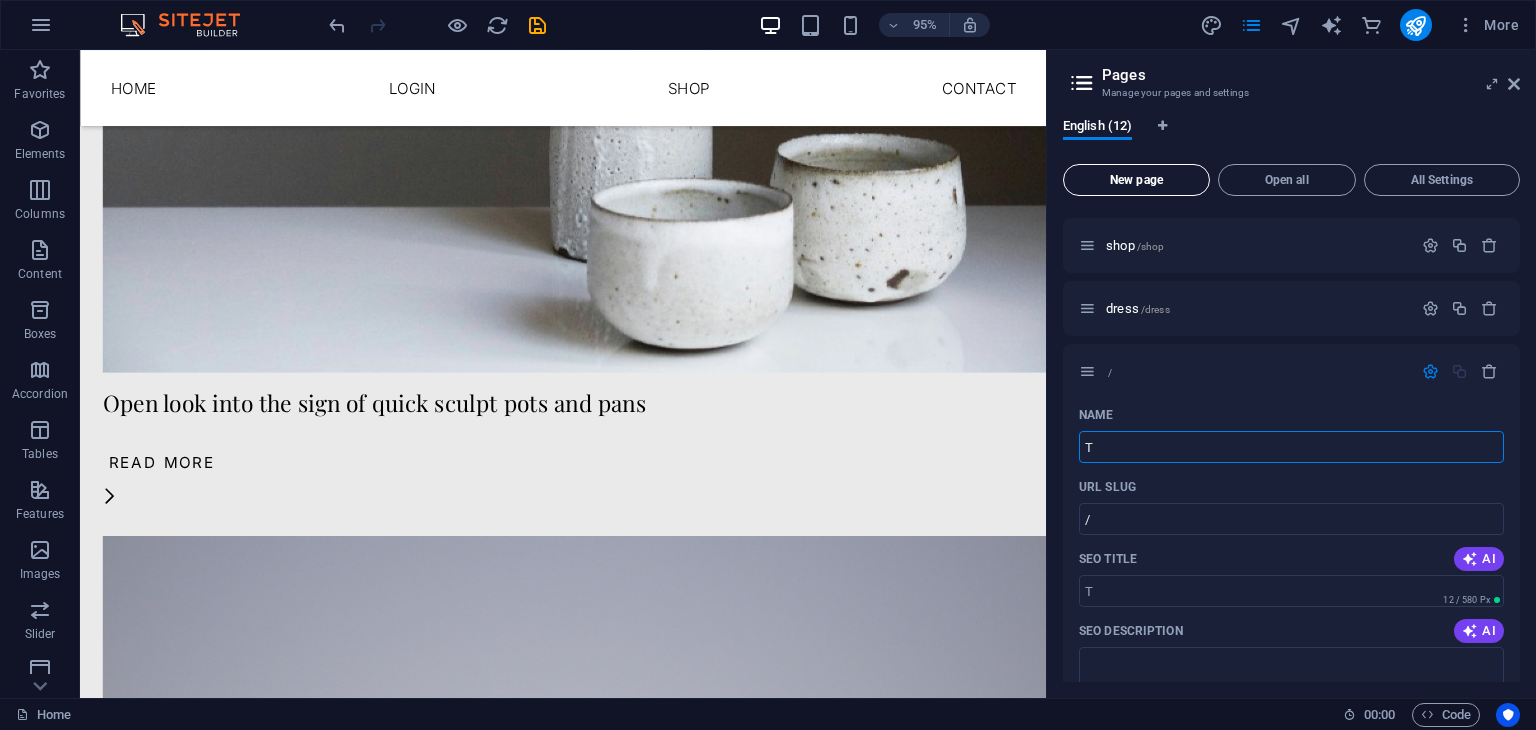 type on "T" 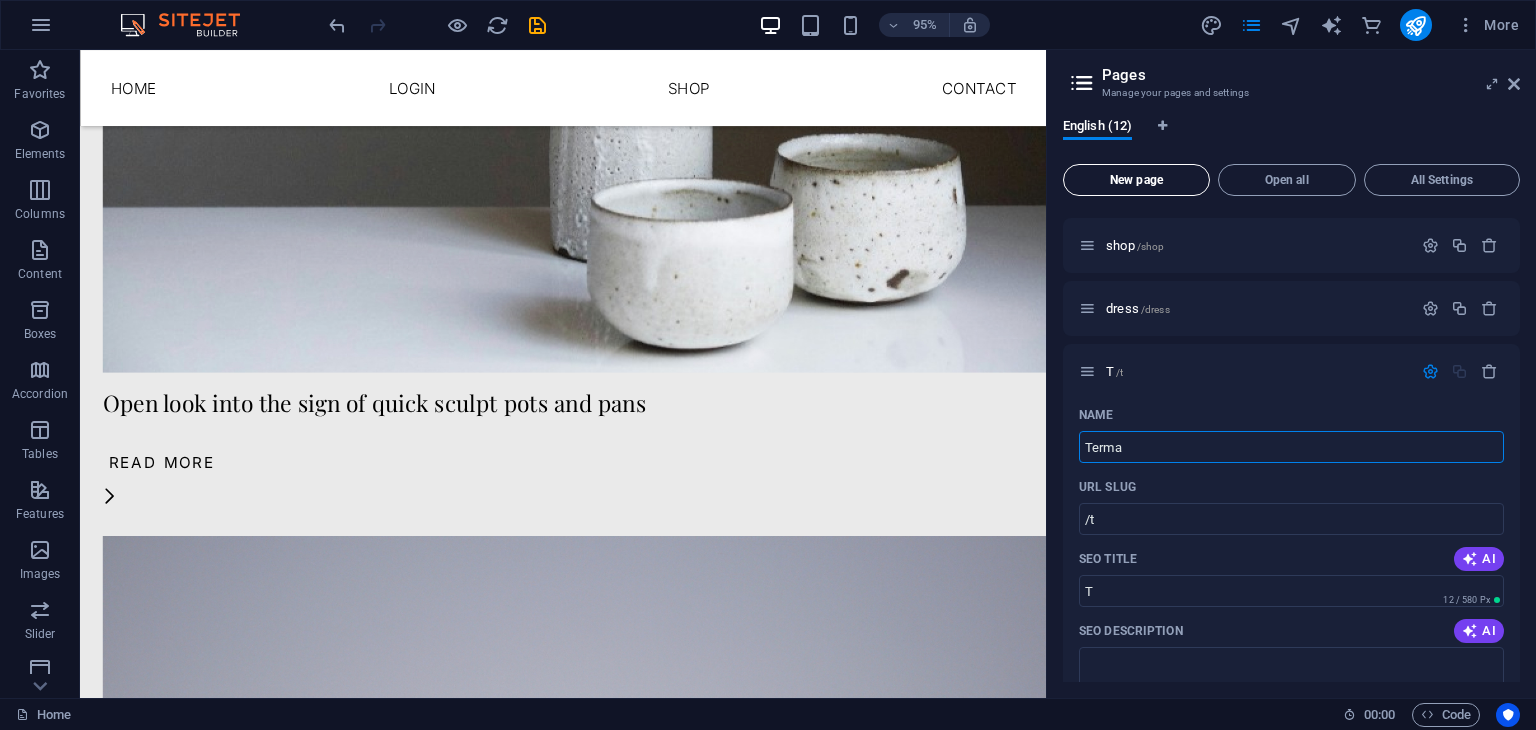 type on "Terma" 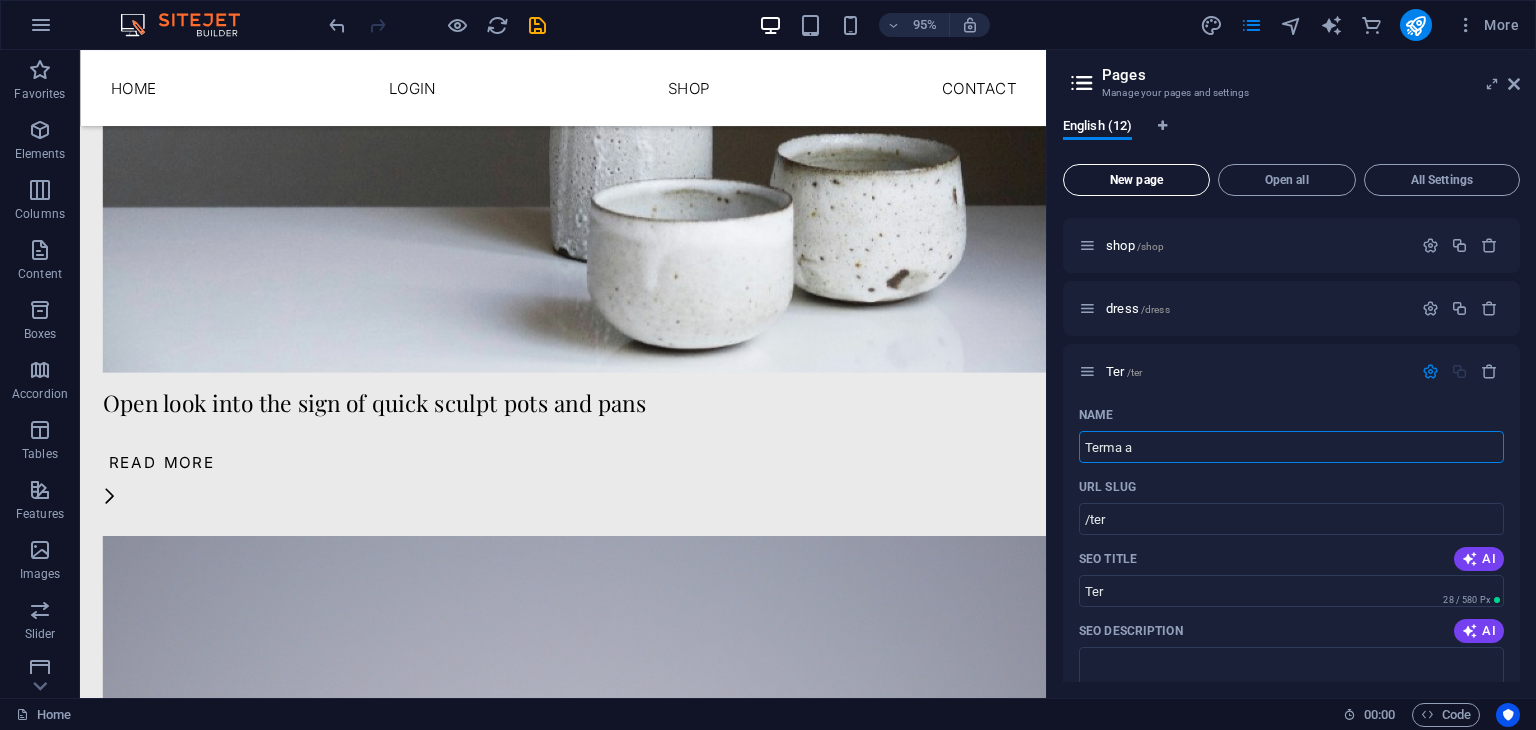 type on "Terma" 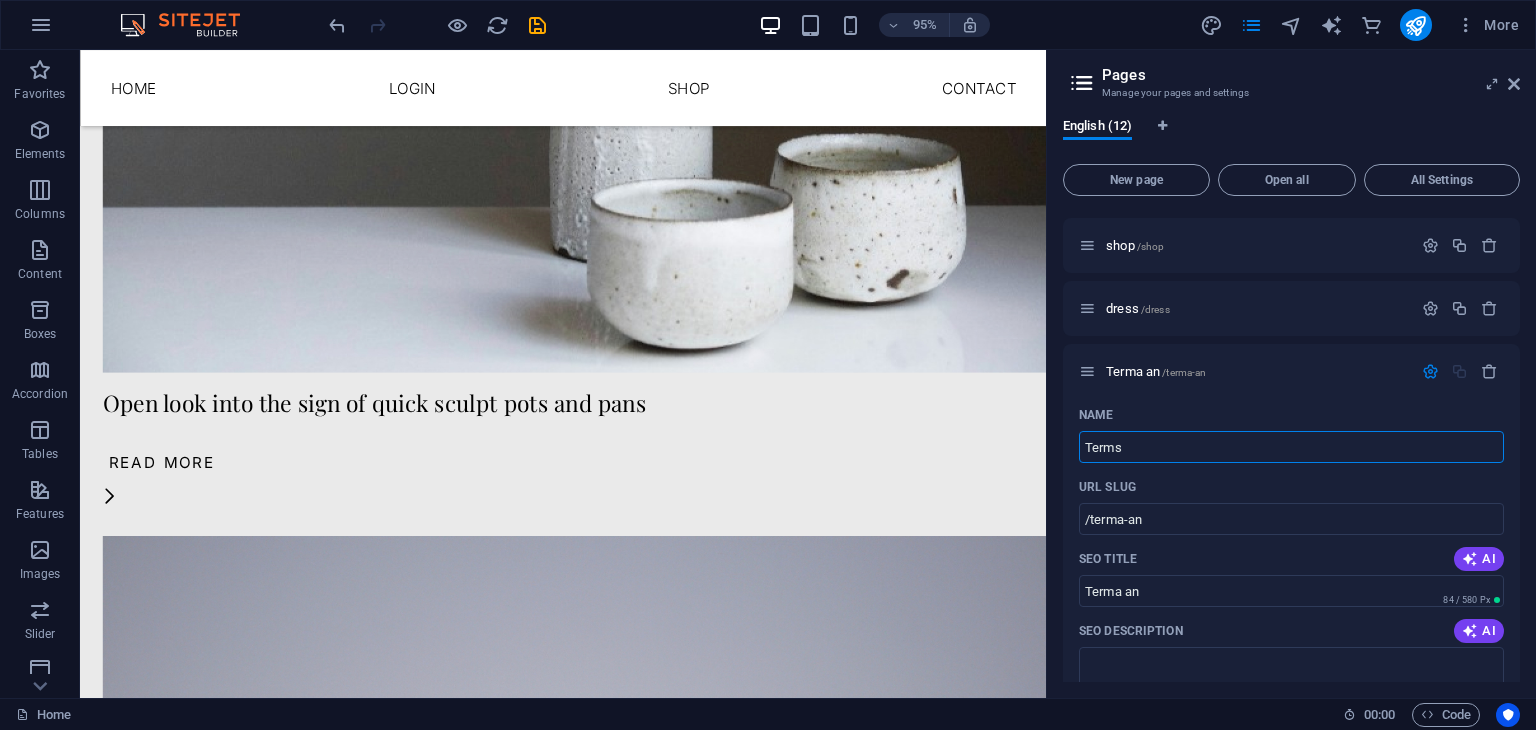 type on "Terms" 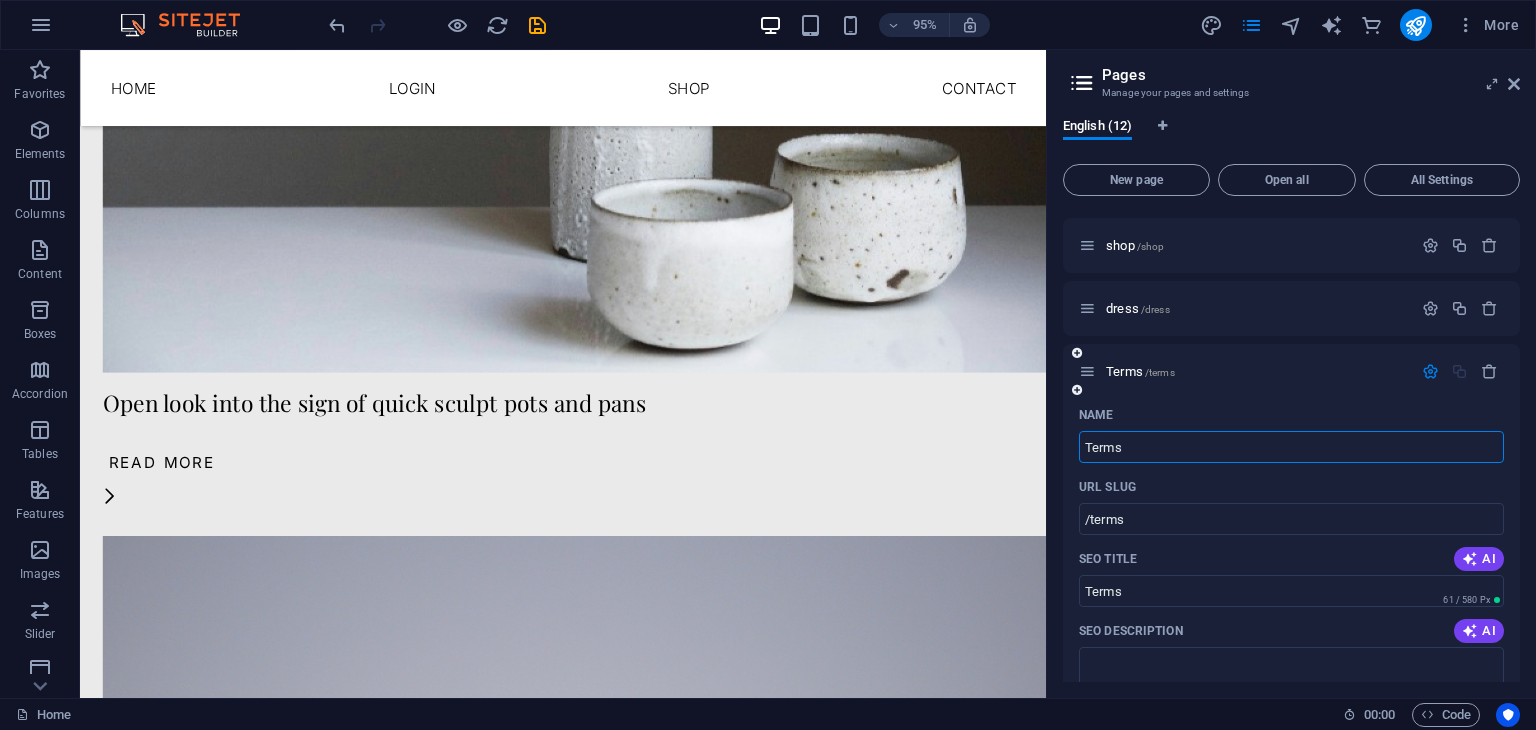 click on "Terms" at bounding box center [1291, 447] 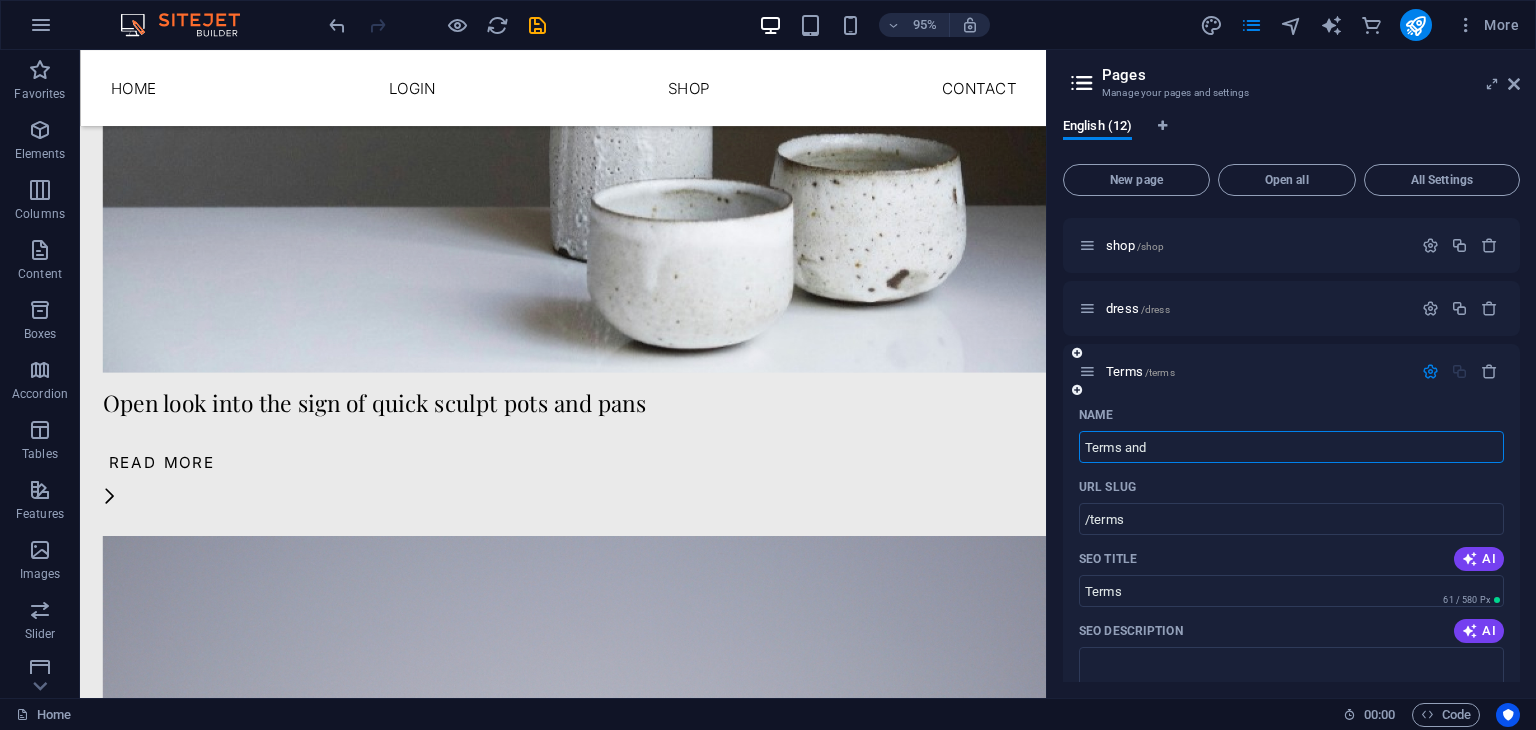 type on "Terms and C" 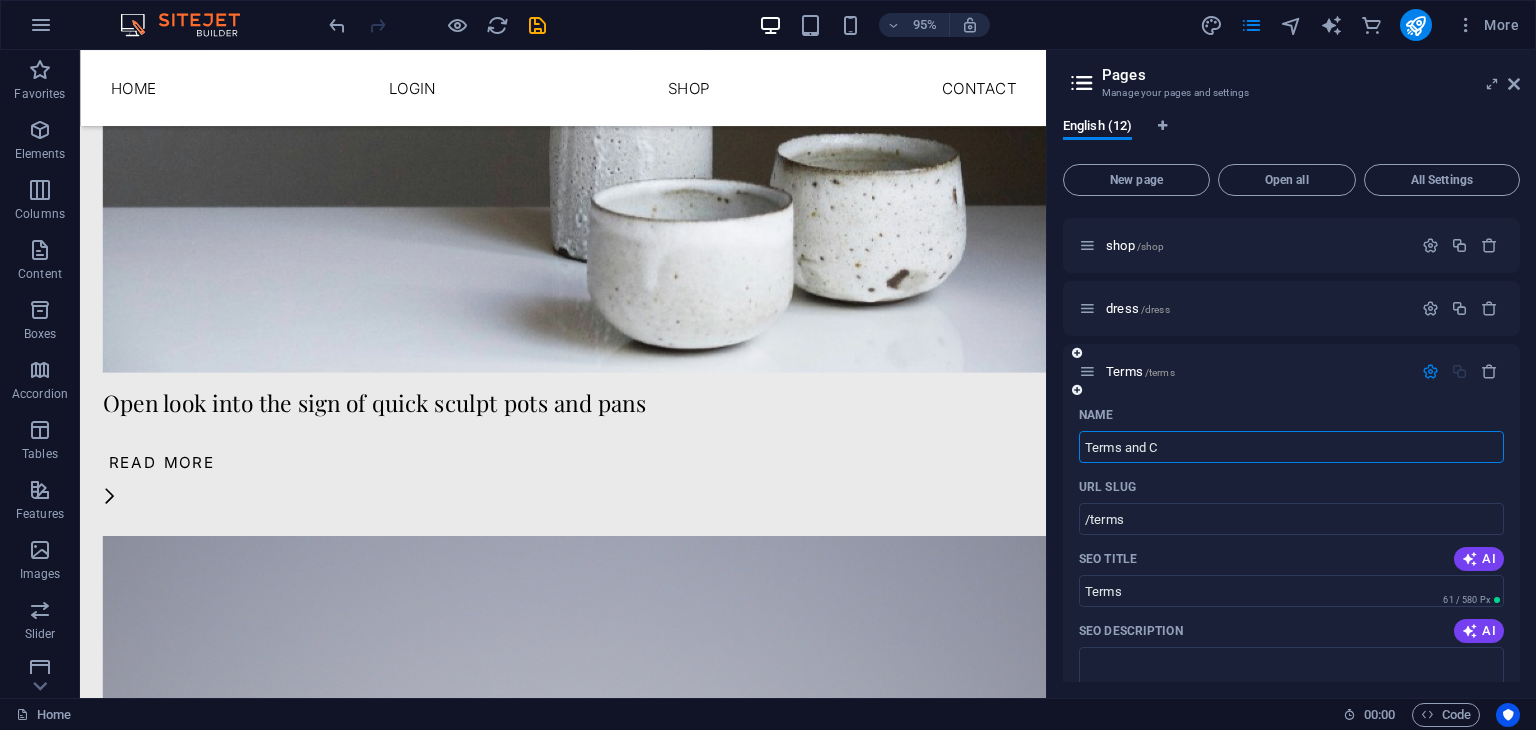 type on "/terms-and" 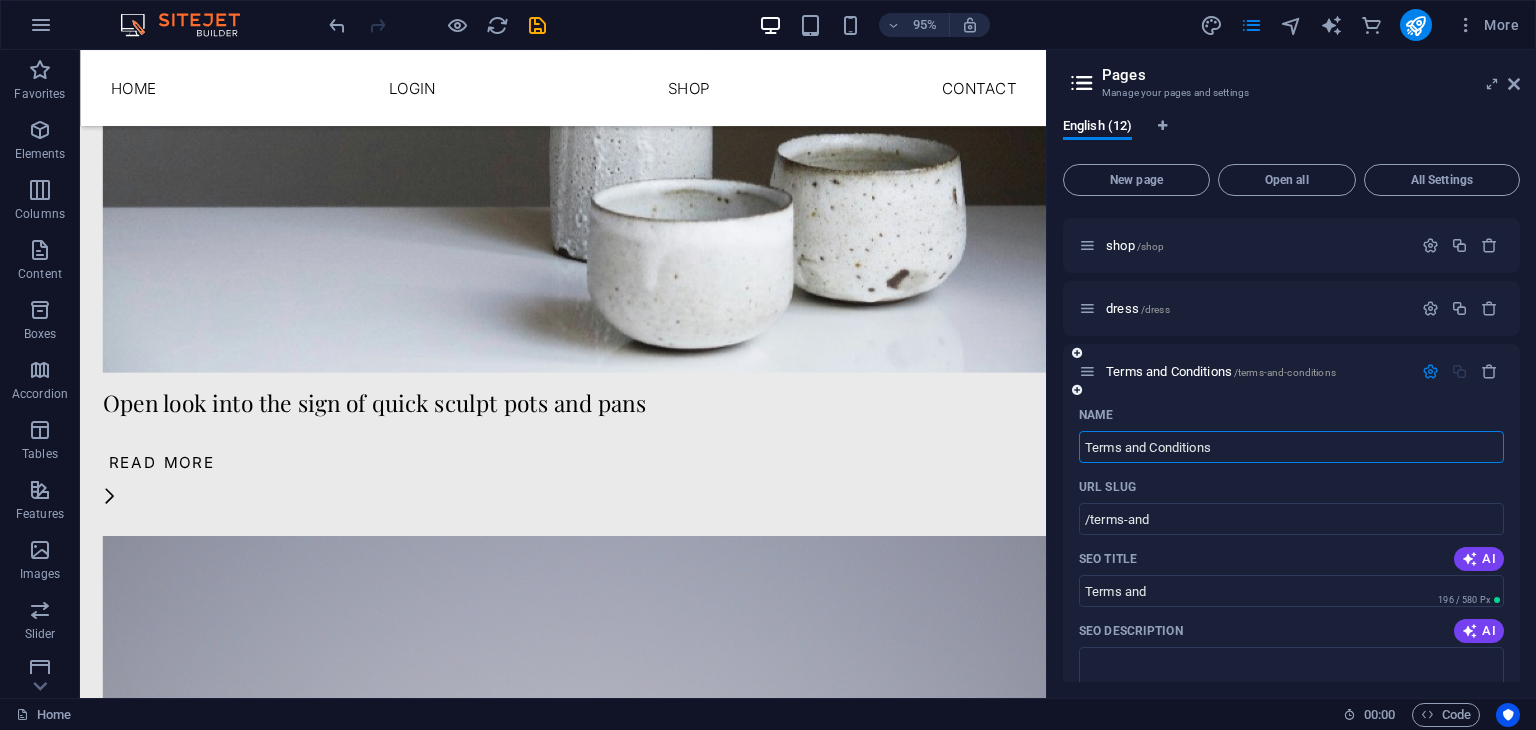type on "Terms and Conditions" 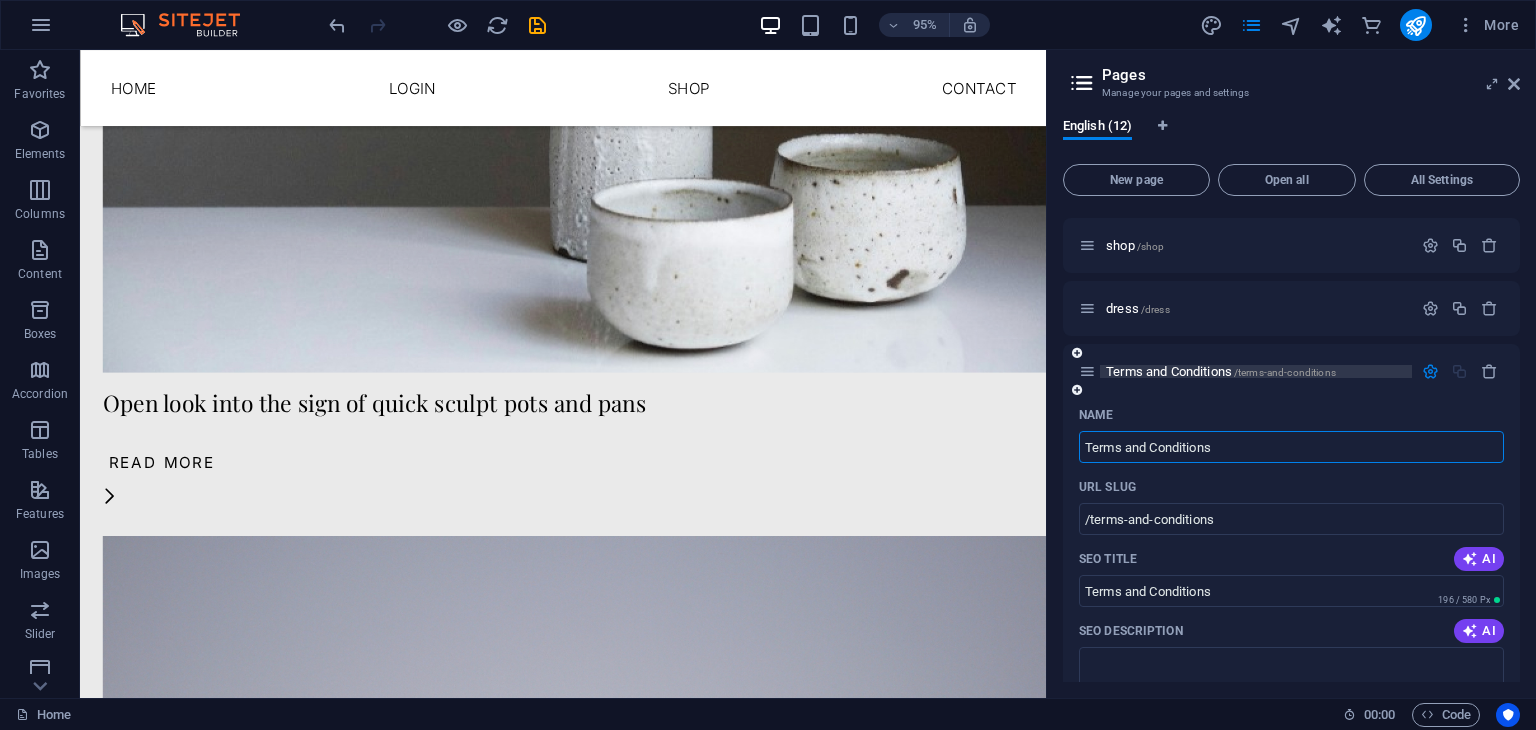 type on "Terms and Conditions" 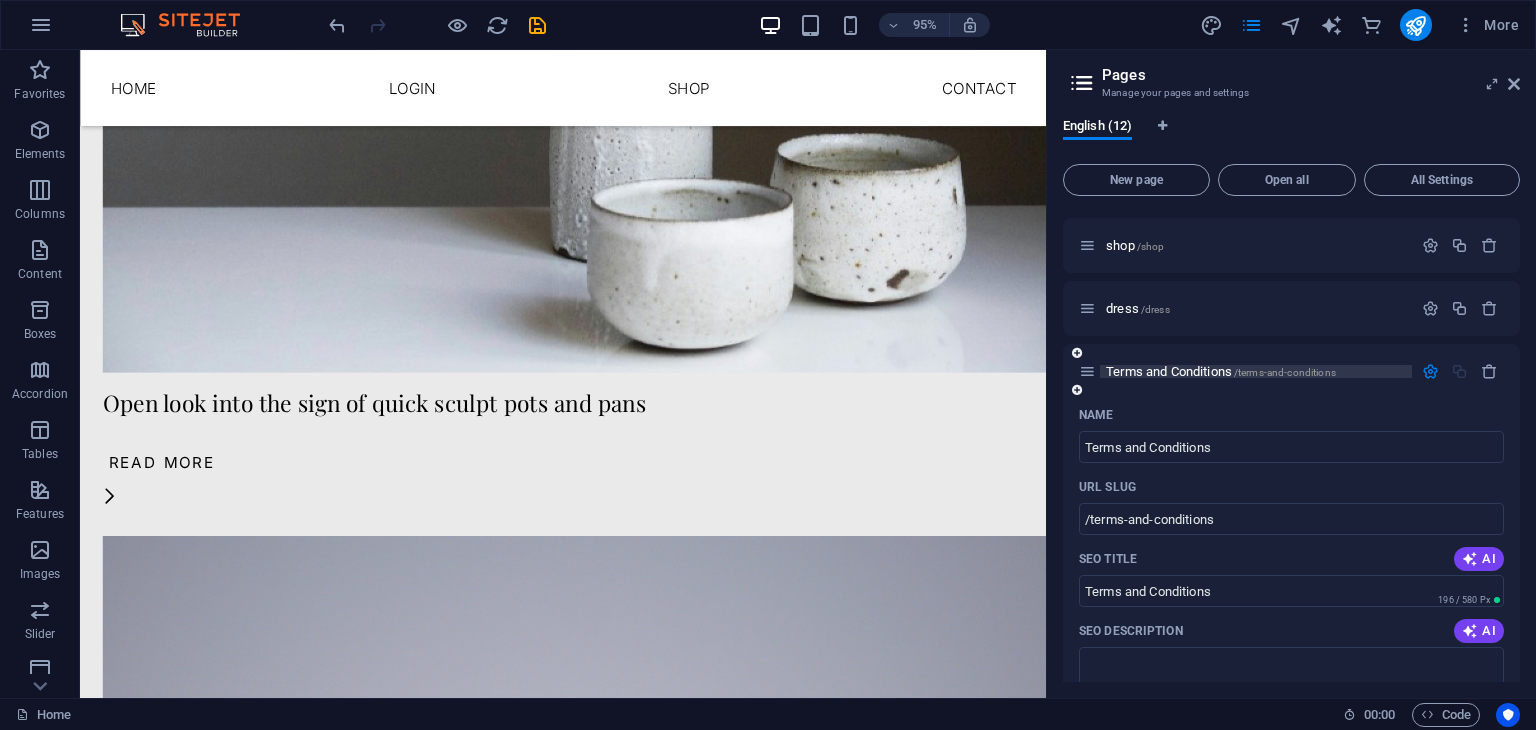 click on "/terms-and-conditions" at bounding box center [1285, 372] 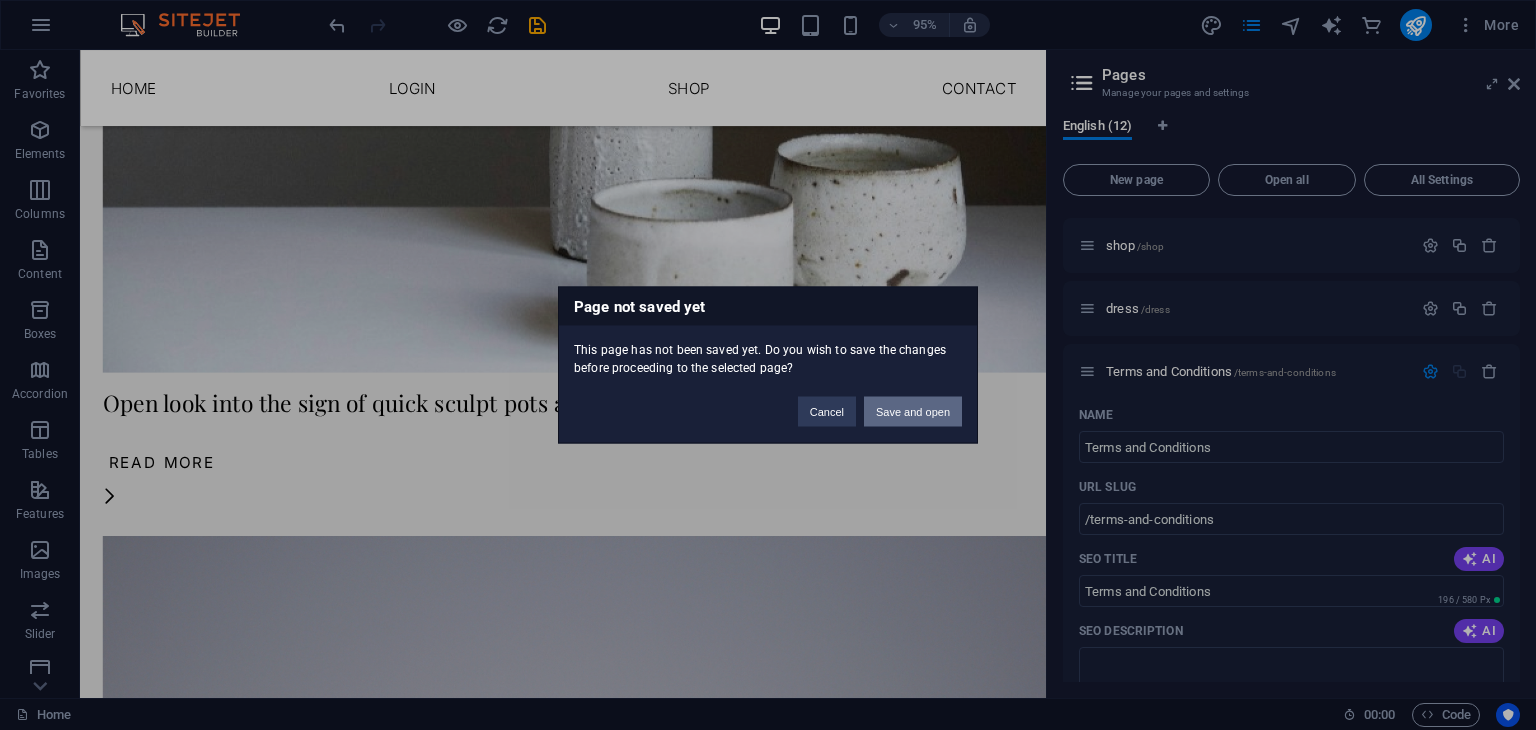 click on "Save and open" at bounding box center [913, 412] 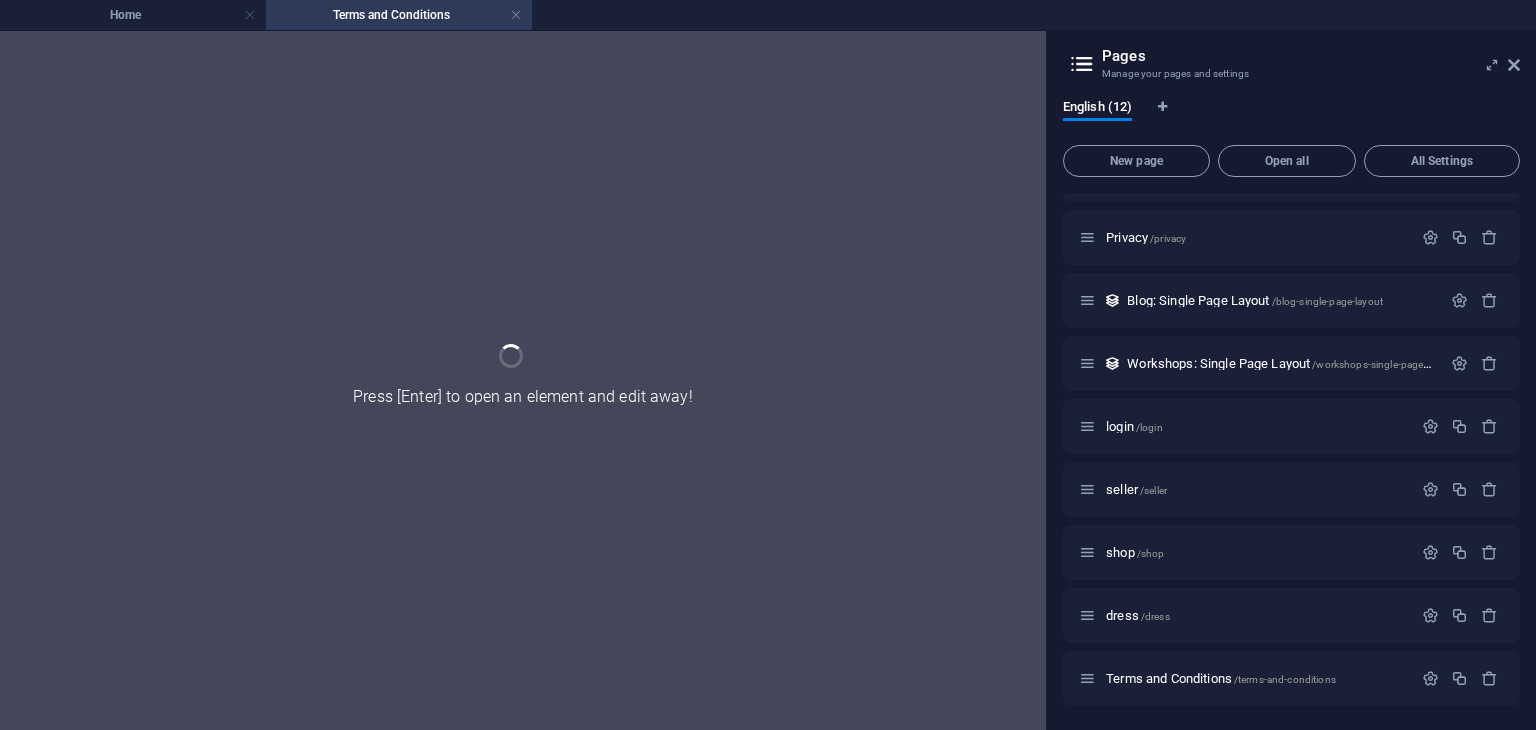scroll, scrollTop: 0, scrollLeft: 0, axis: both 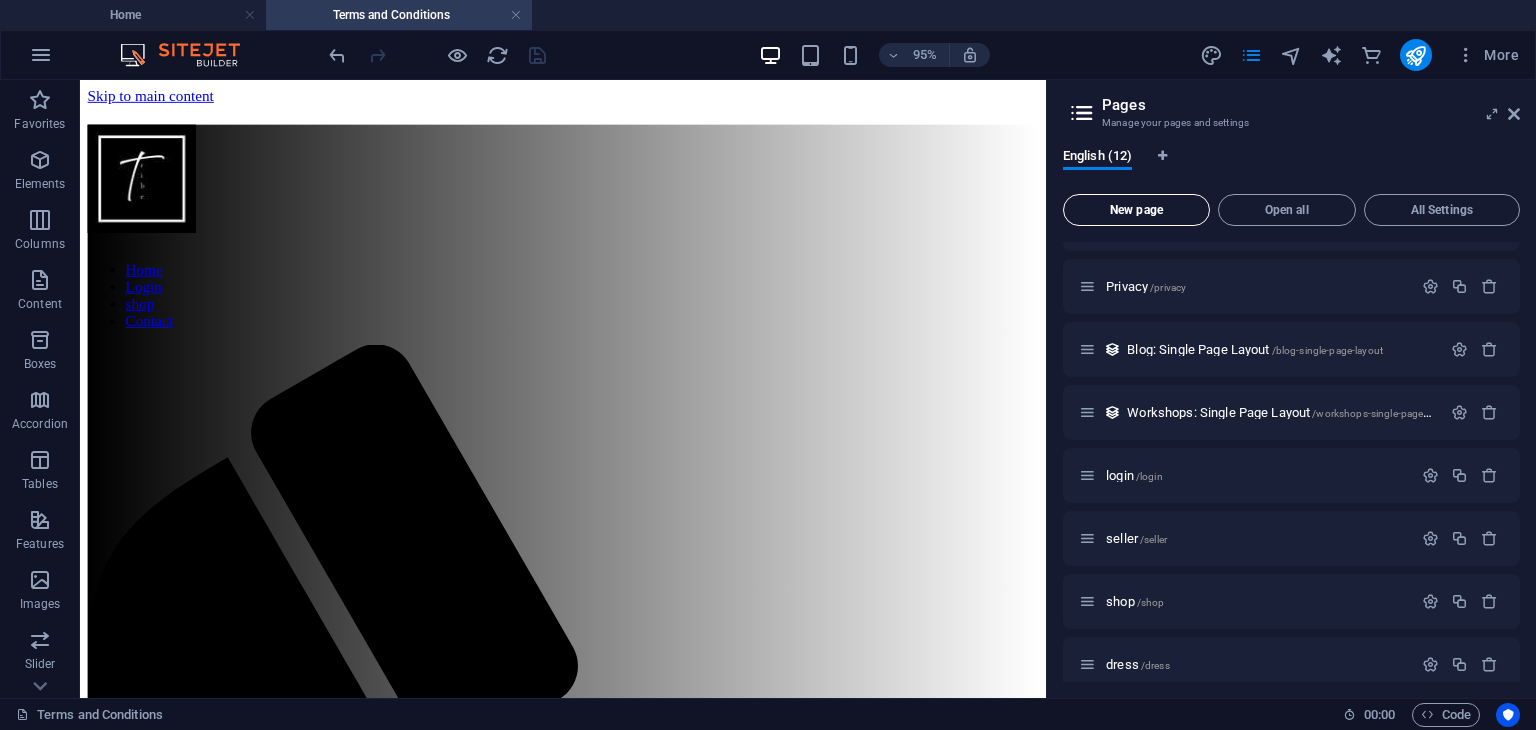click on "New page" at bounding box center [1136, 210] 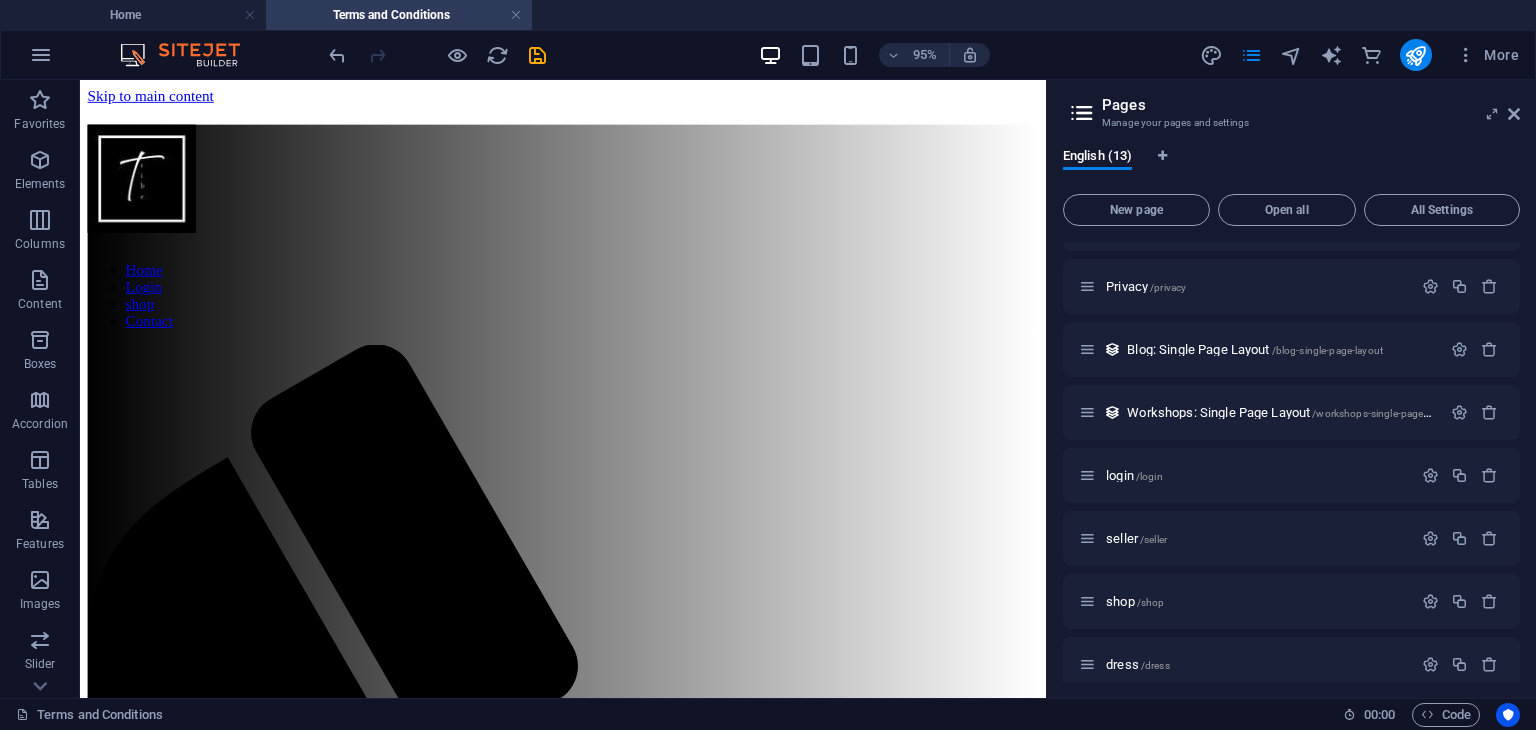 scroll, scrollTop: 639, scrollLeft: 0, axis: vertical 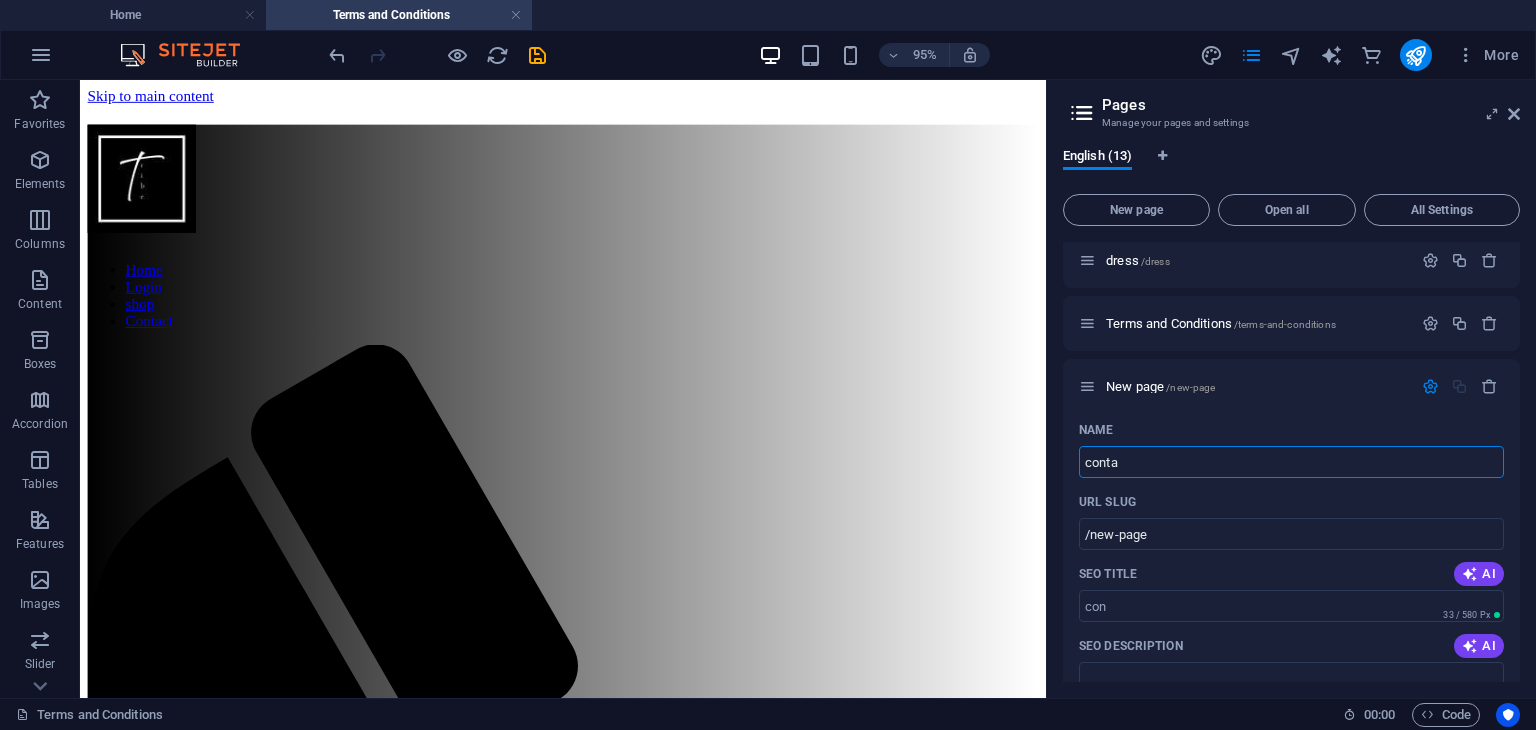 type on "contac" 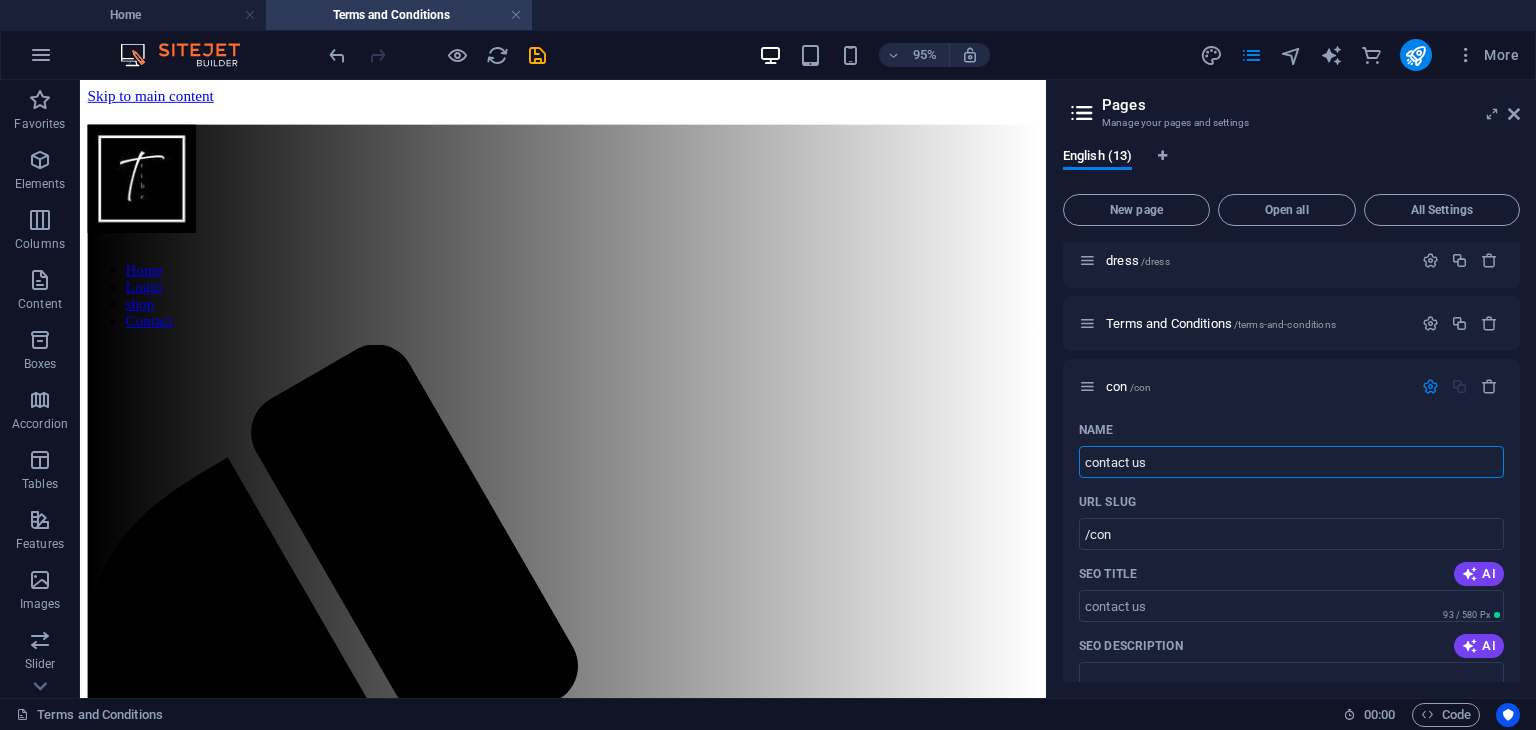 type on "contact us" 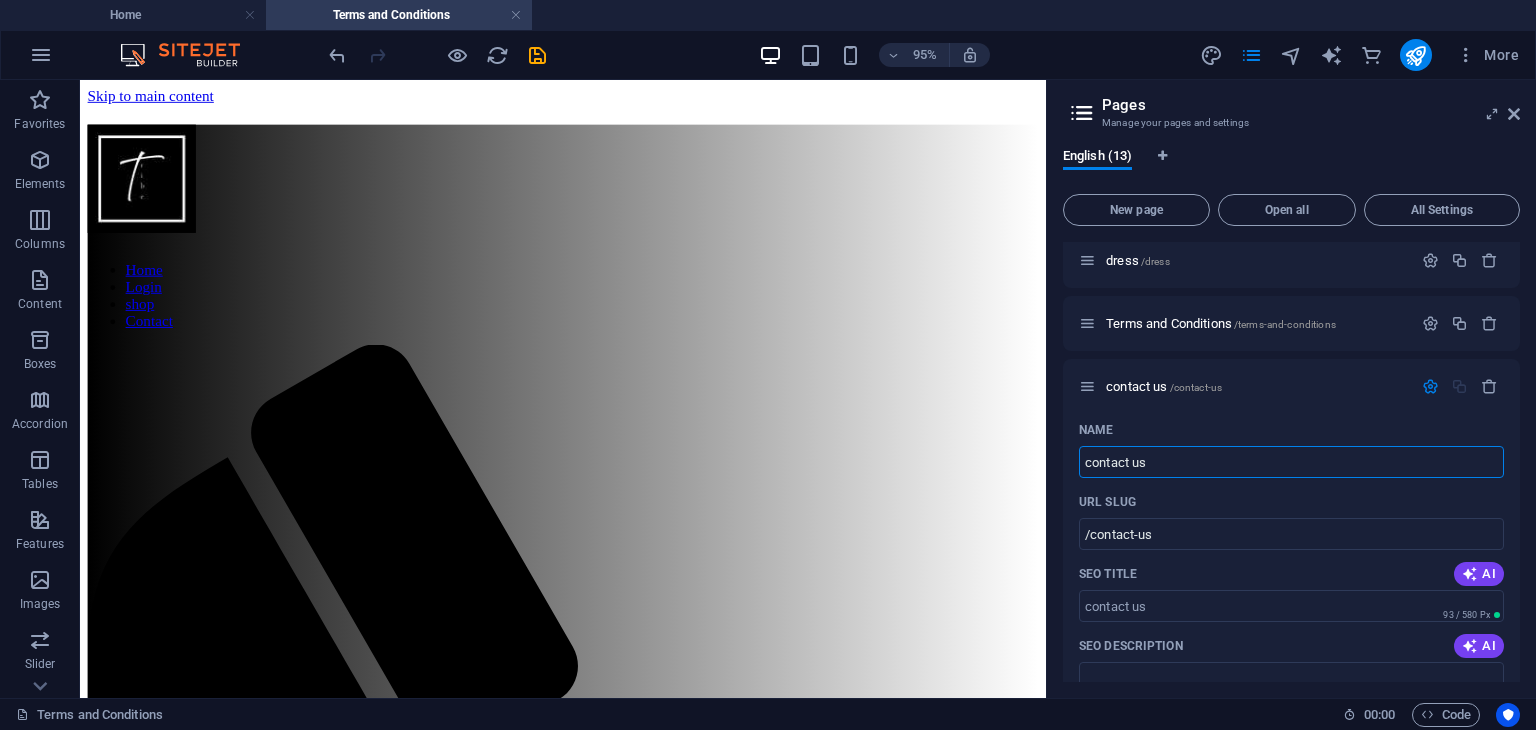 type on "contact us" 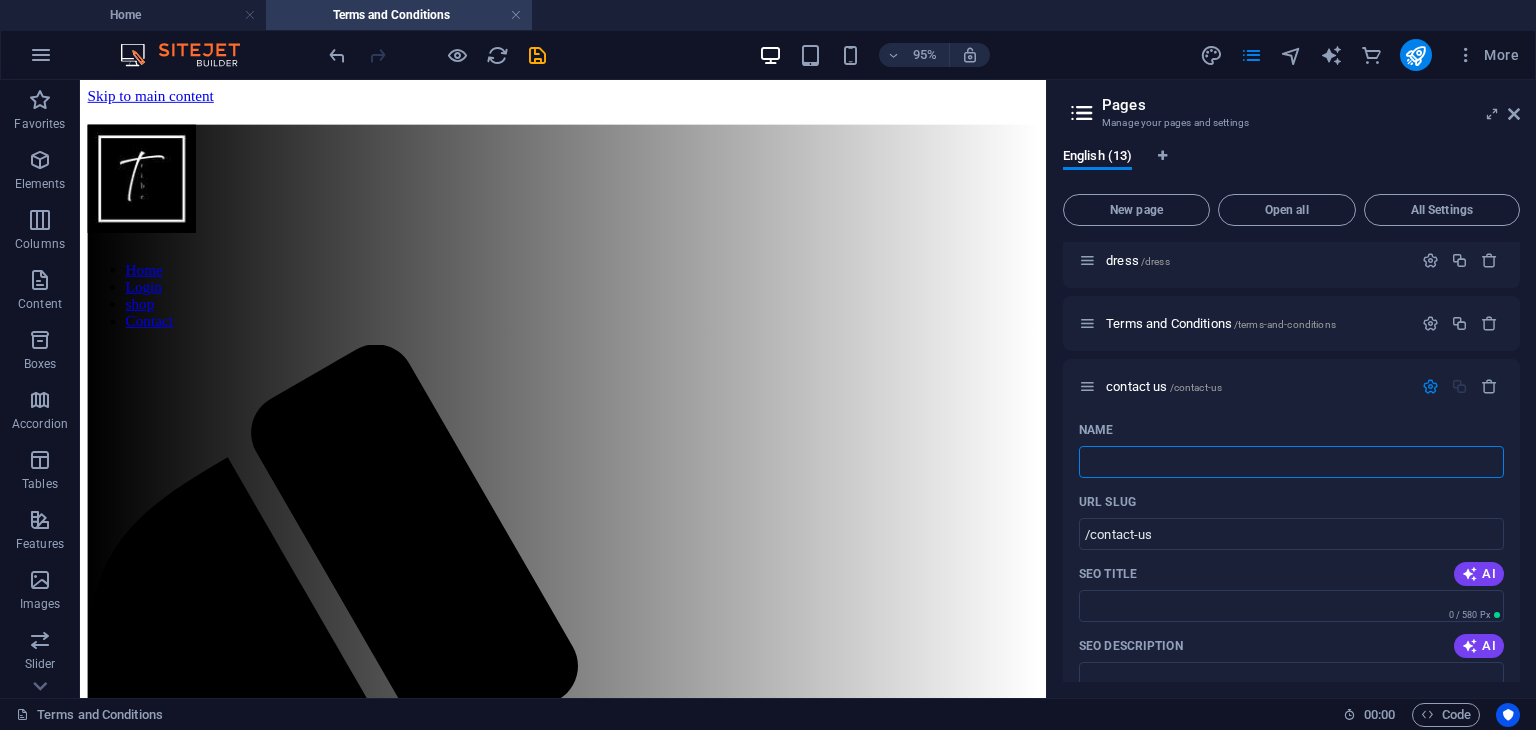 type 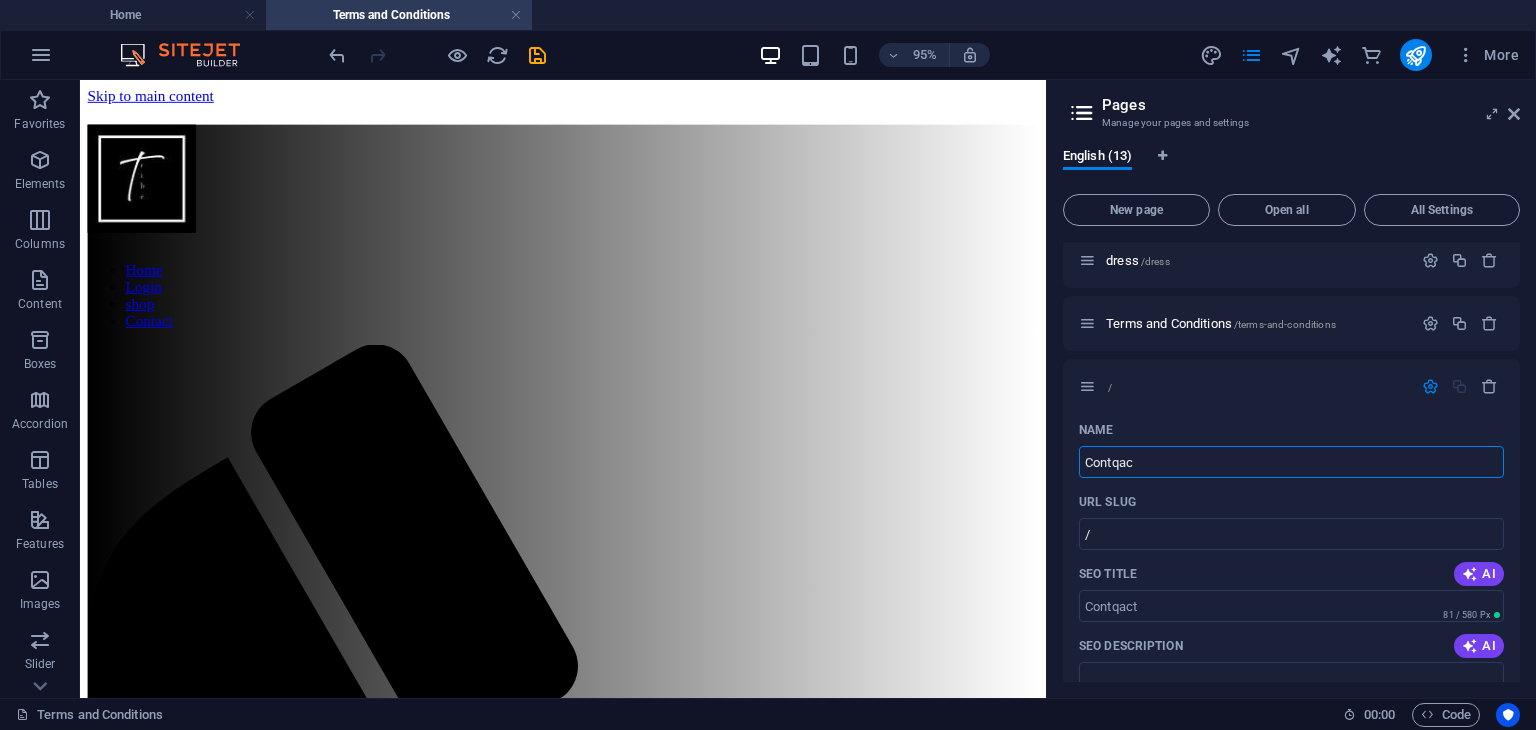 type on "Contqa" 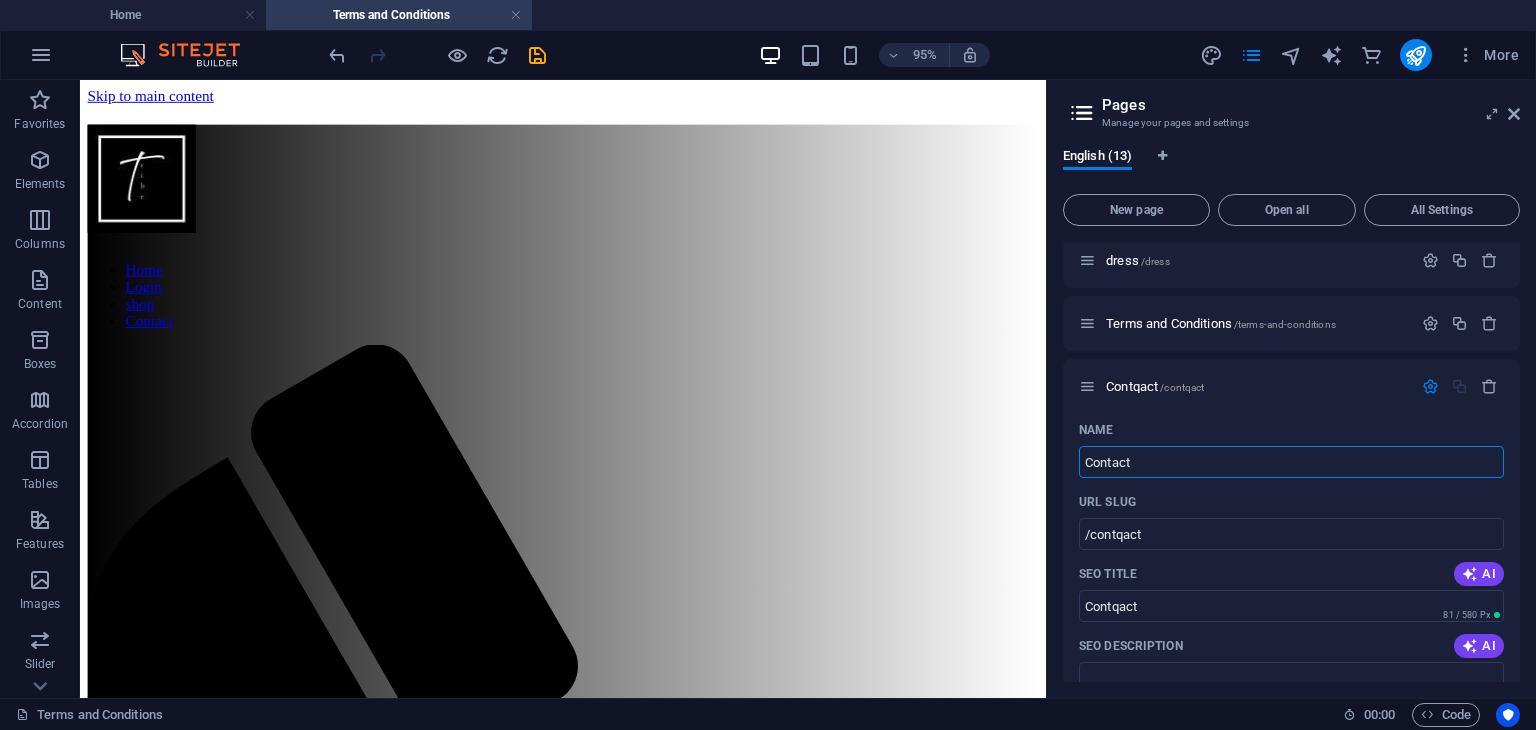 type on "Contact" 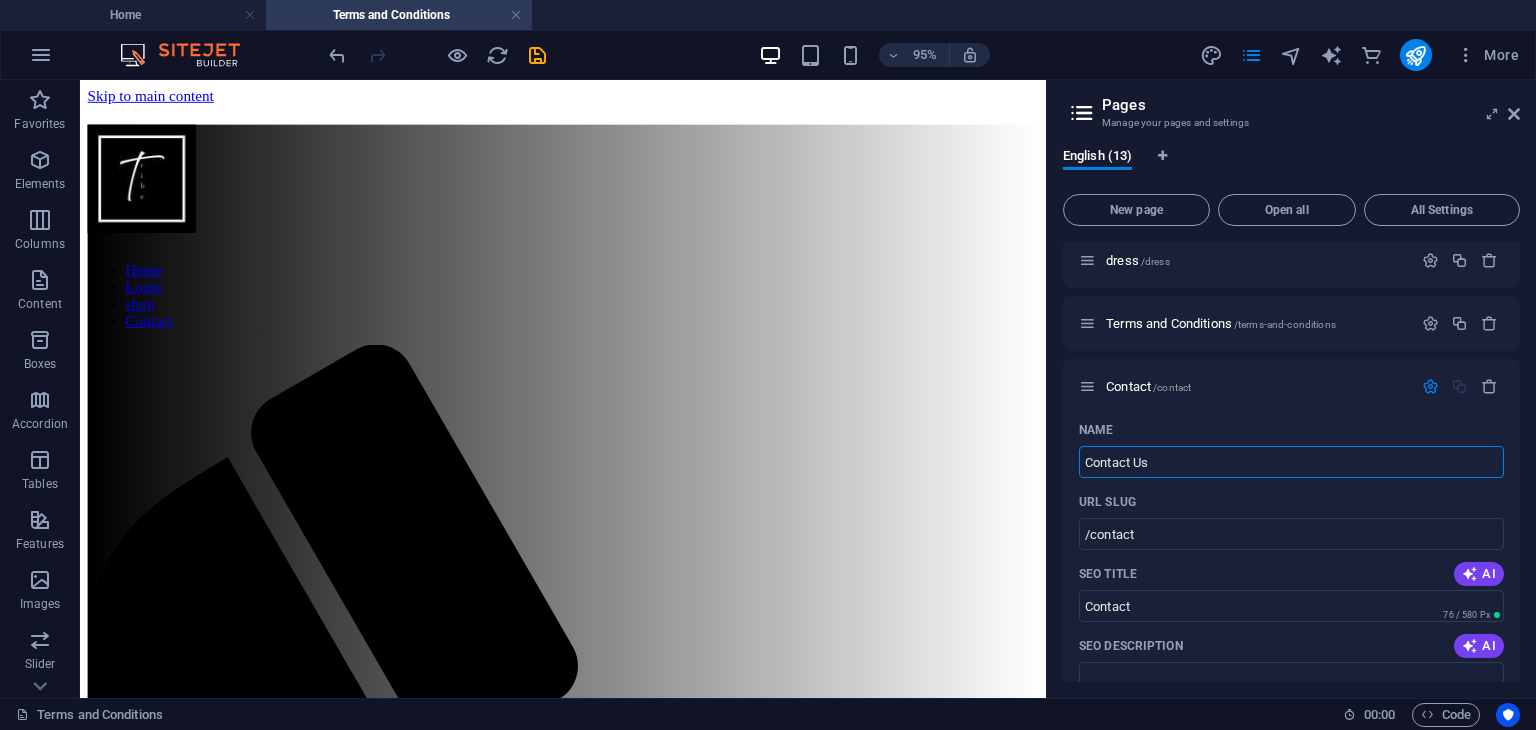 type on "Contact Us" 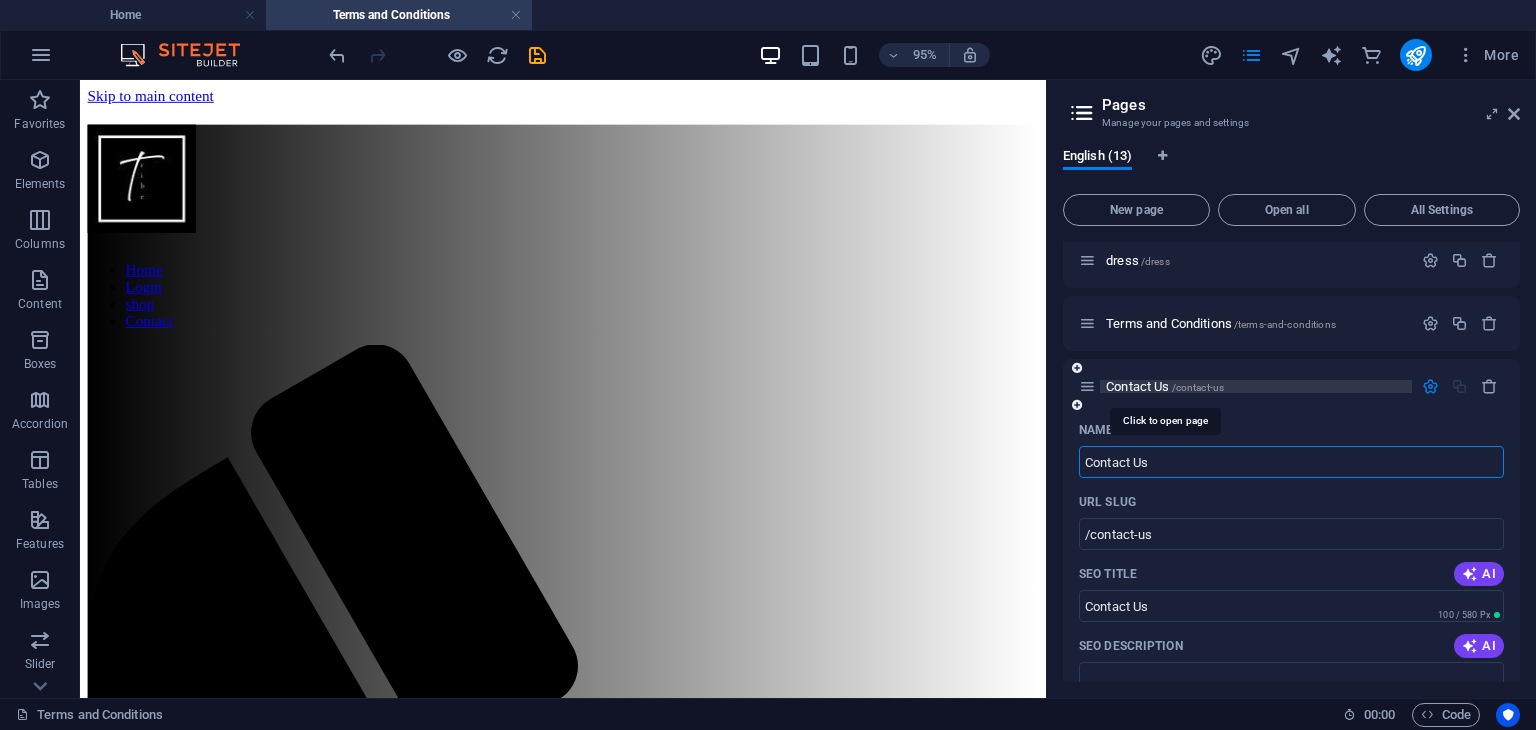 type on "Contact Us" 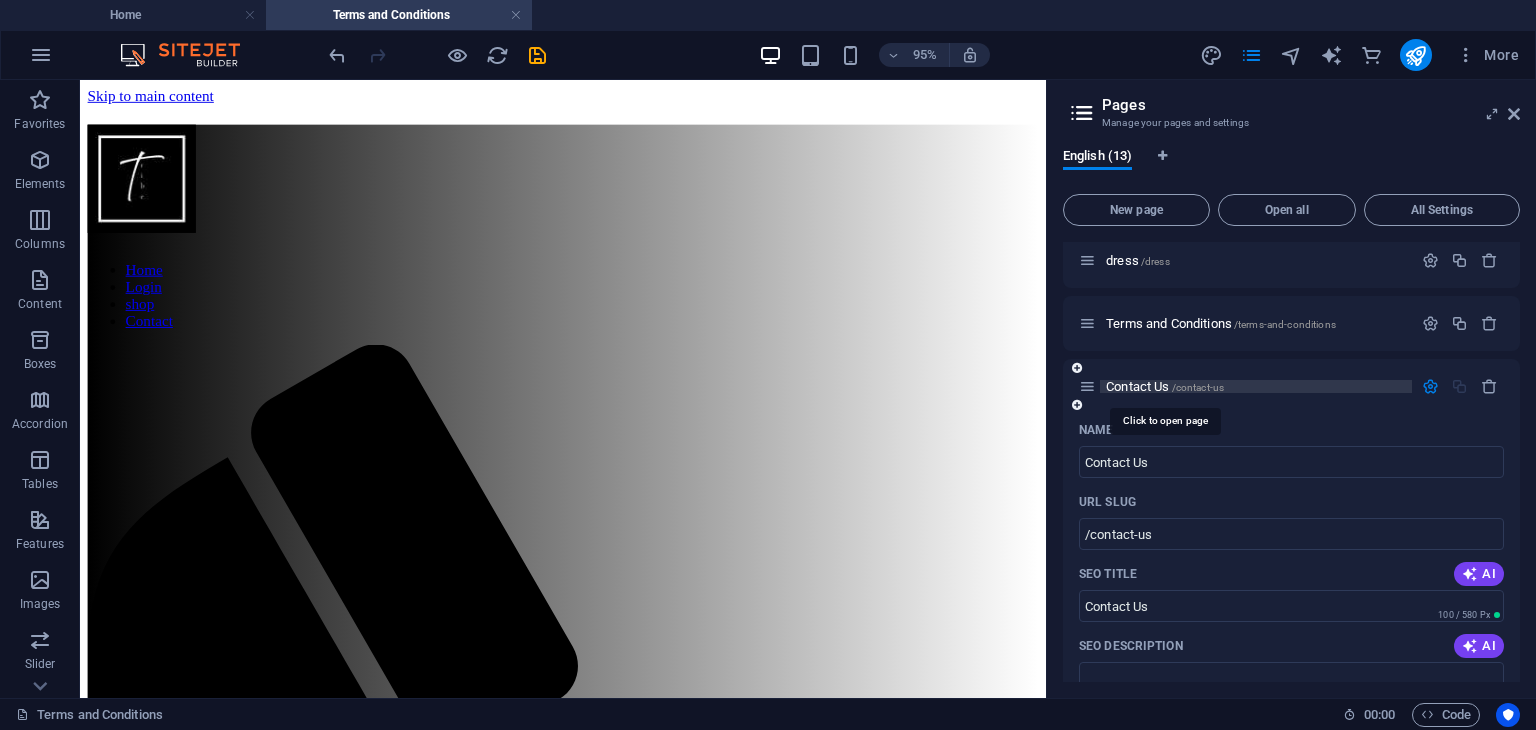 click on "Contact Us /contact-us" at bounding box center (1165, 386) 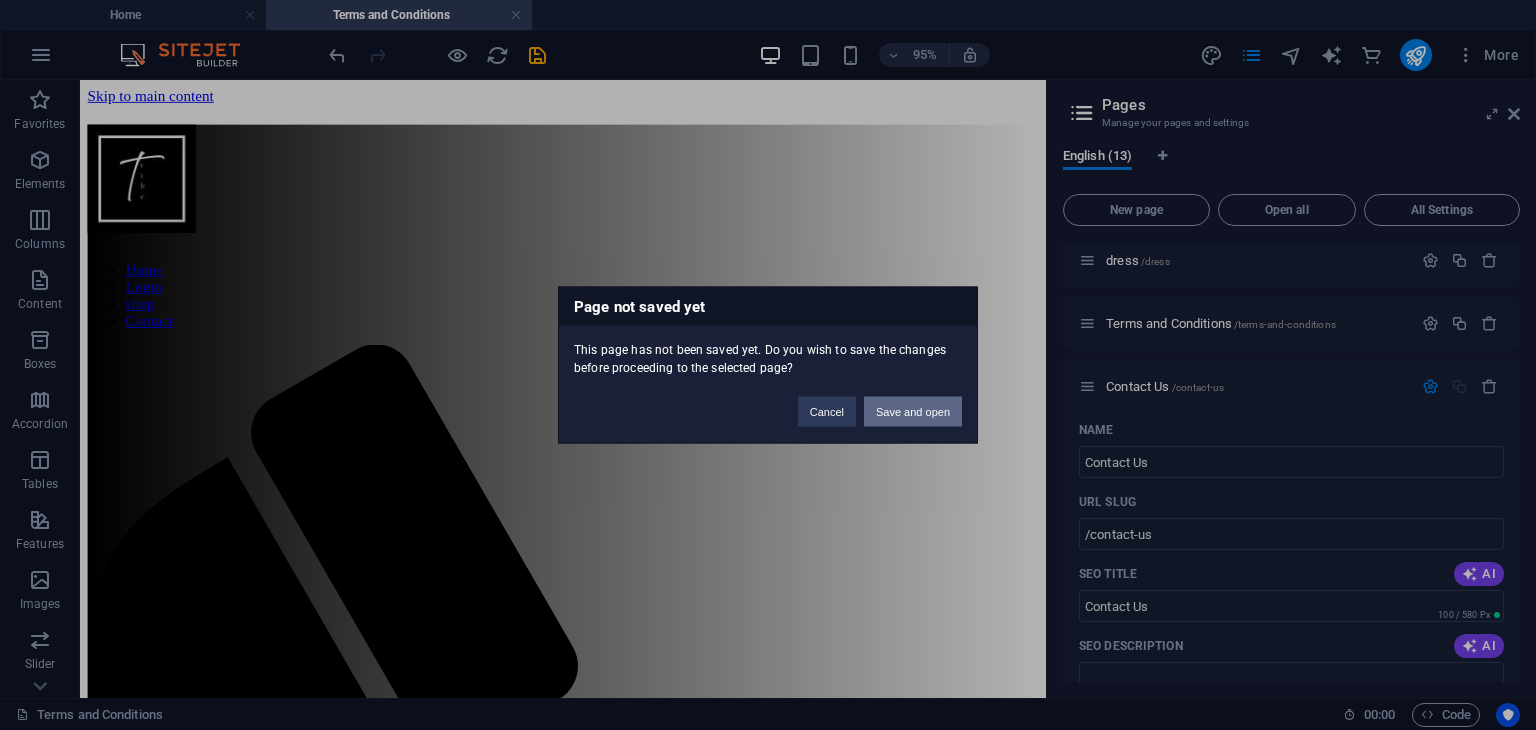 click on "Save and open" at bounding box center (913, 412) 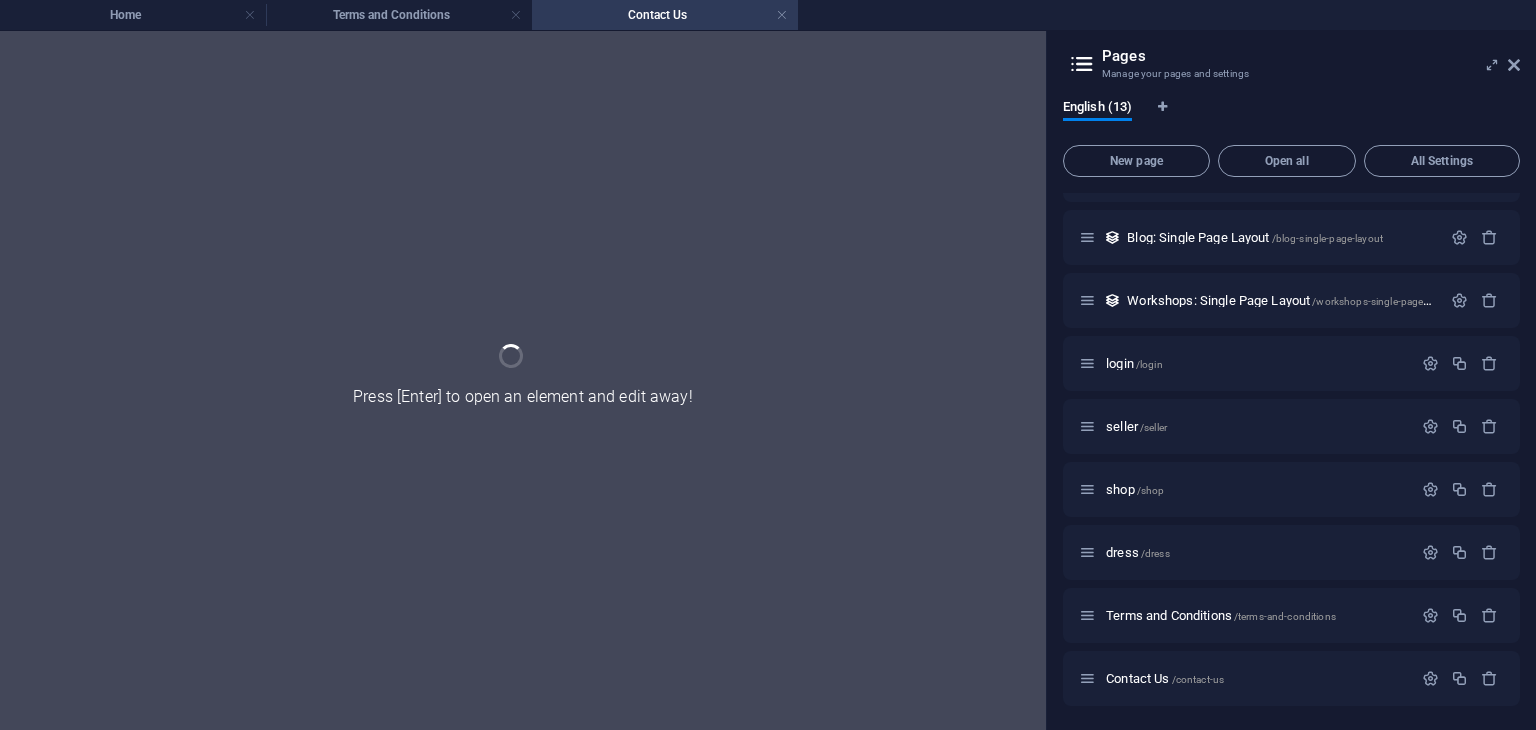 scroll, scrollTop: 298, scrollLeft: 0, axis: vertical 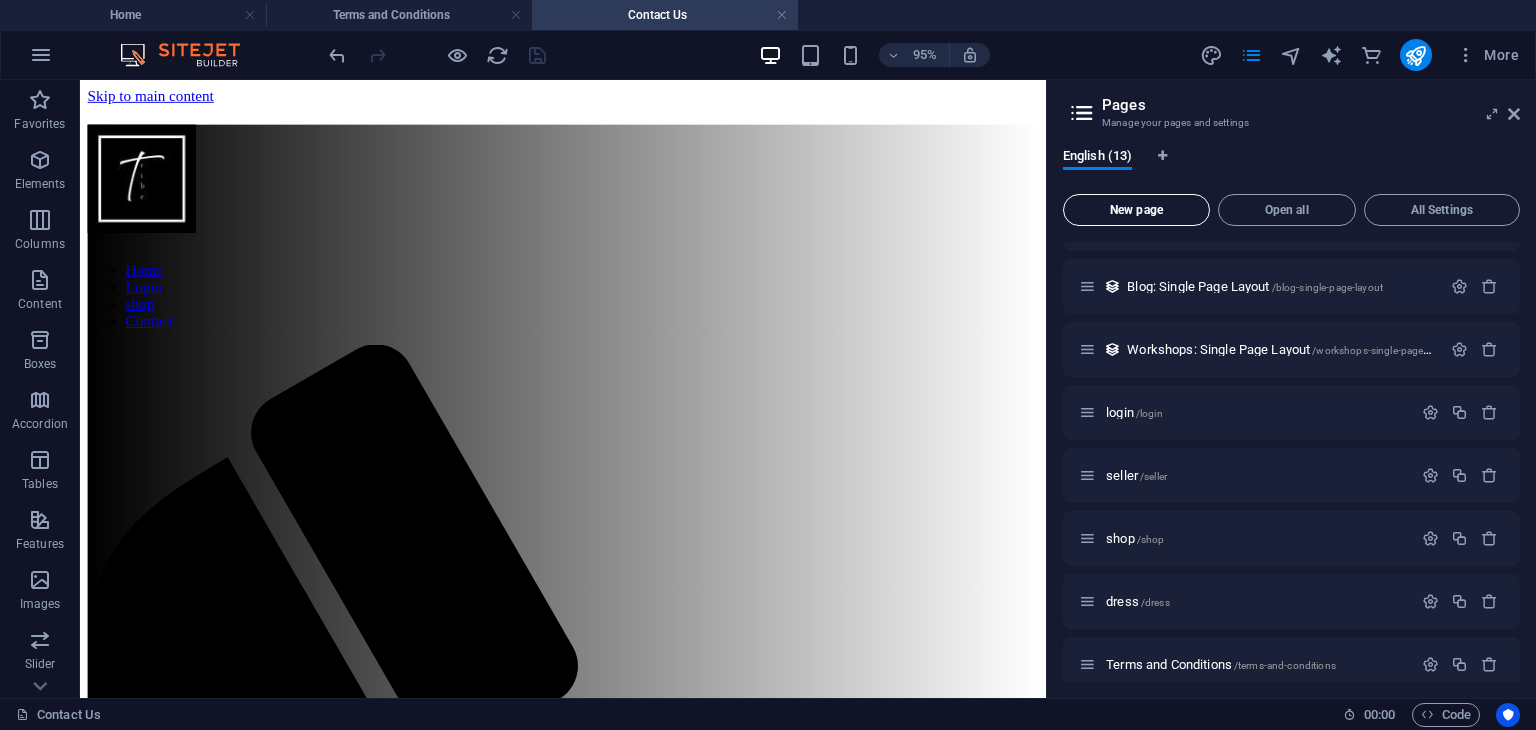 click on "New page" at bounding box center [1136, 210] 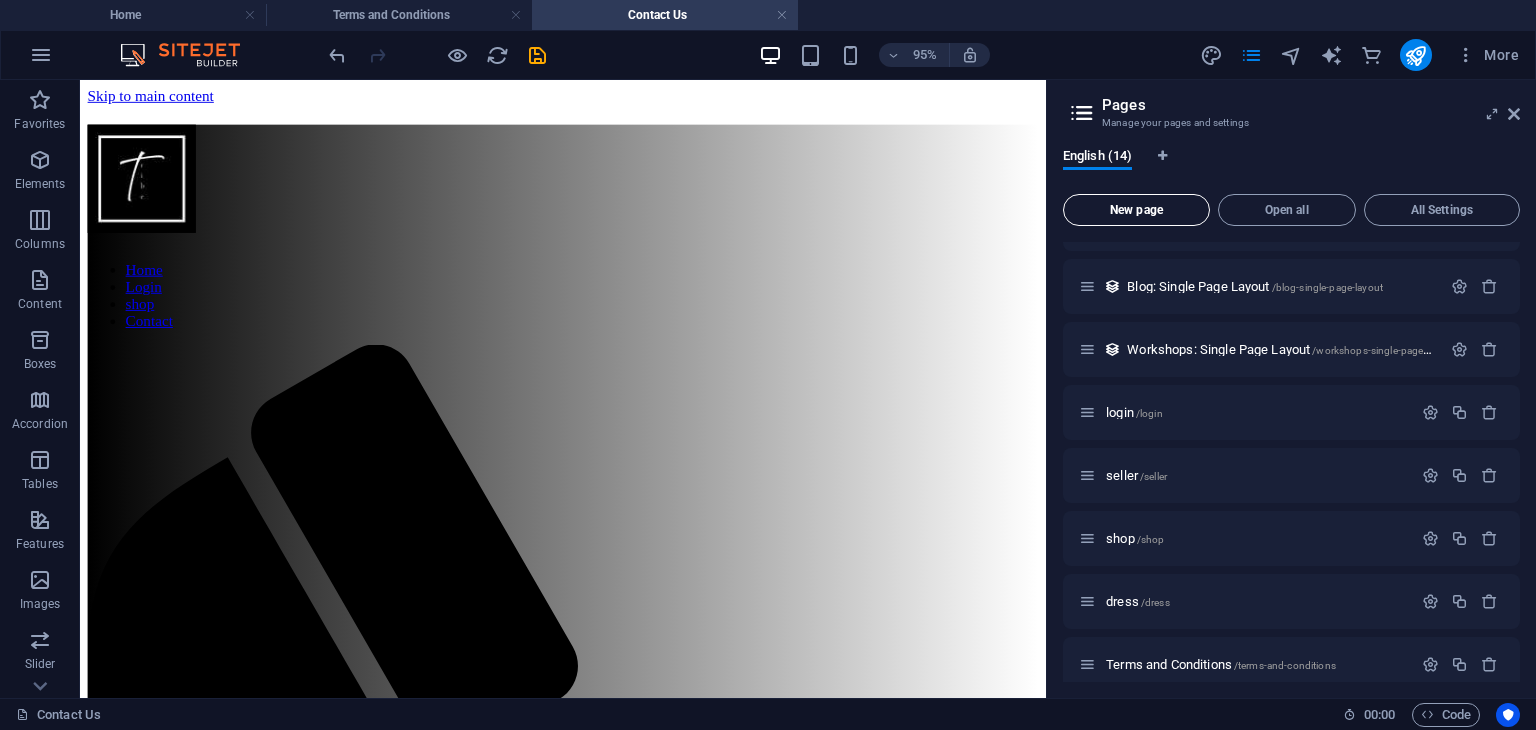 scroll, scrollTop: 702, scrollLeft: 0, axis: vertical 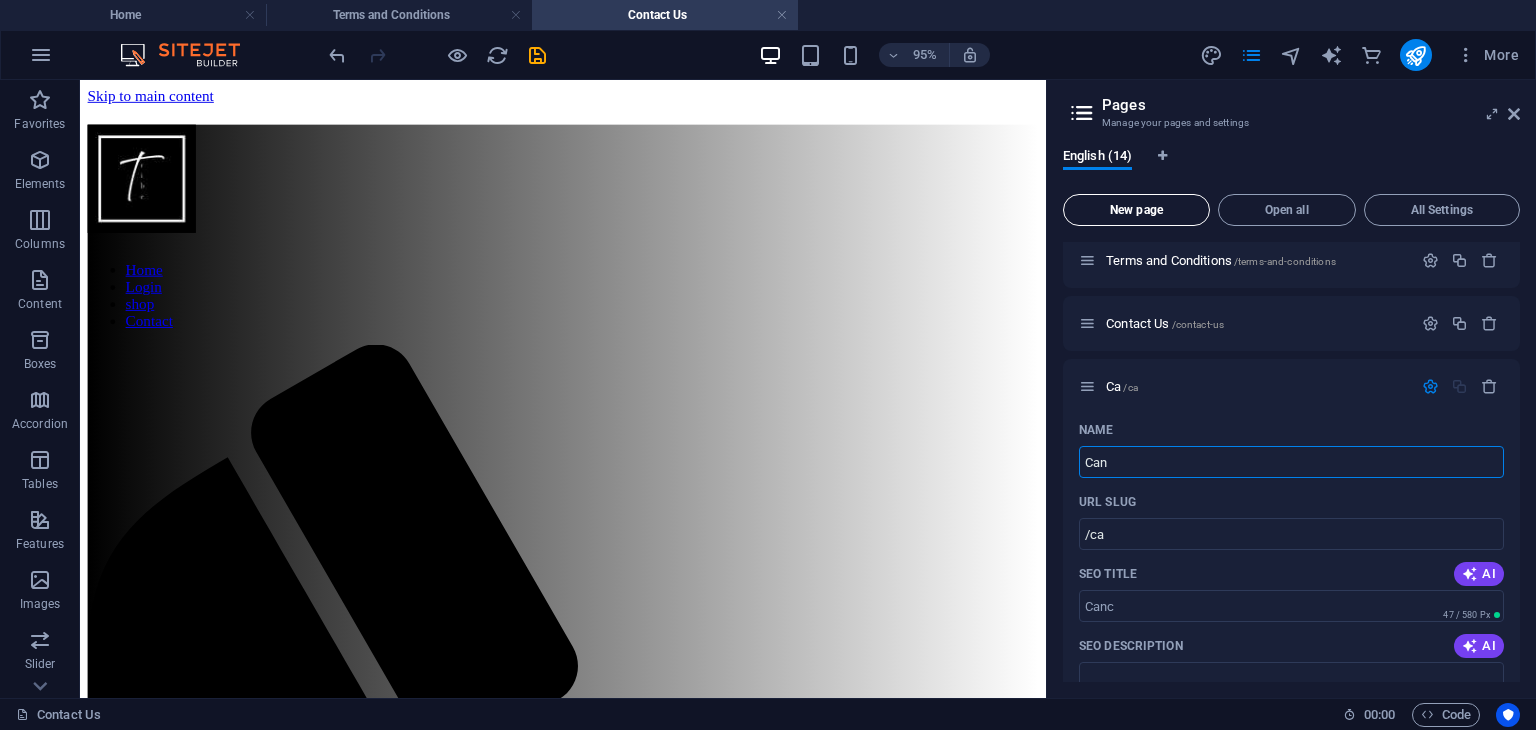 type on "Canc" 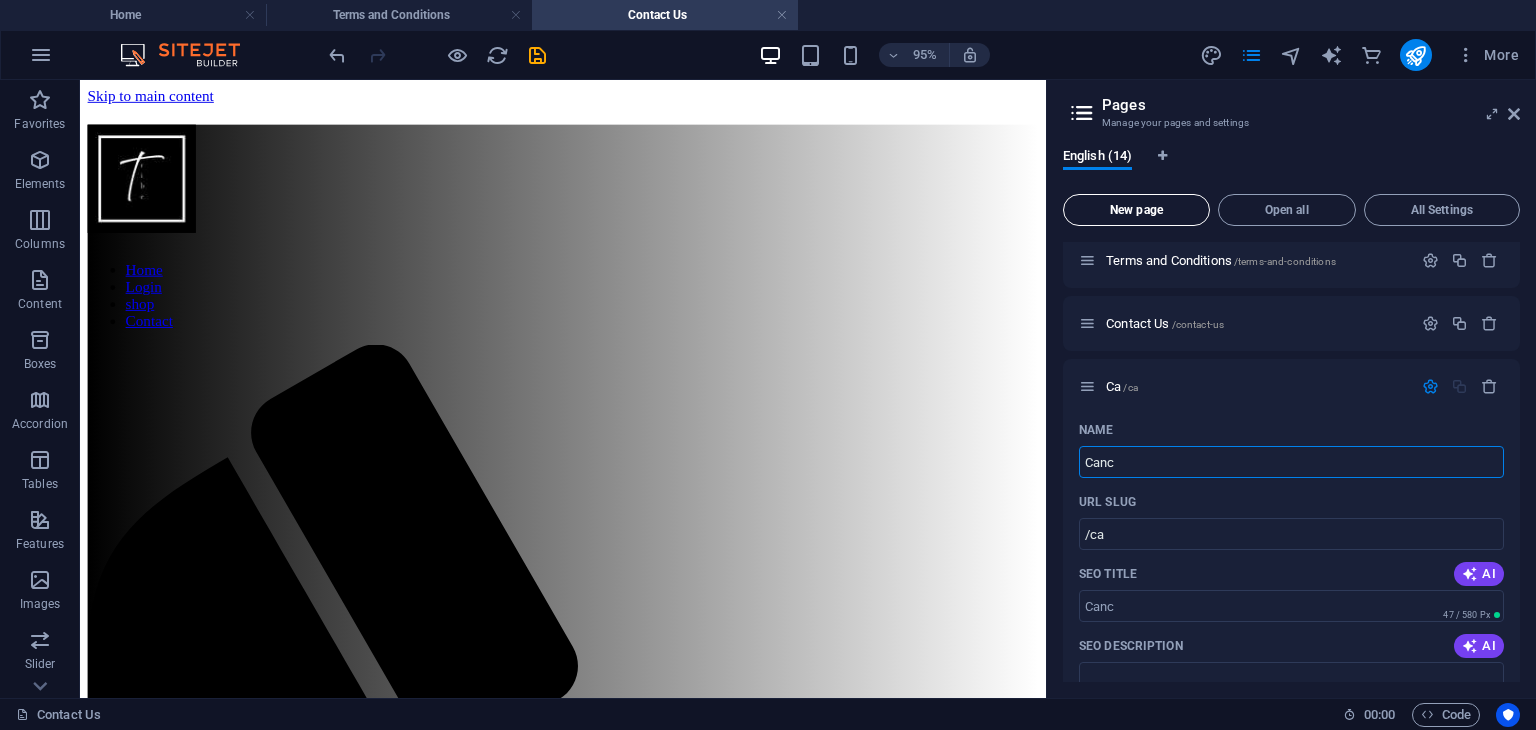 type on "Cance" 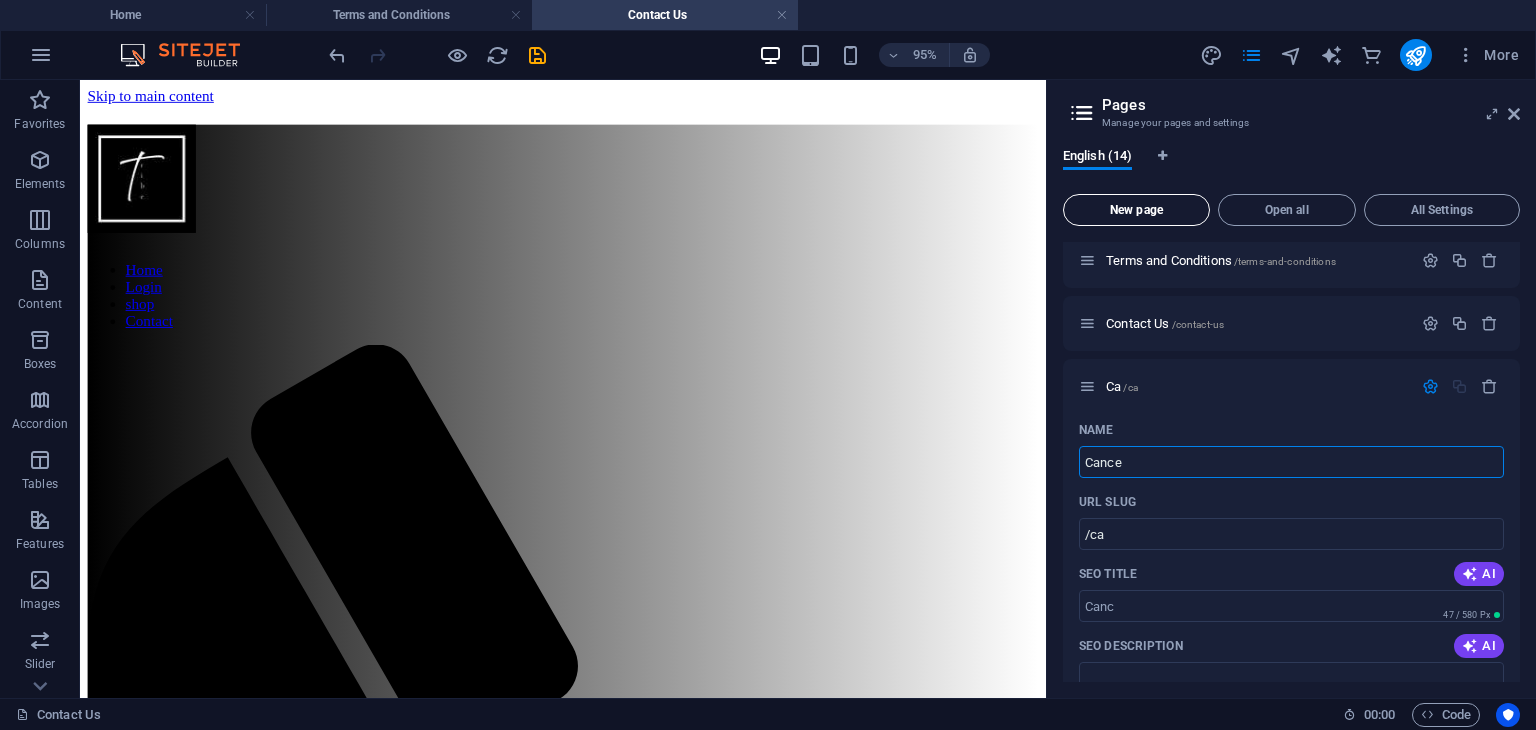 type on "/canc" 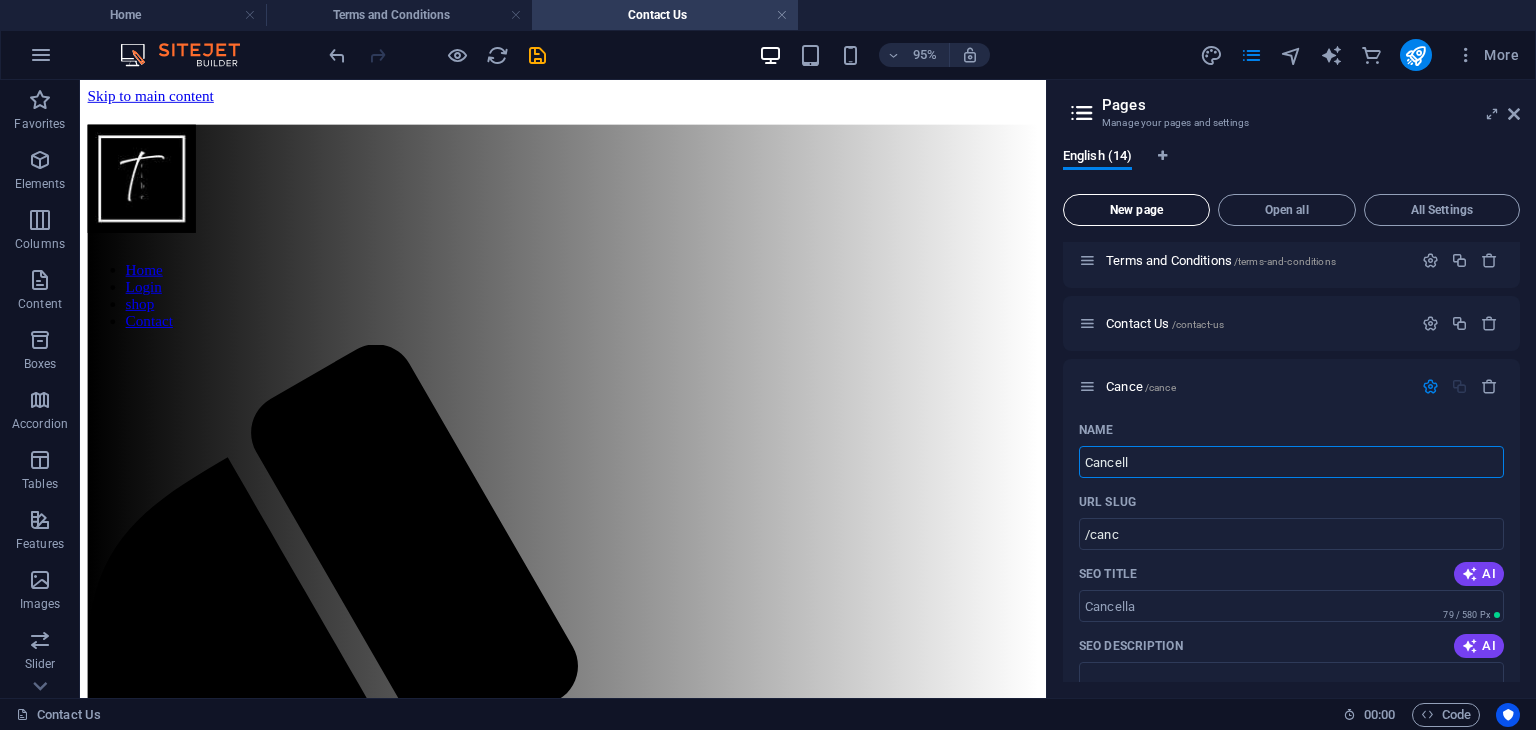 type on "Cancella" 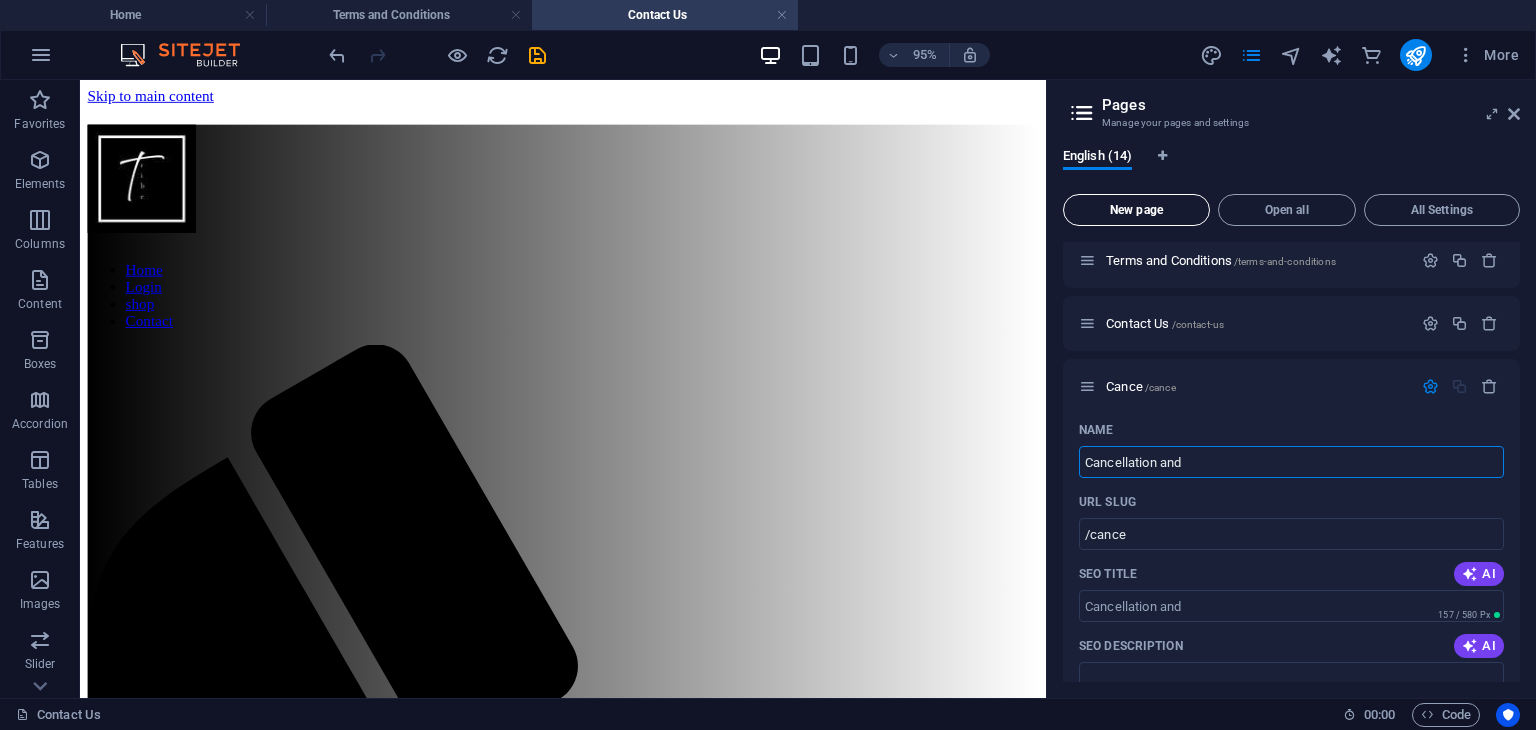 type on "Cancellation and r" 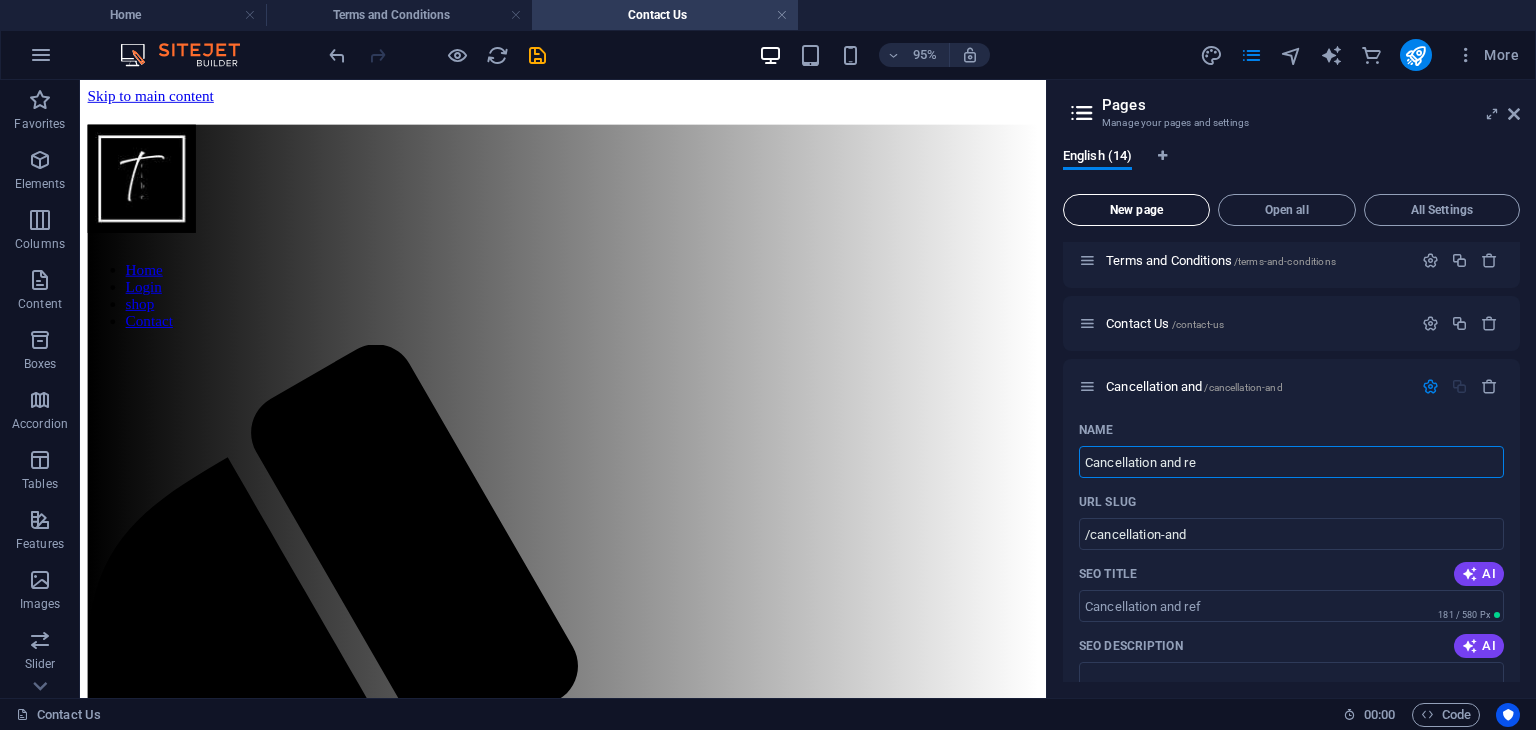 type on "Cancellation and r" 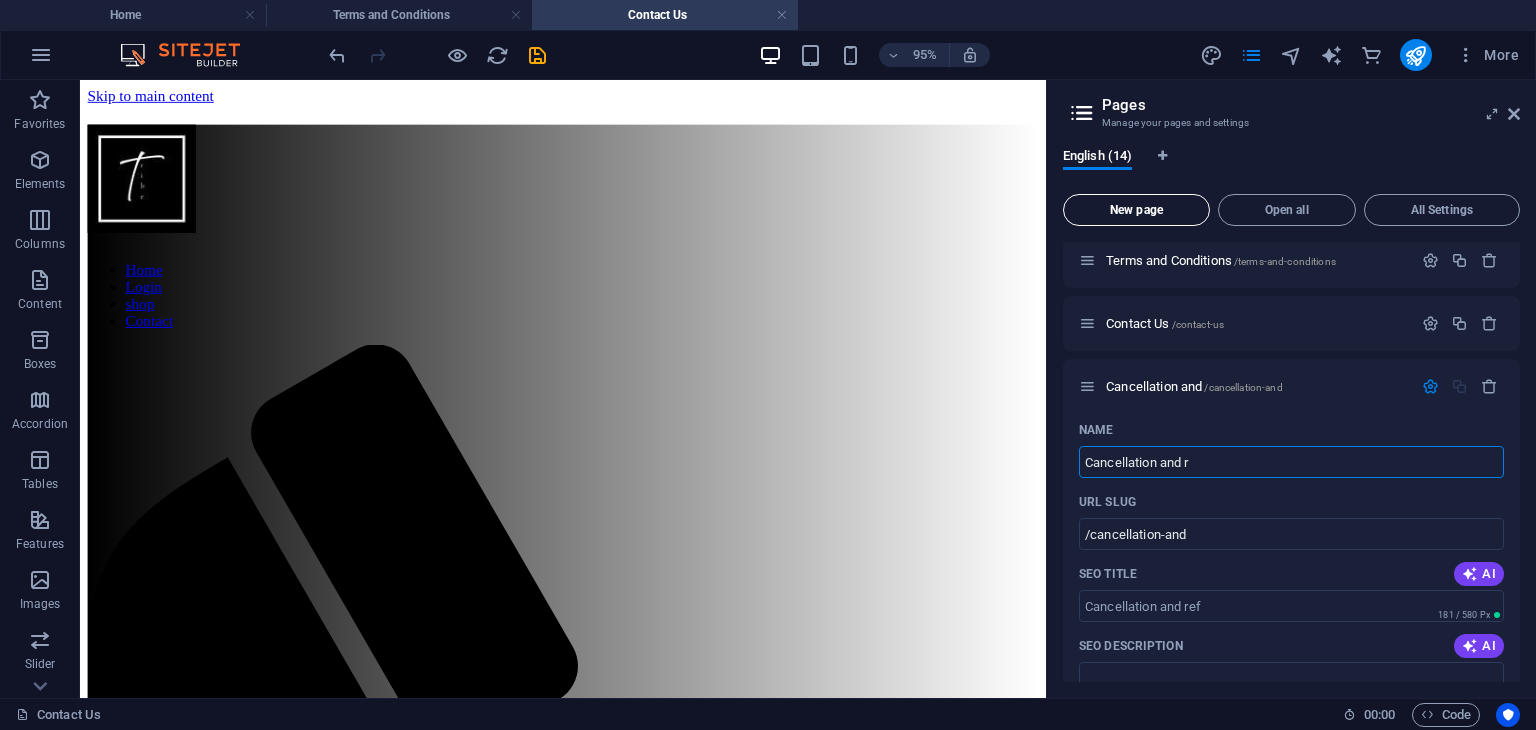 type on "/cancellation-and-ref" 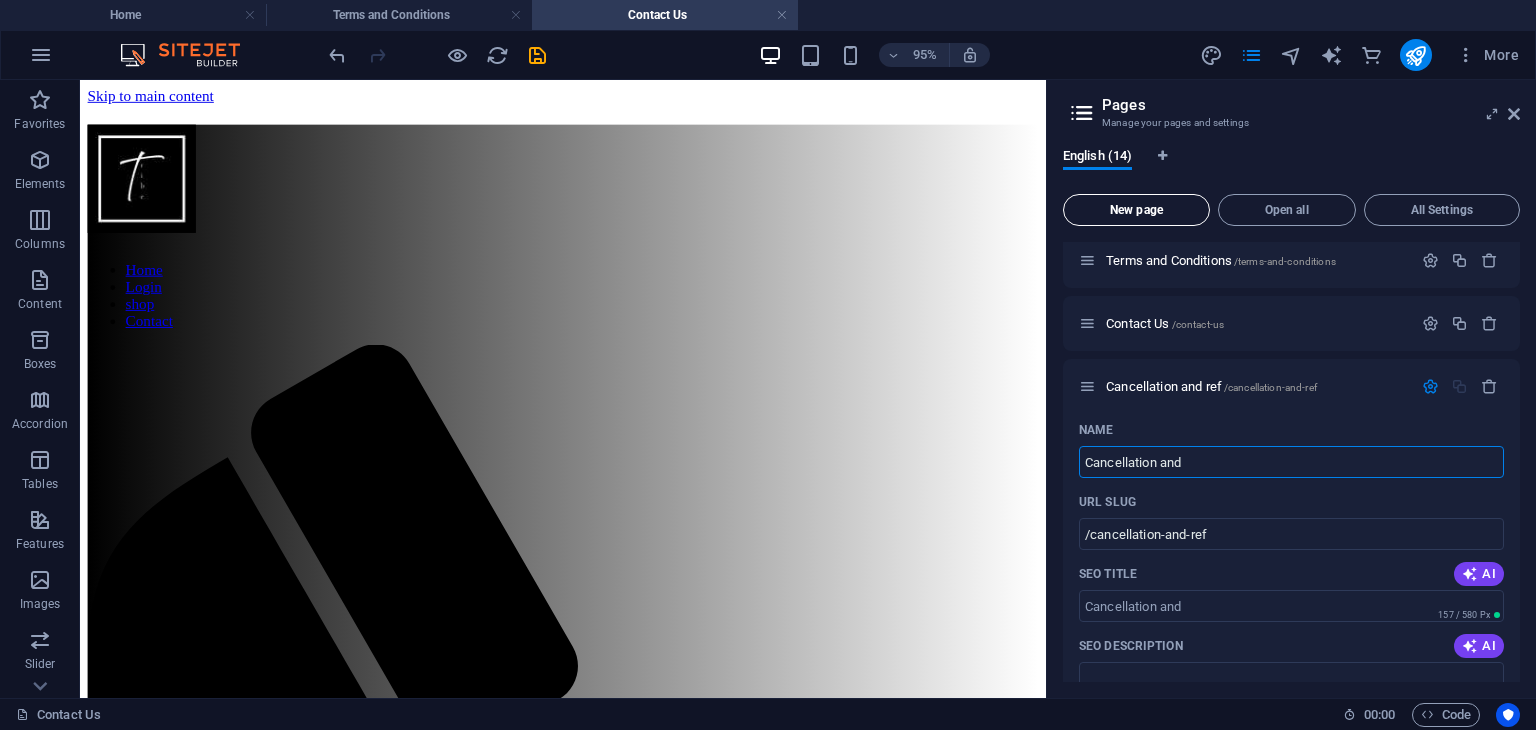 type on "Cancellation and R" 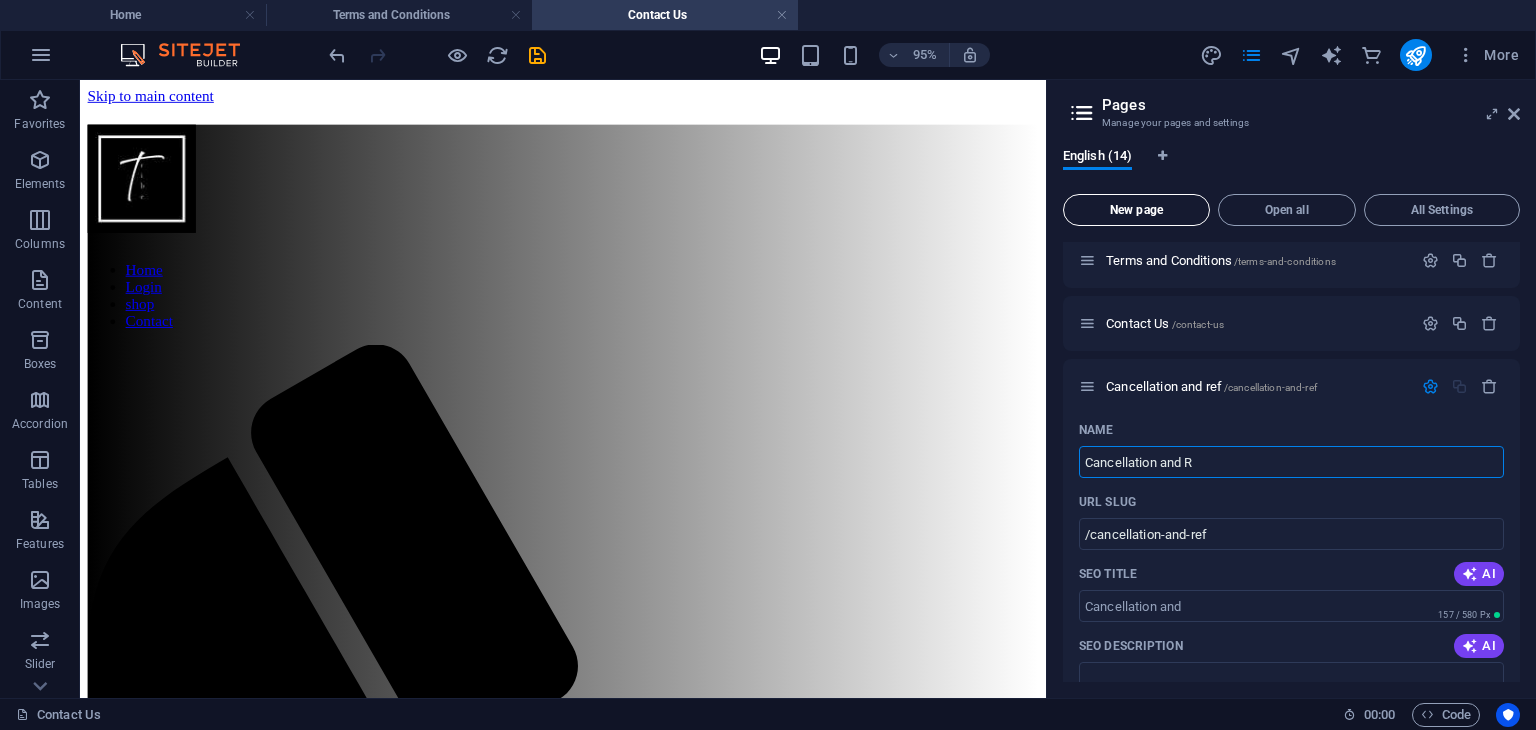type on "/cancellation-and" 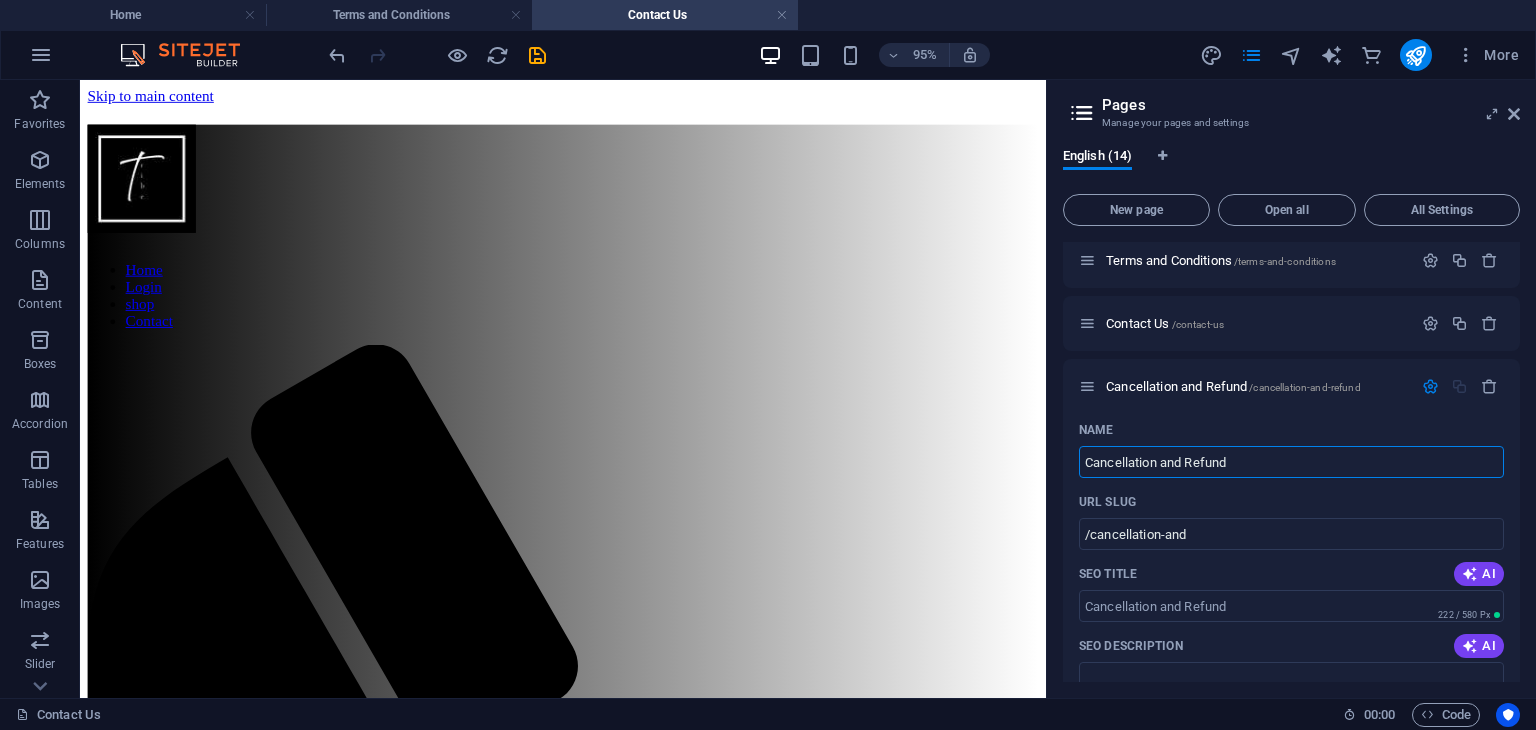 type on "Cancellation and Refund" 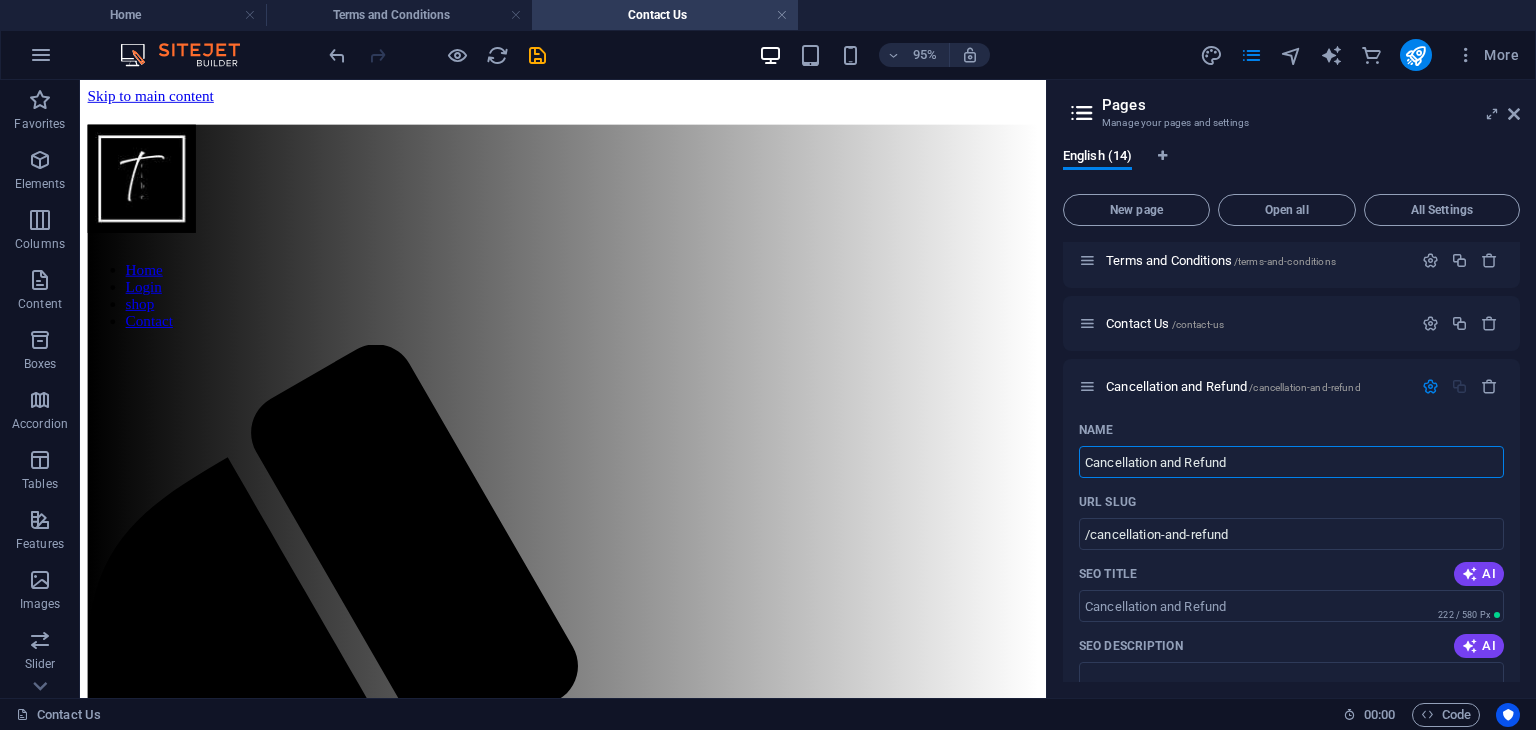 type on "Cancellation and Refund" 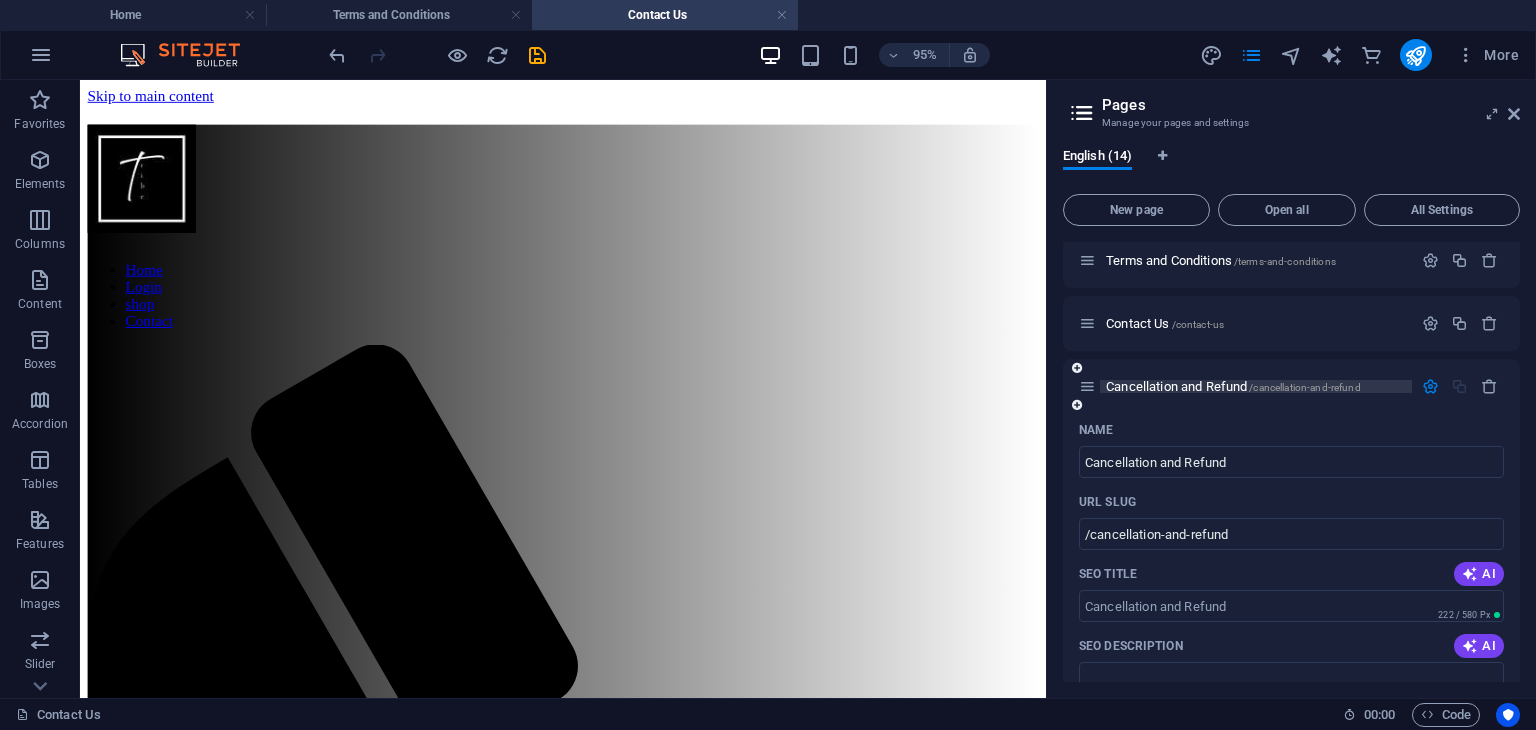 click on "Cancellation and Refund /cancellation-and-refund" at bounding box center [1233, 386] 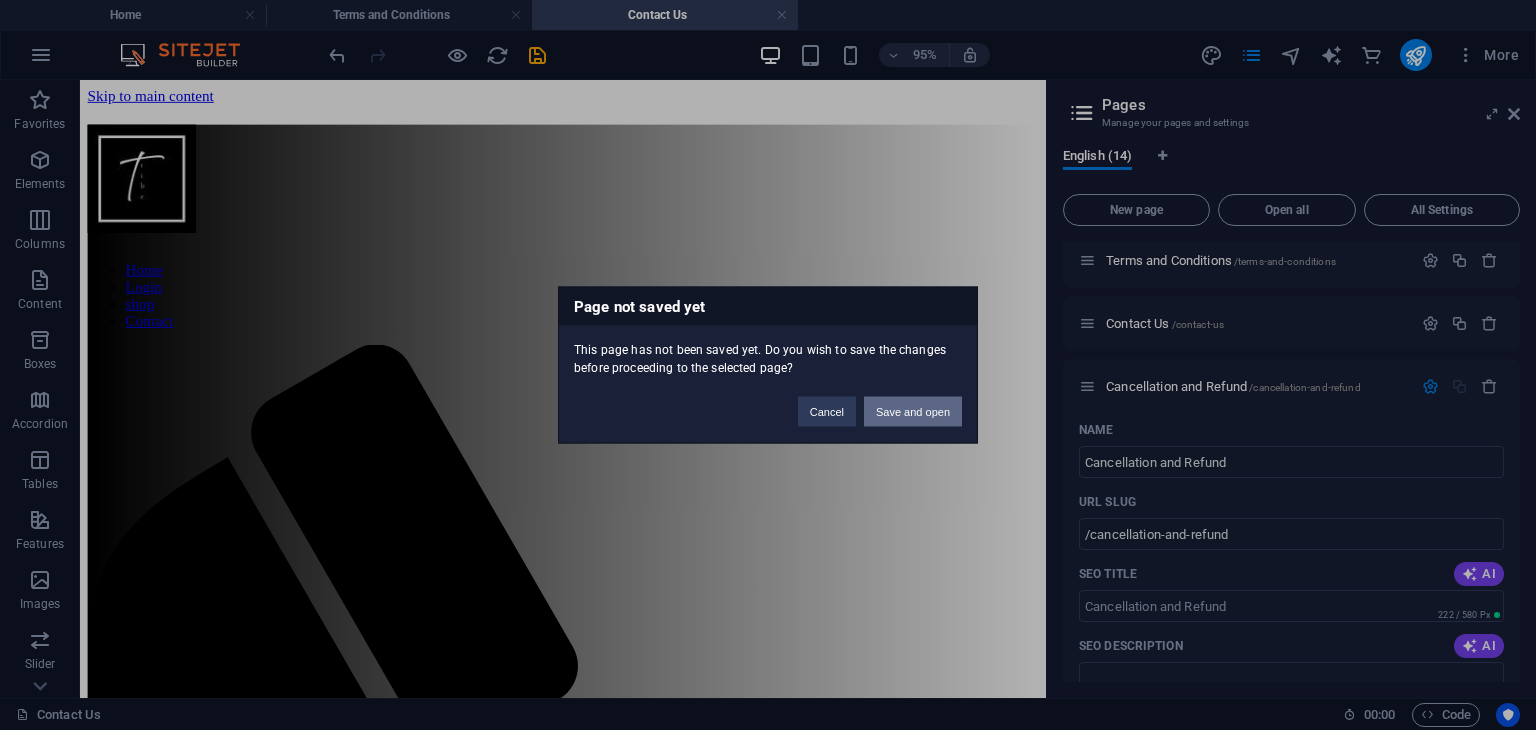 click on "Save and open" at bounding box center (913, 412) 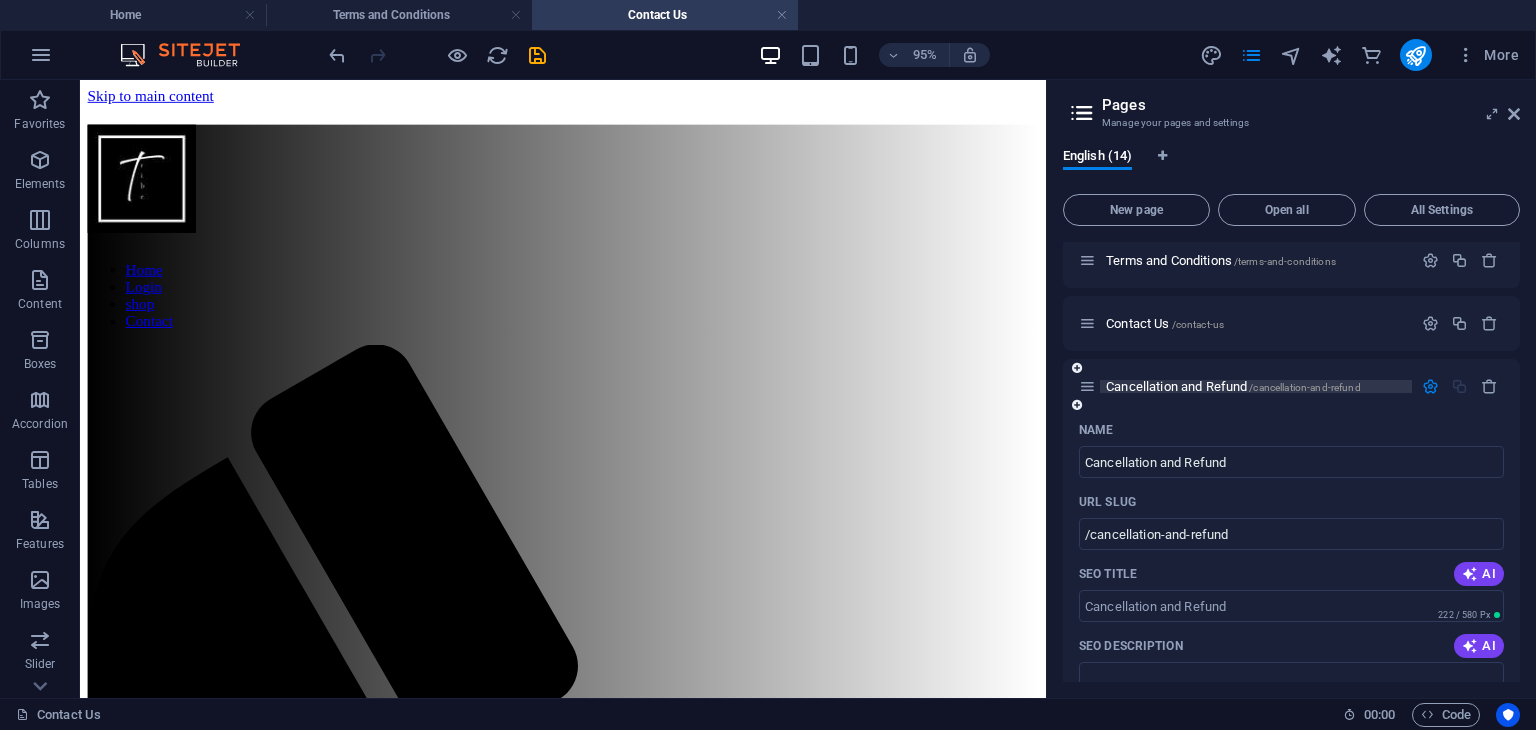 click on "Cancellation and Refund /cancellation-and-refund" at bounding box center [1233, 386] 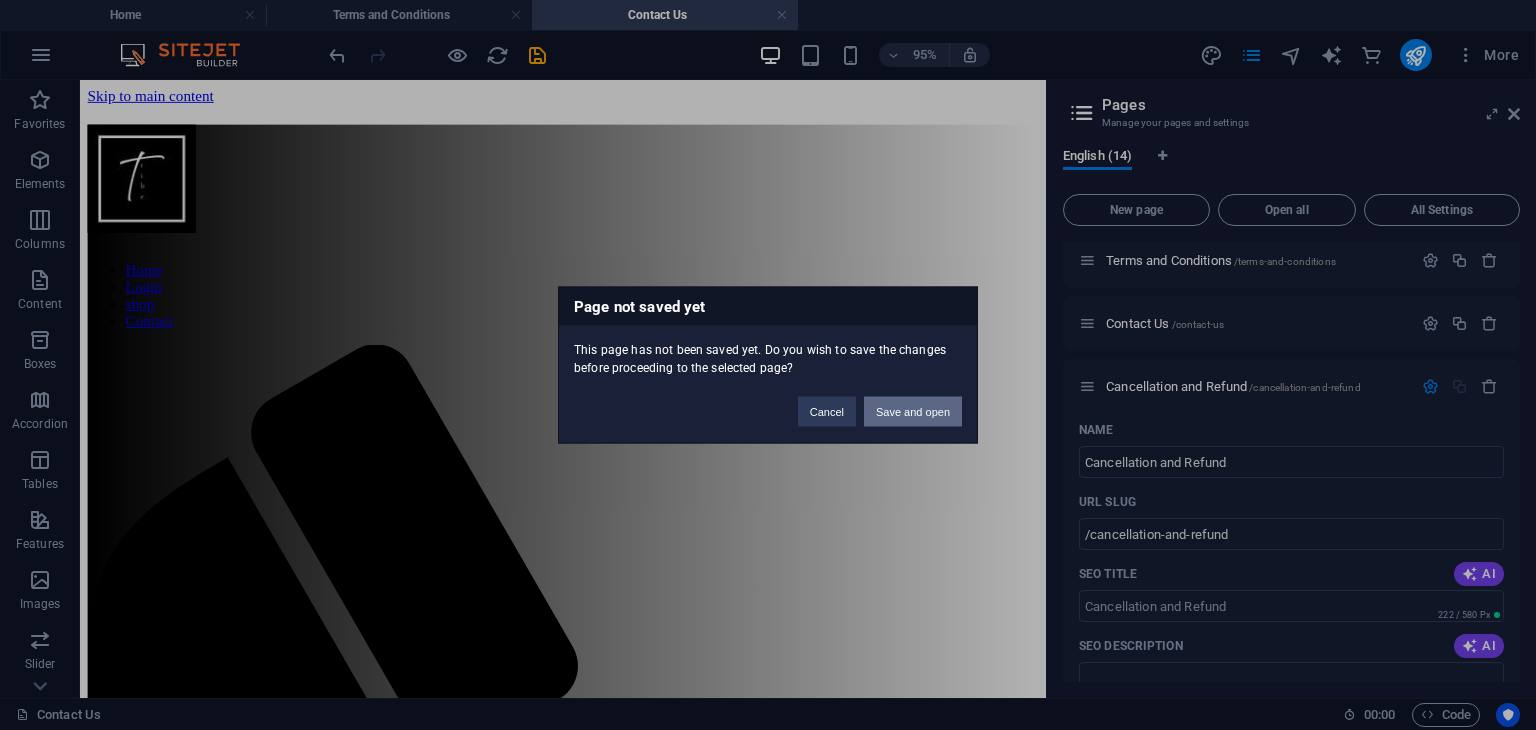 click on "Save and open" at bounding box center [913, 412] 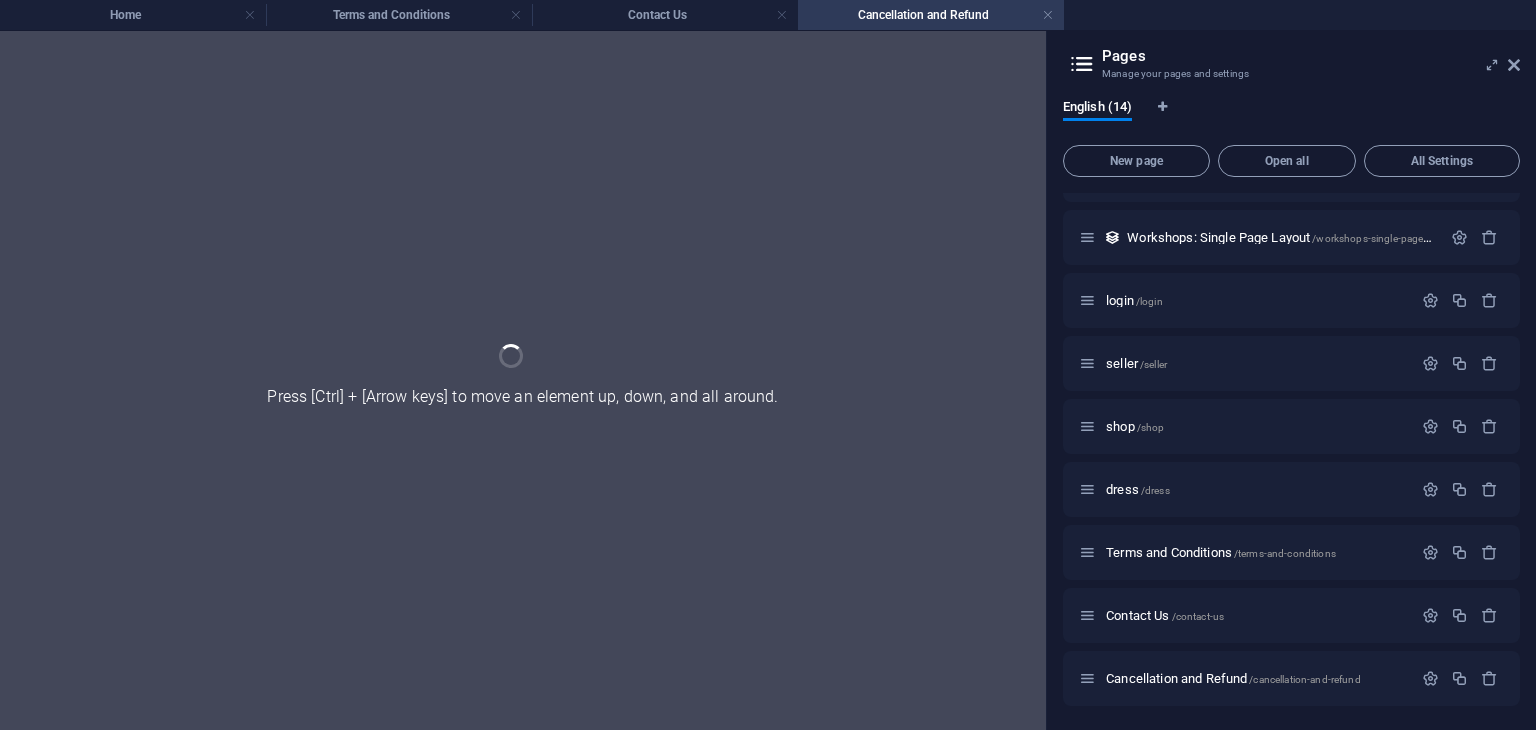 scroll, scrollTop: 361, scrollLeft: 0, axis: vertical 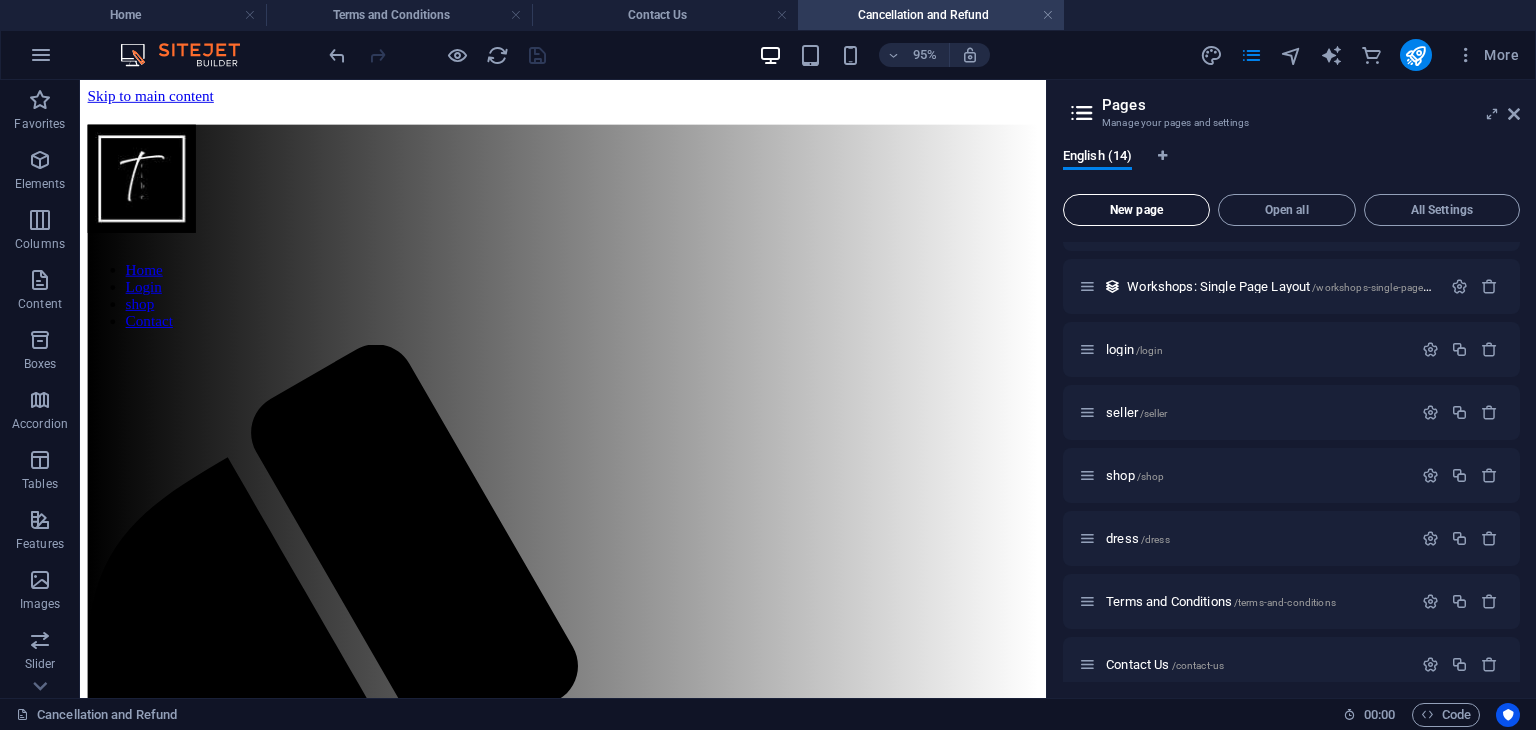 click on "New page" at bounding box center [1136, 210] 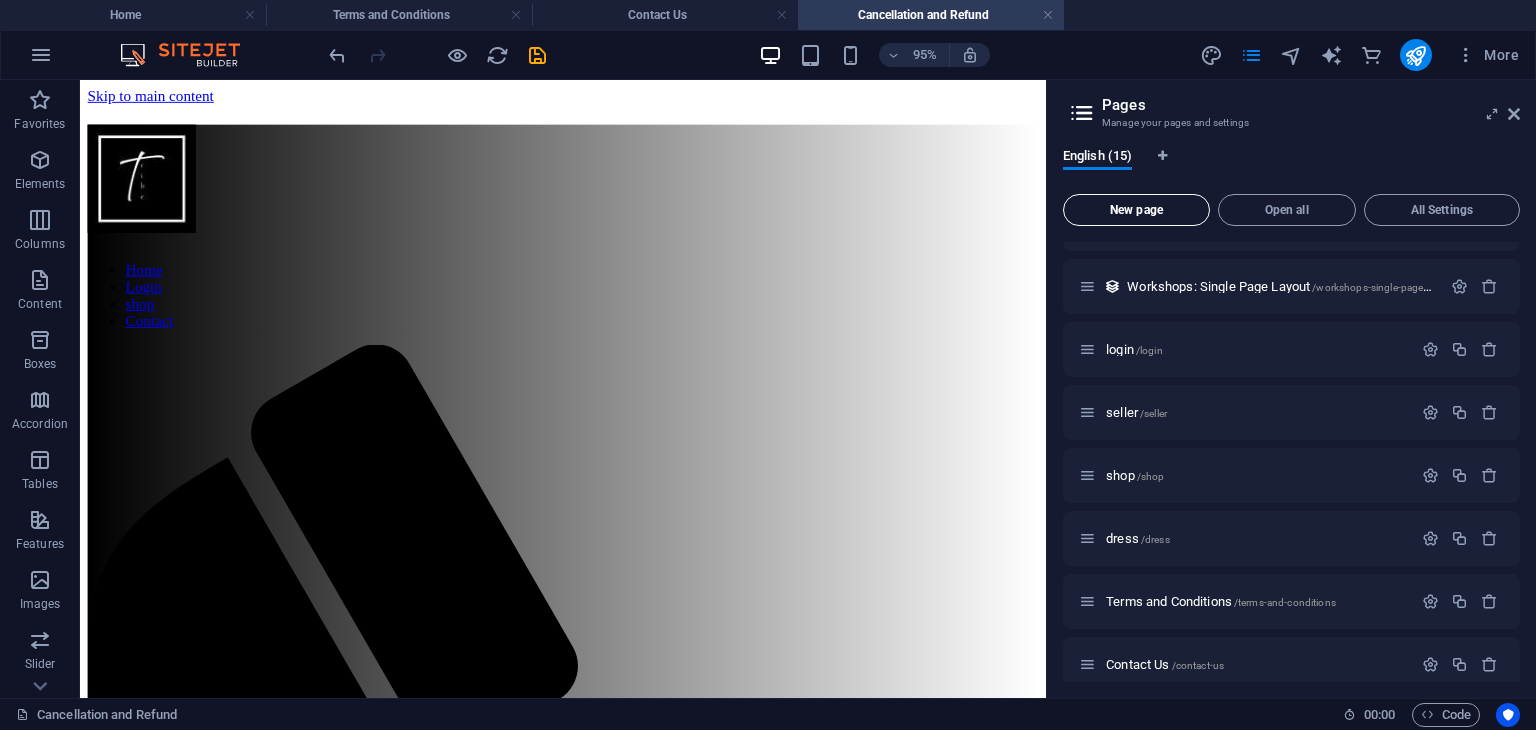 scroll, scrollTop: 765, scrollLeft: 0, axis: vertical 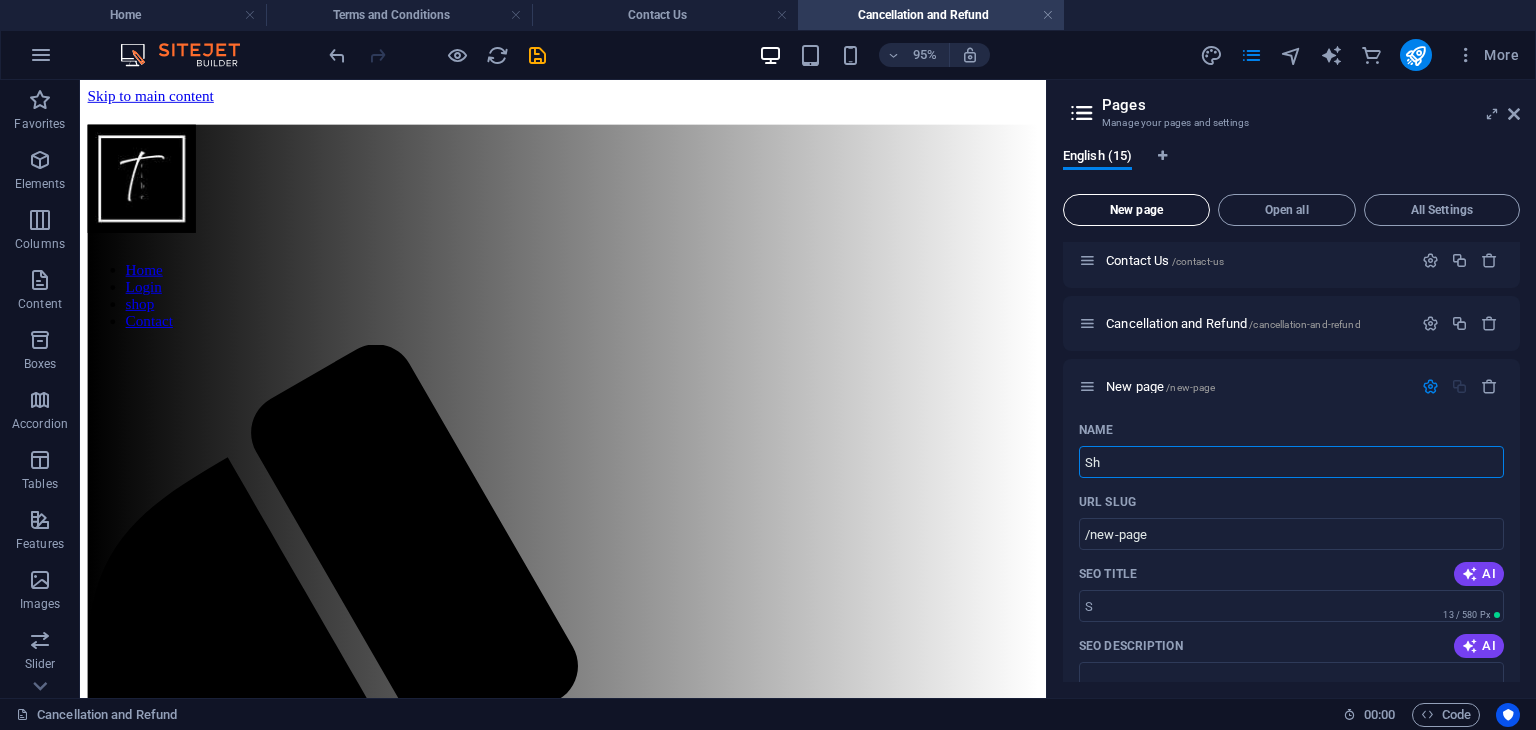 type on "Shi" 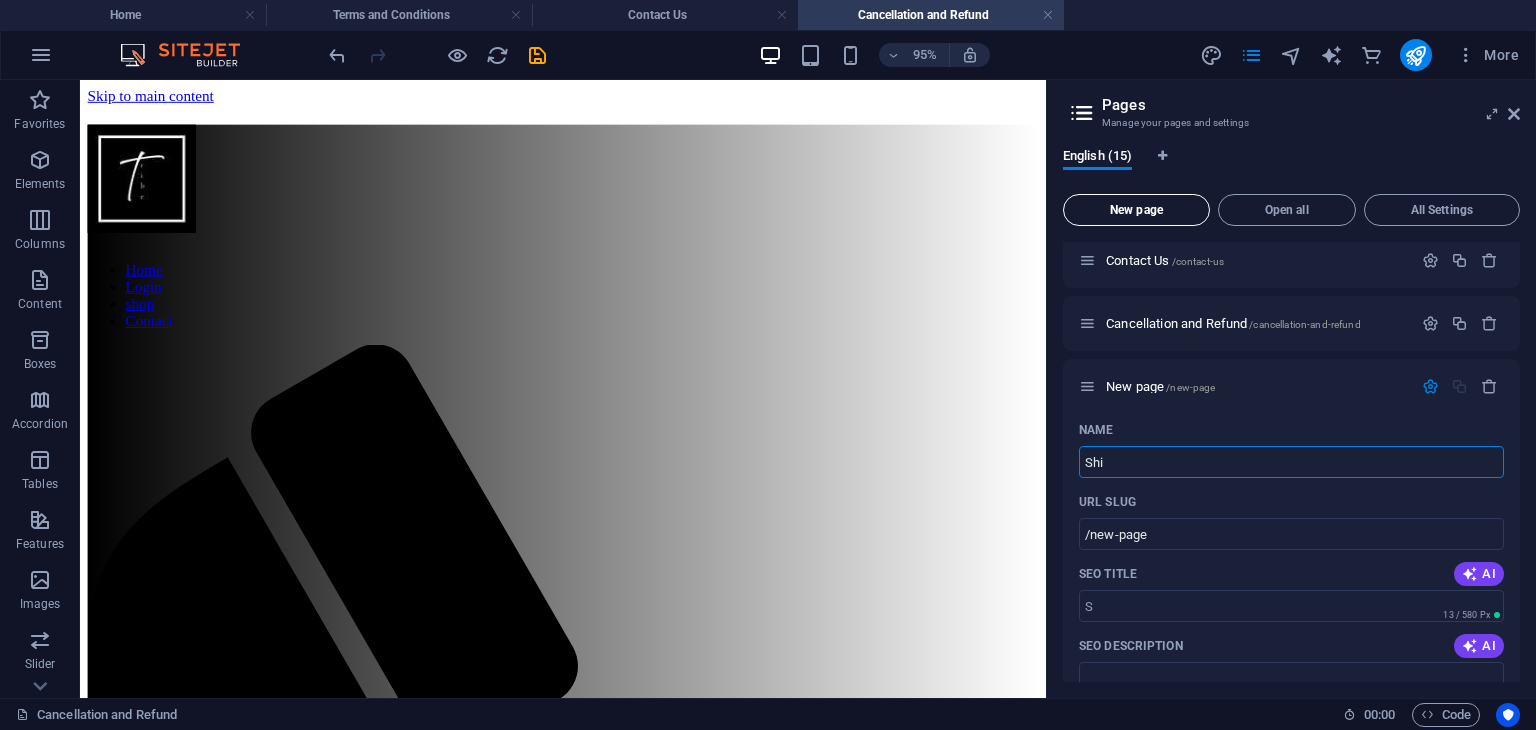 type on "/s" 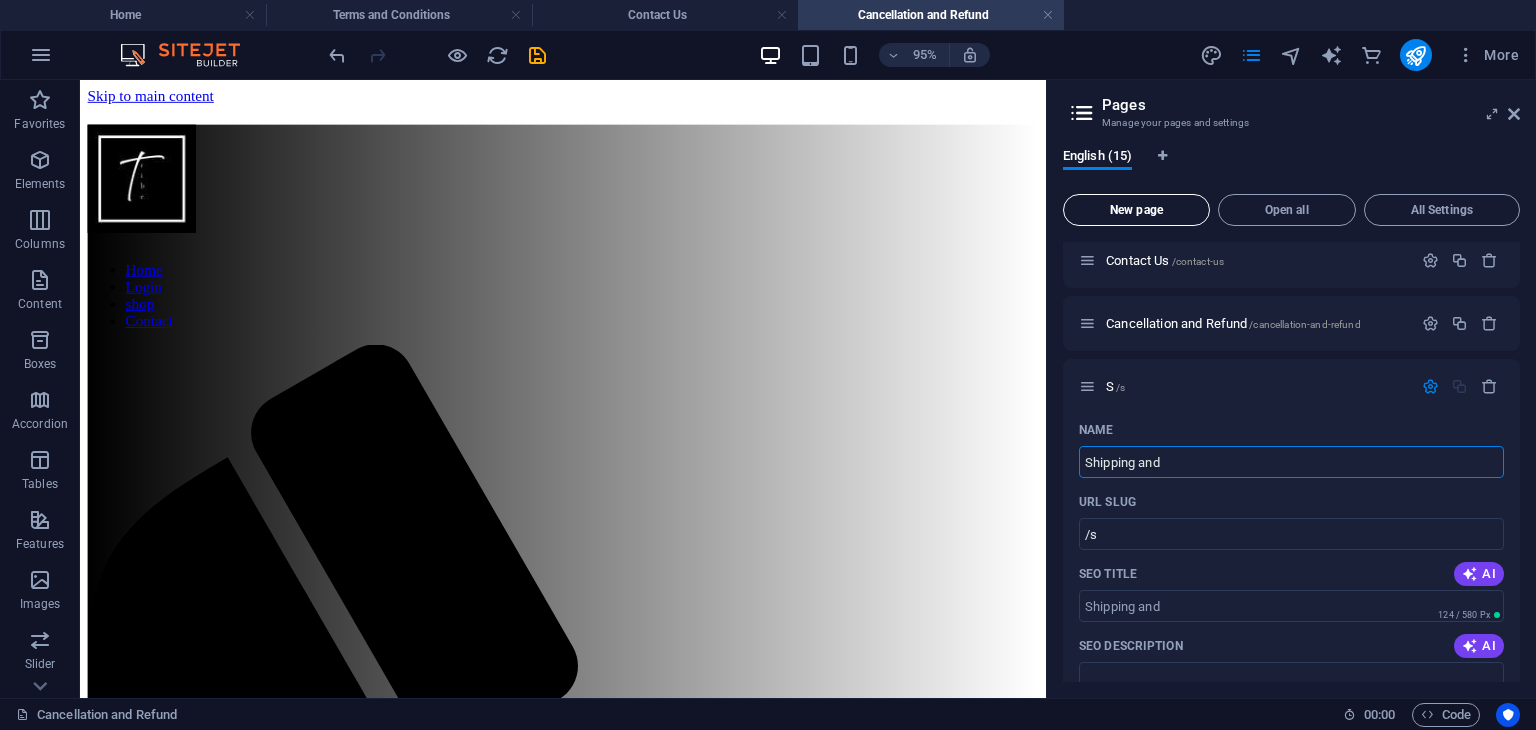 type on "Shipping and D" 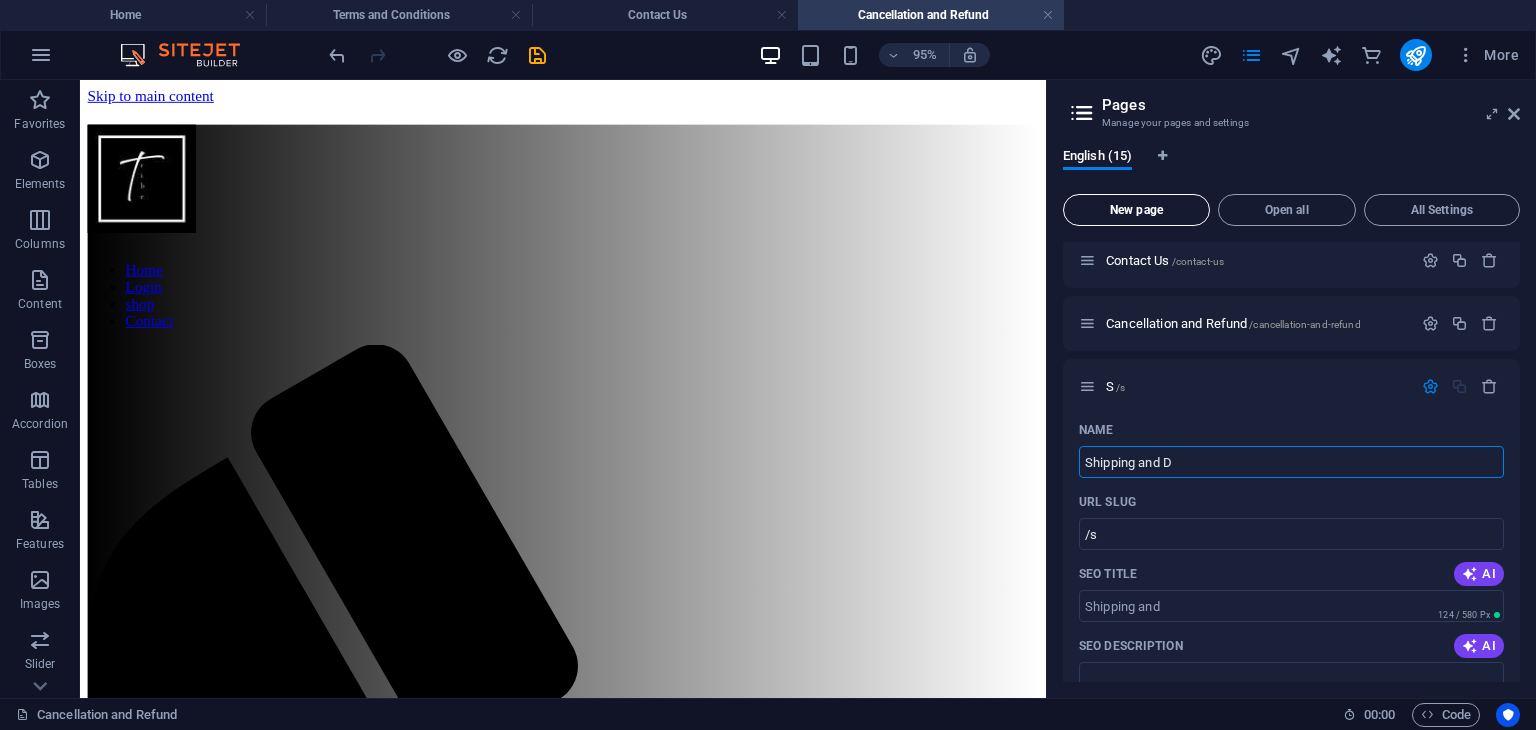 type on "/shipping-and" 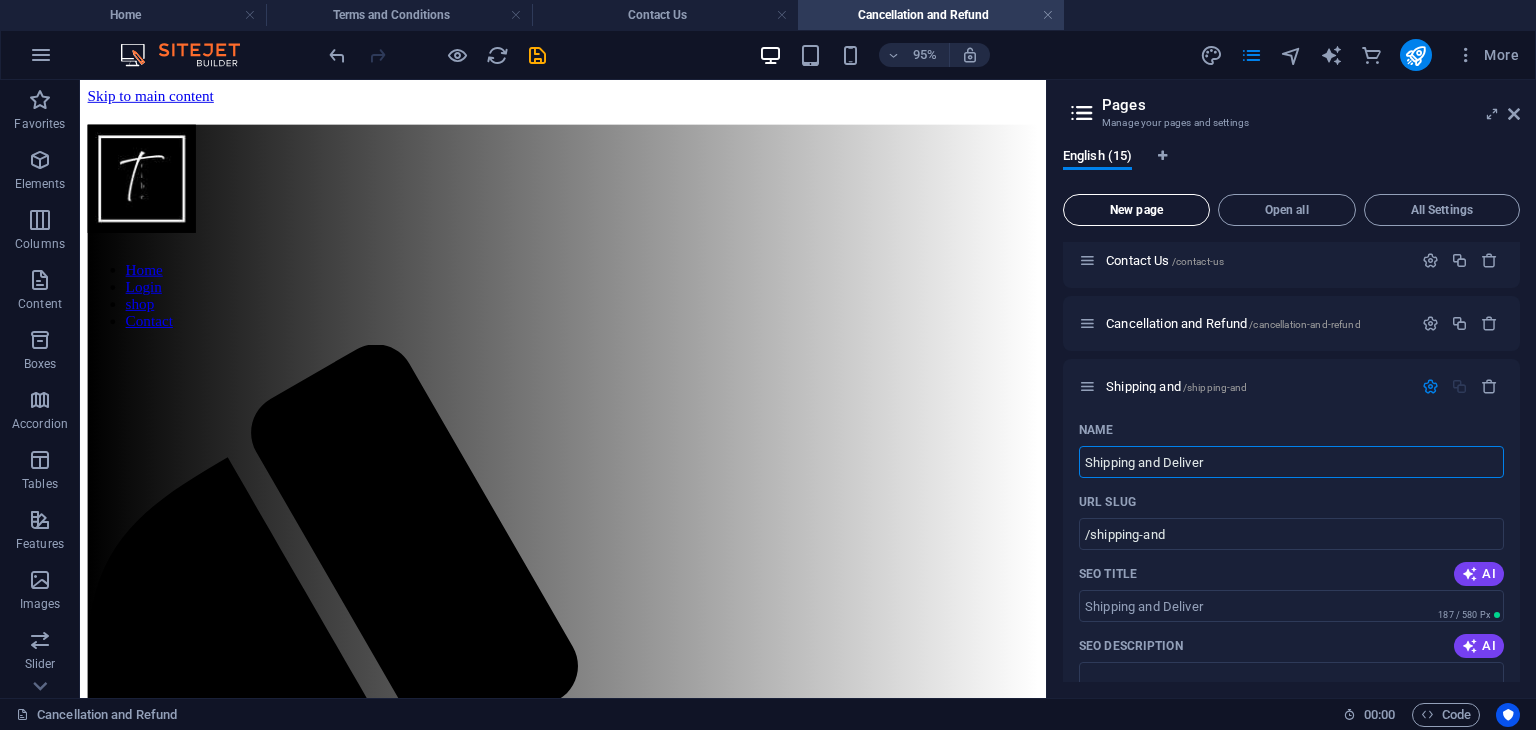 type on "Shipping and Delivery" 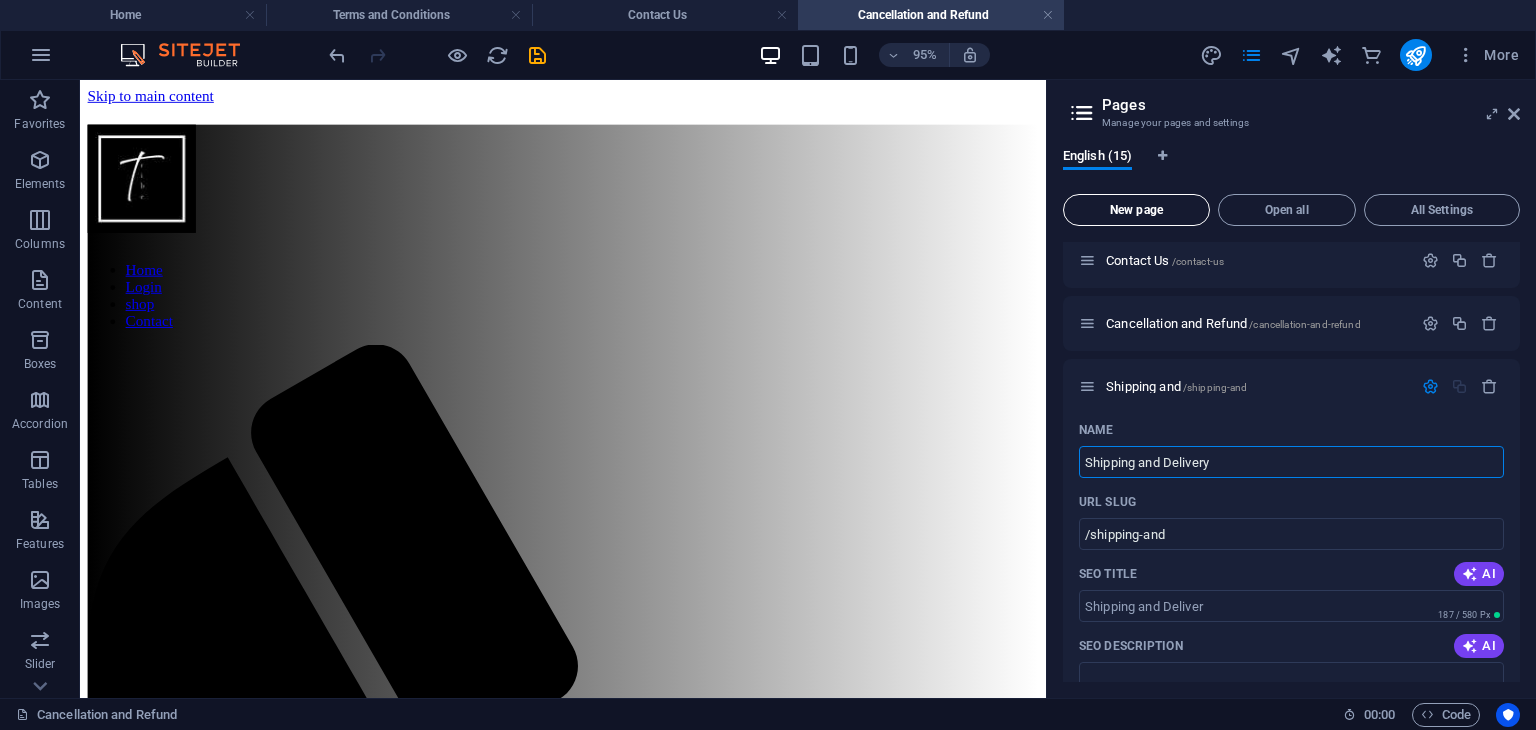 type on "/shipping-and-deliver" 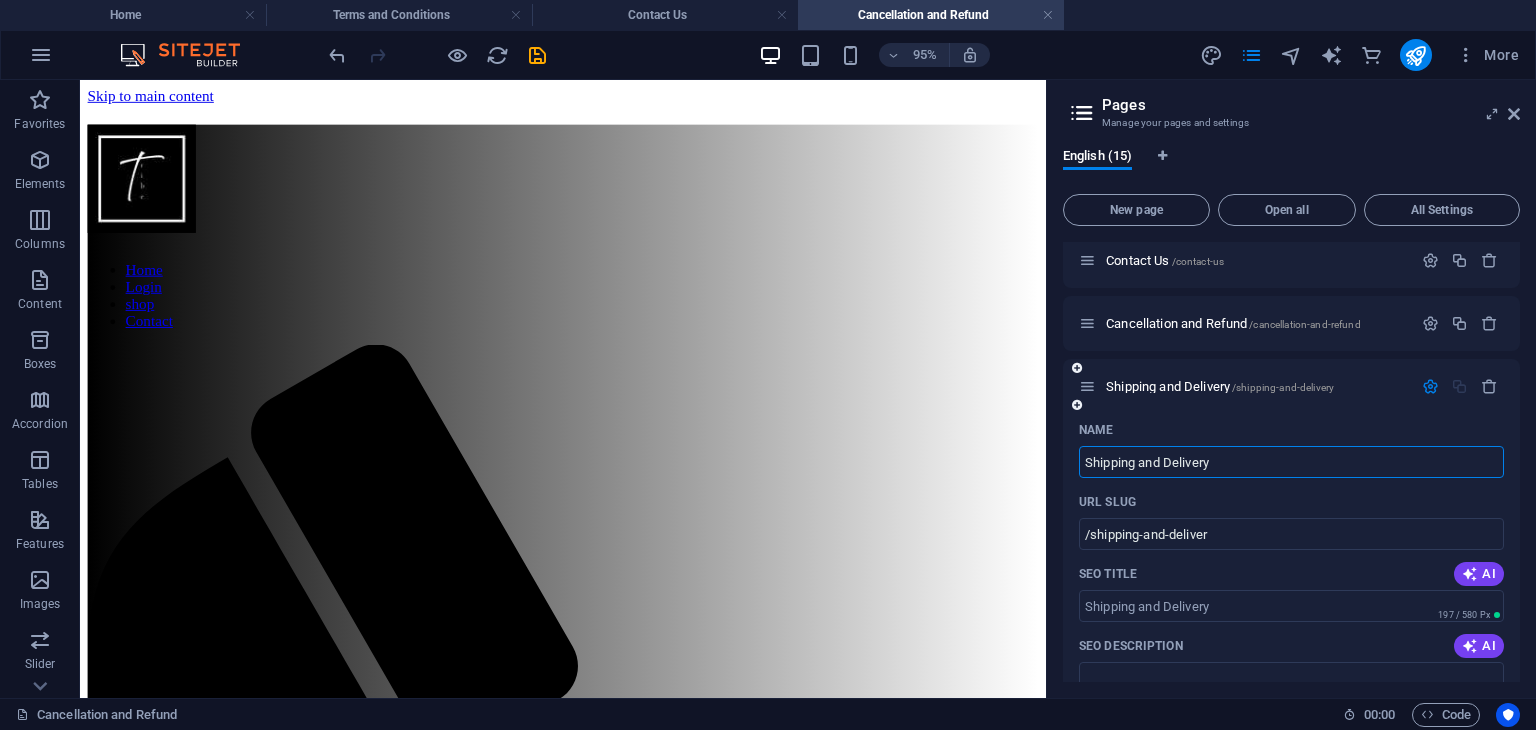 type on "Shipping and Delivery" 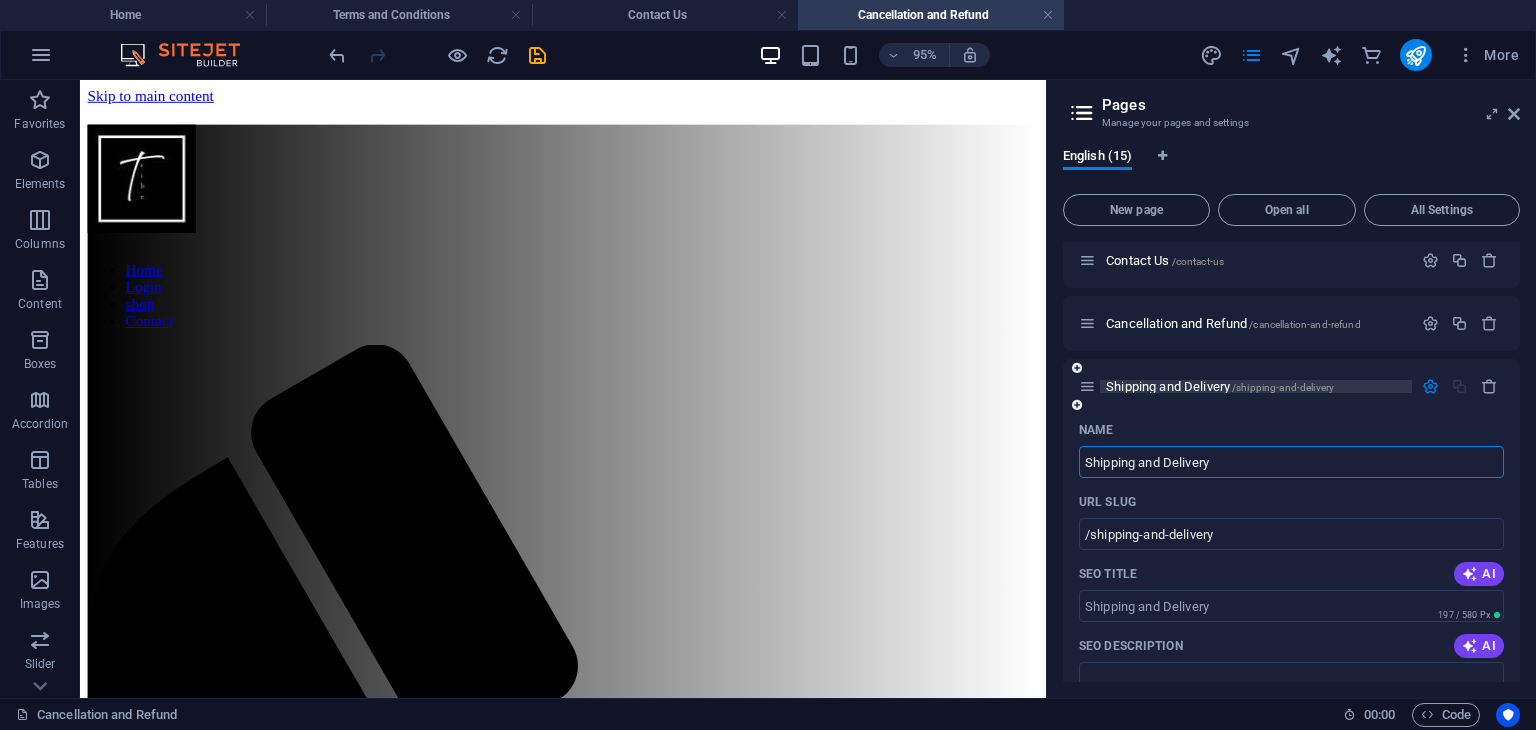 type on "Shipping and Delivery" 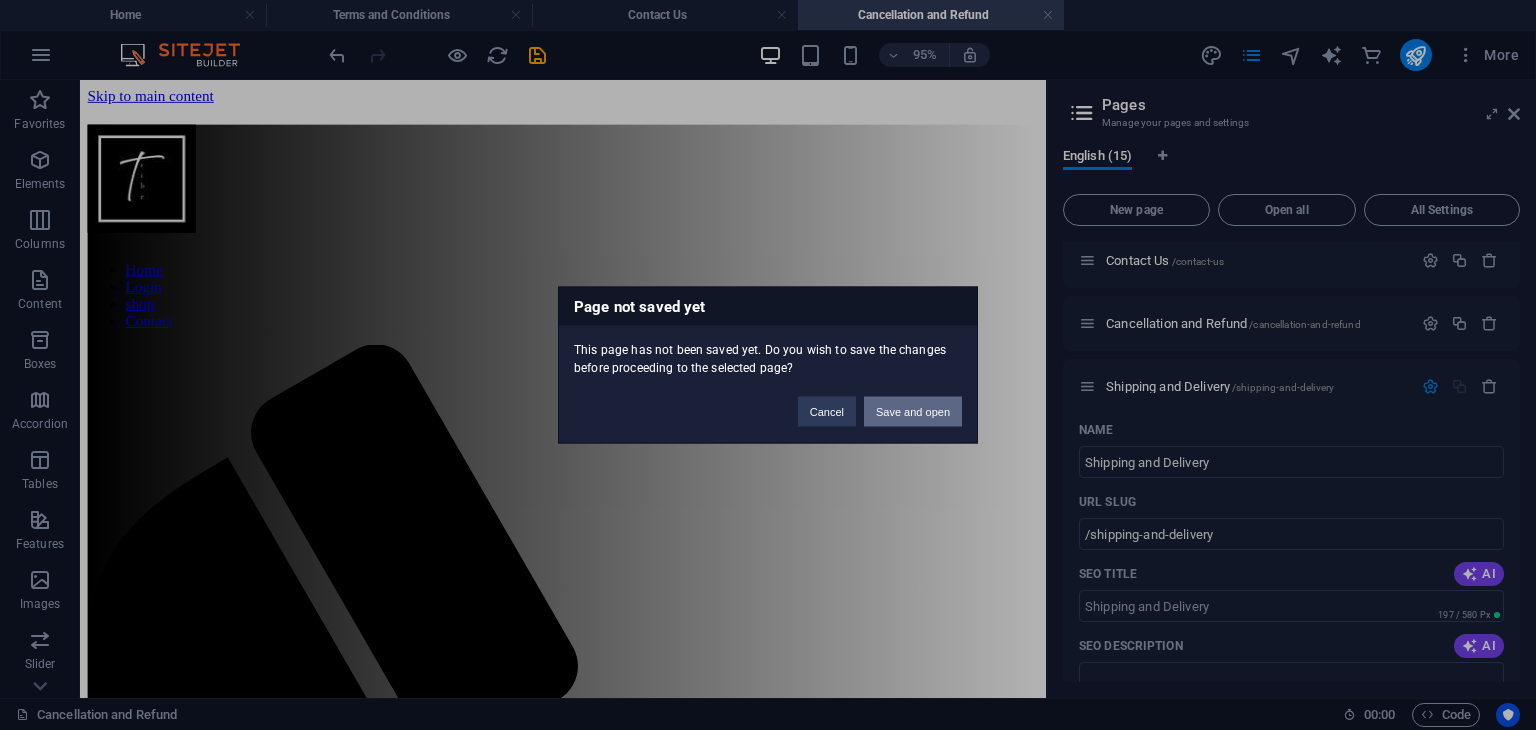 click on "Save and open" at bounding box center [913, 412] 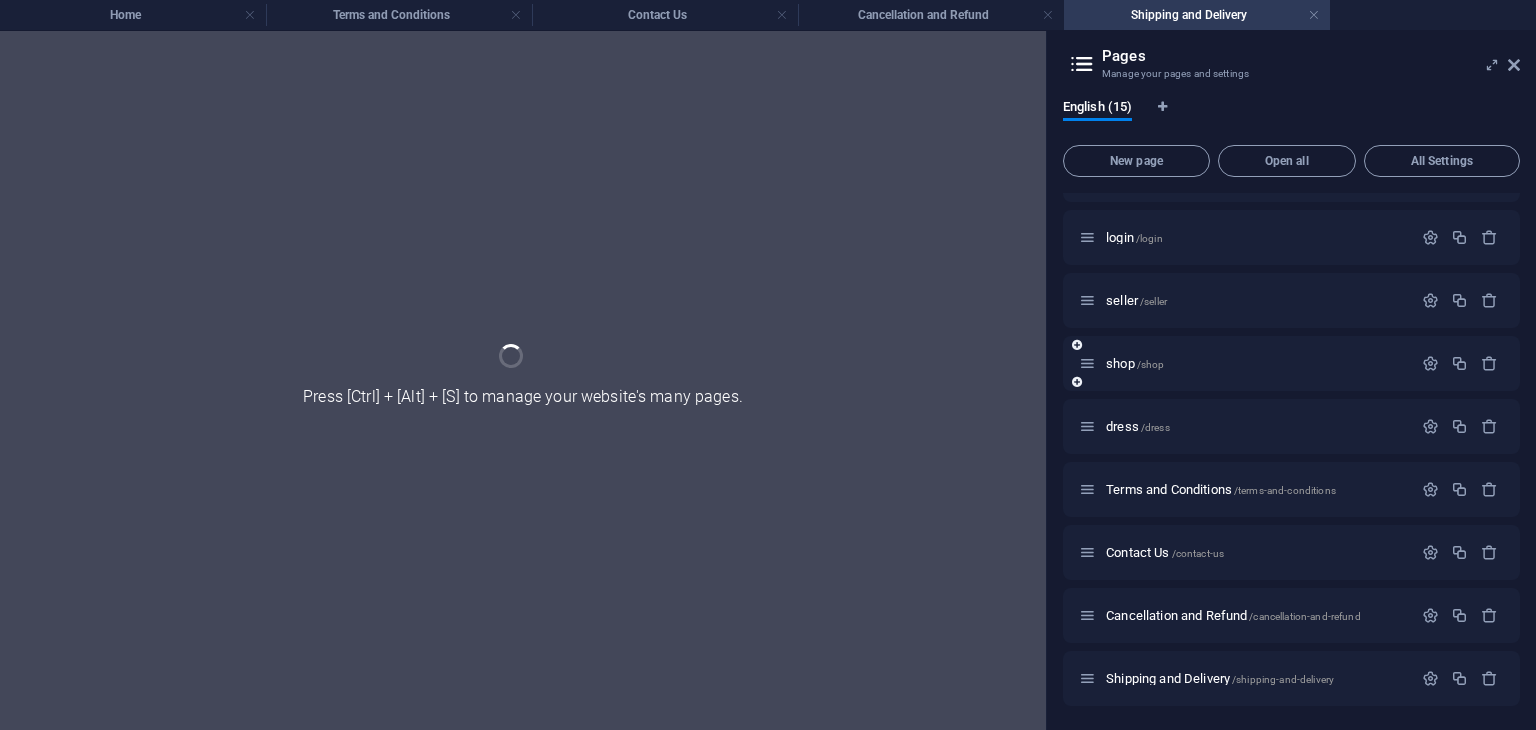 scroll, scrollTop: 424, scrollLeft: 0, axis: vertical 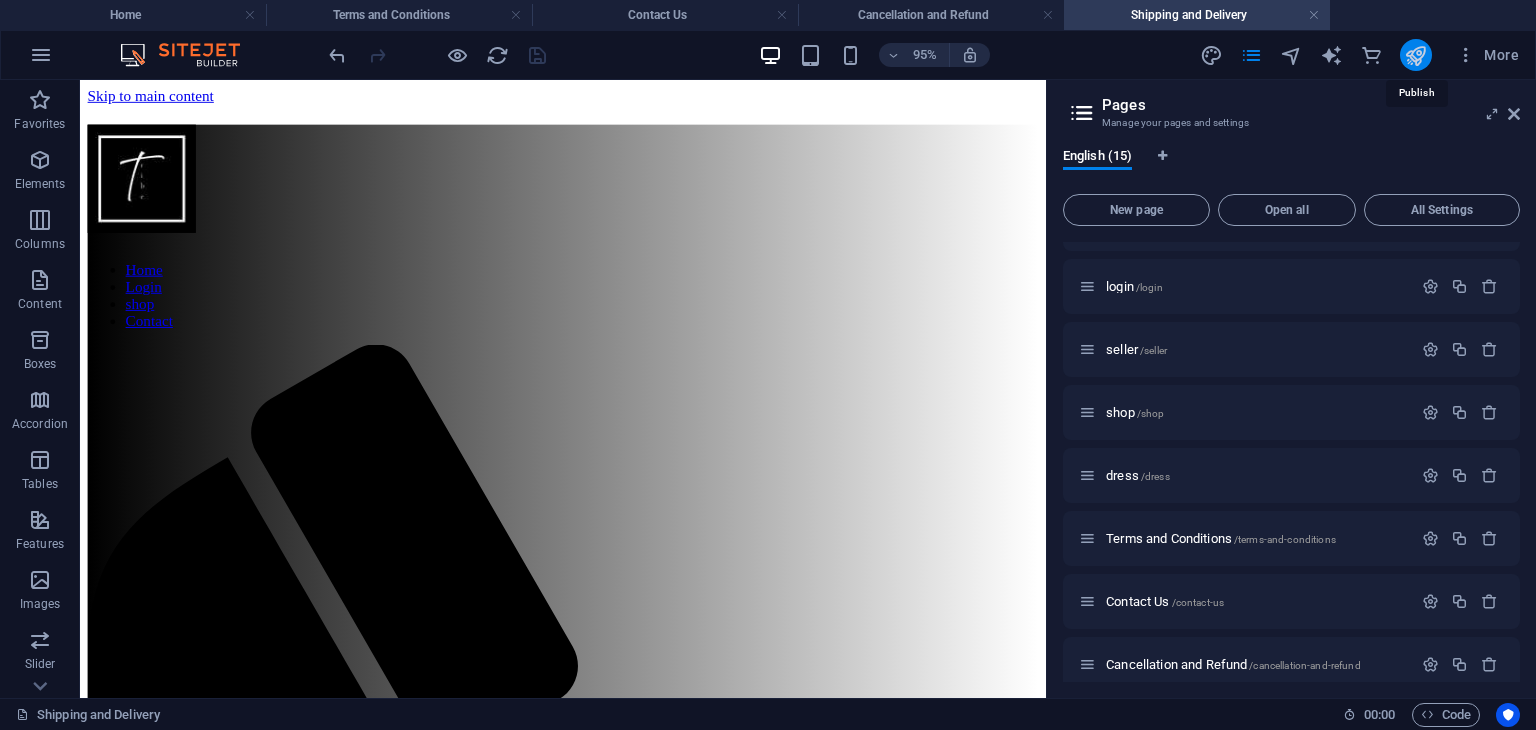 click at bounding box center [1415, 55] 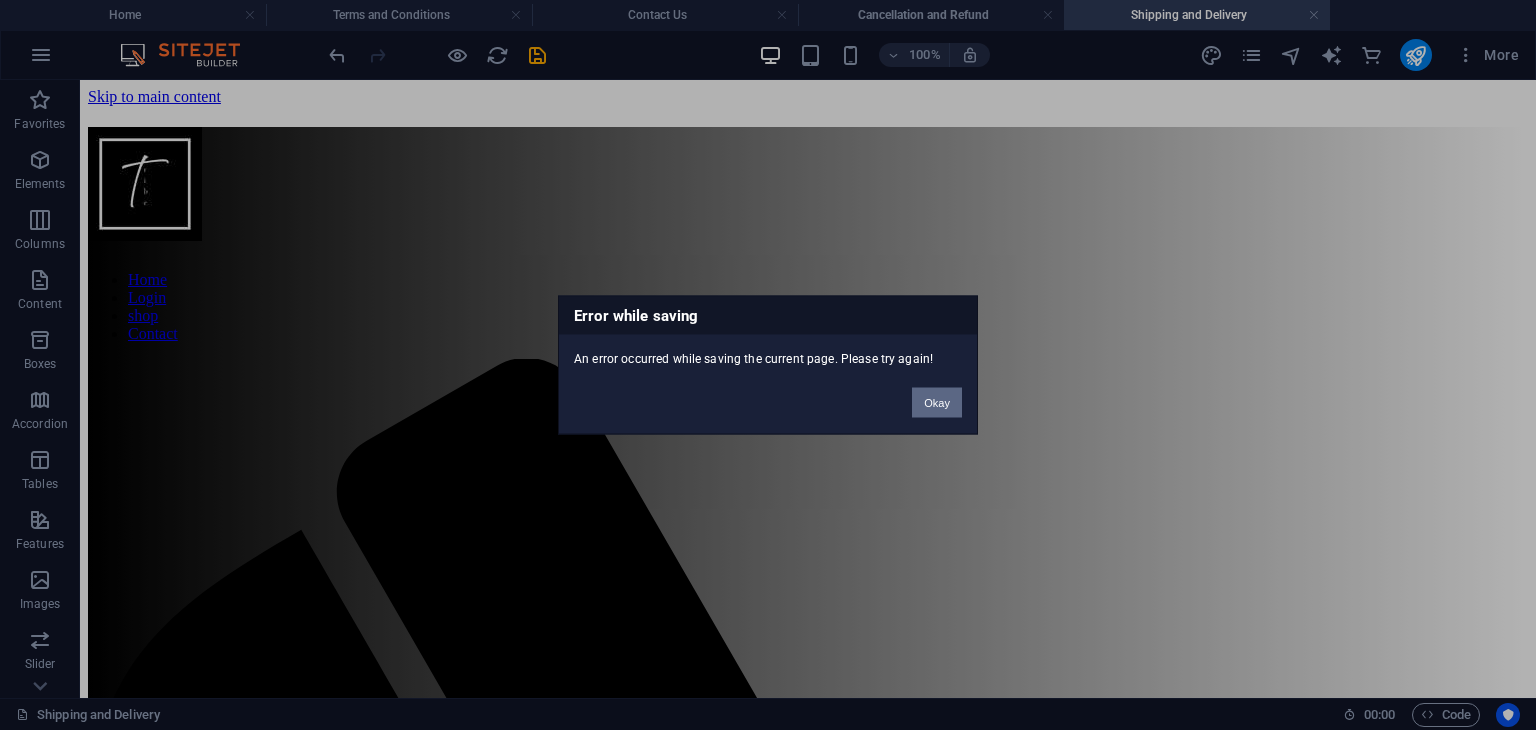 click on "Okay" at bounding box center [937, 403] 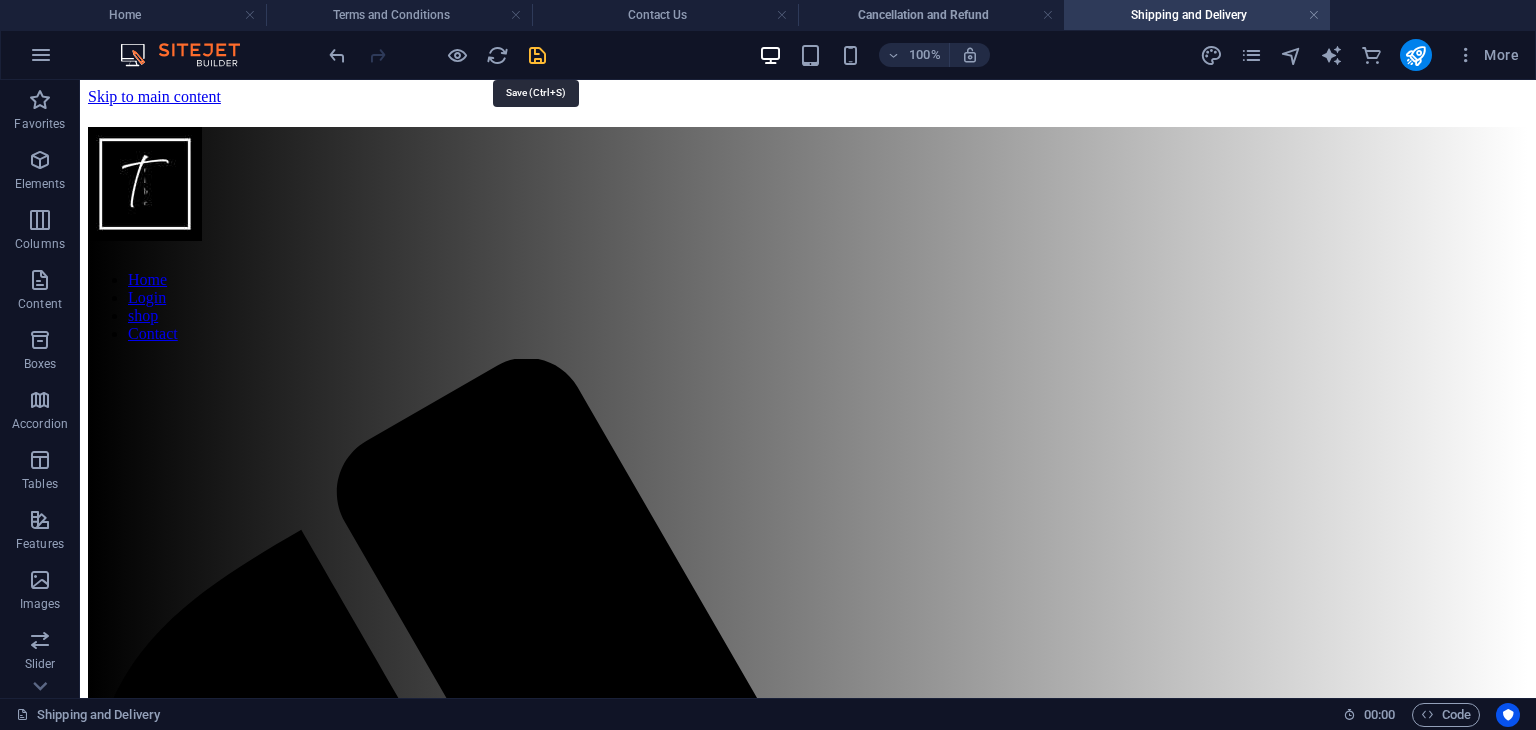 click at bounding box center (537, 55) 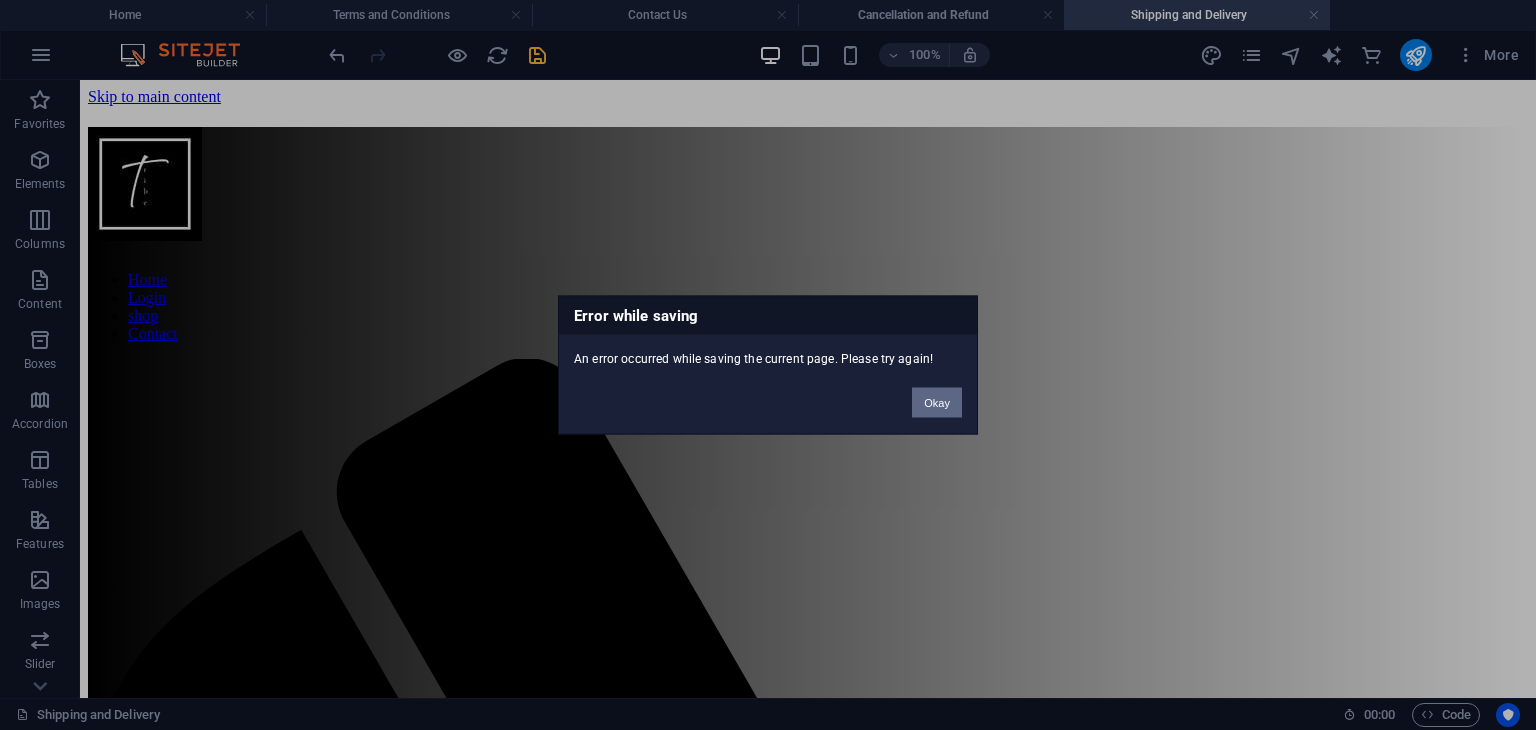 click on "Okay" at bounding box center (937, 403) 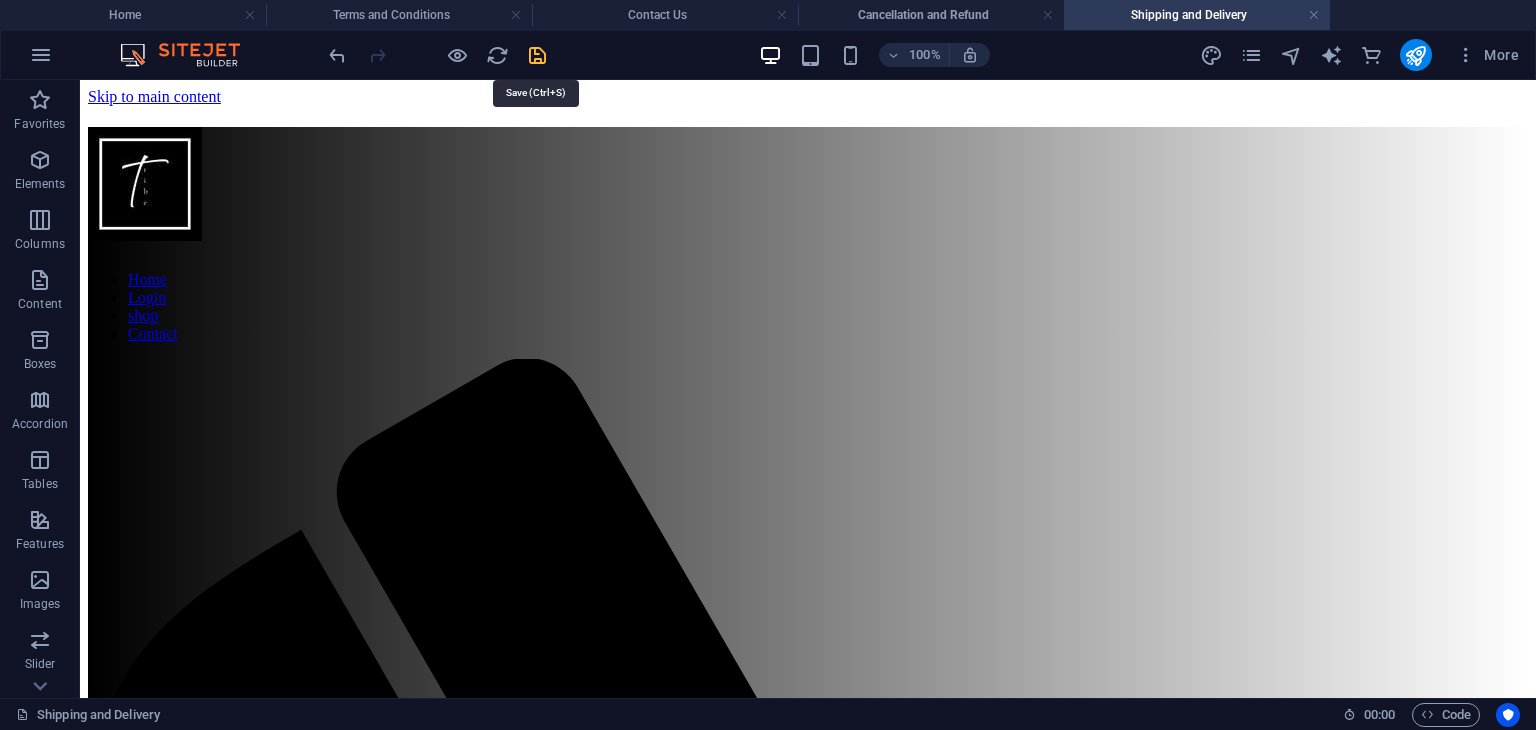 click at bounding box center [537, 55] 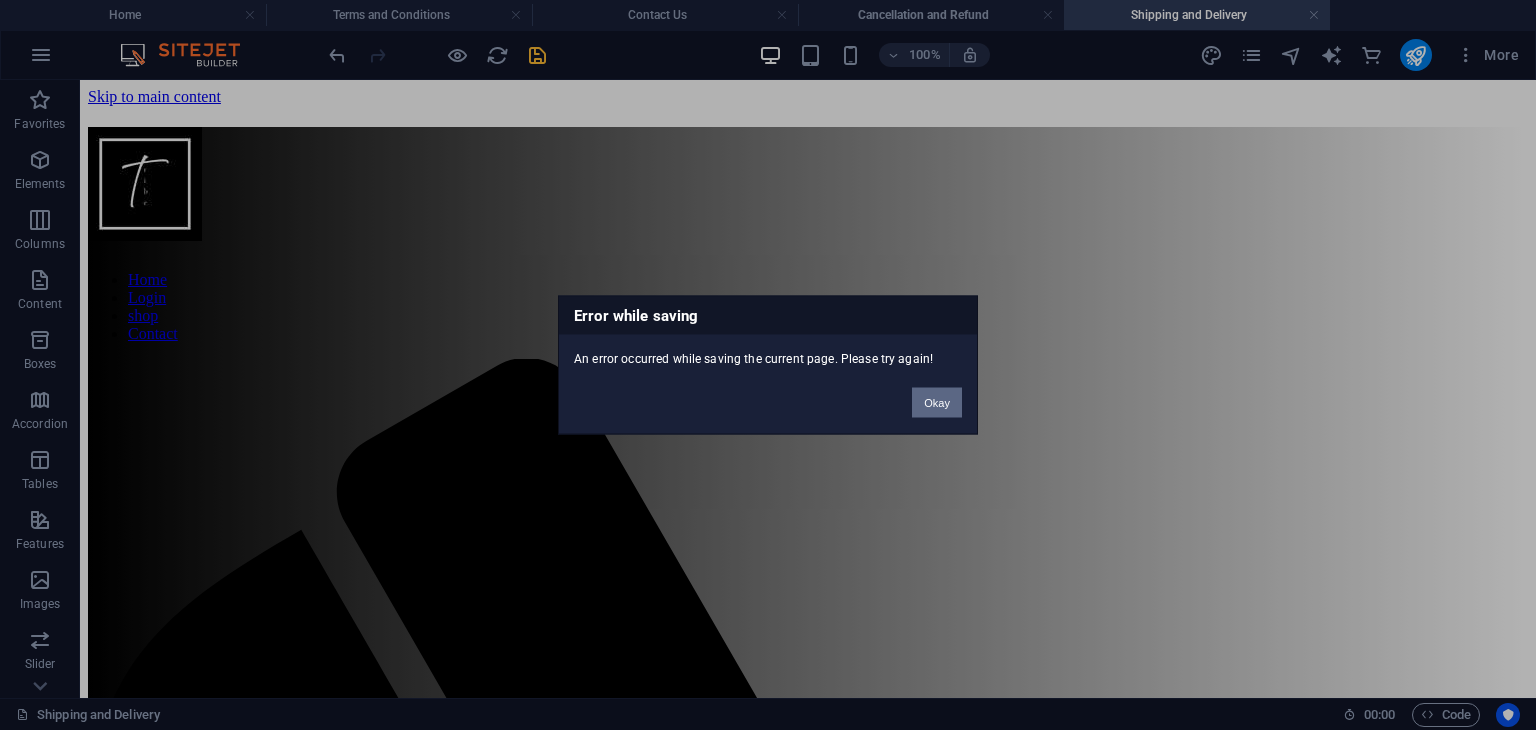 click on "Okay" at bounding box center (937, 403) 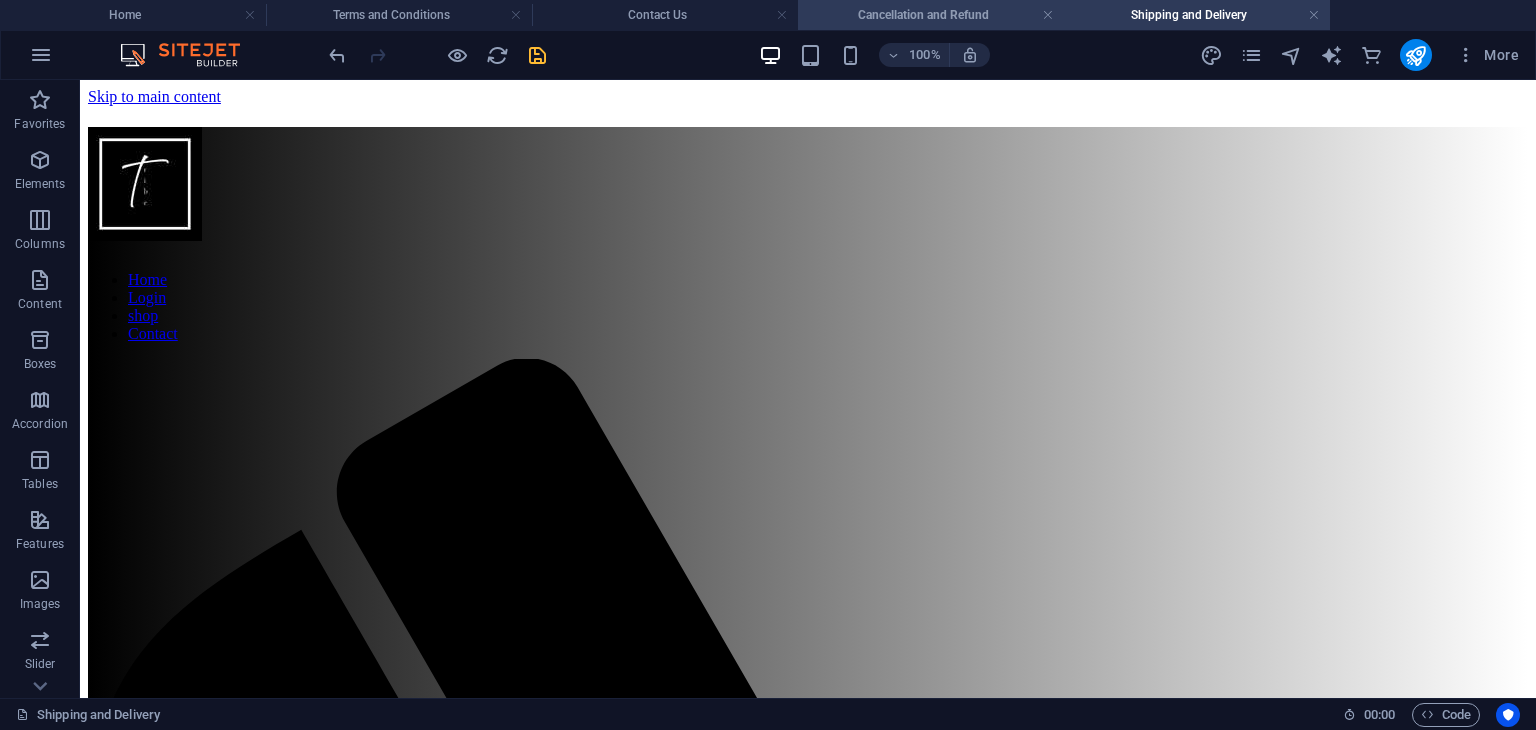 click on "Cancellation and Refund" at bounding box center (931, 15) 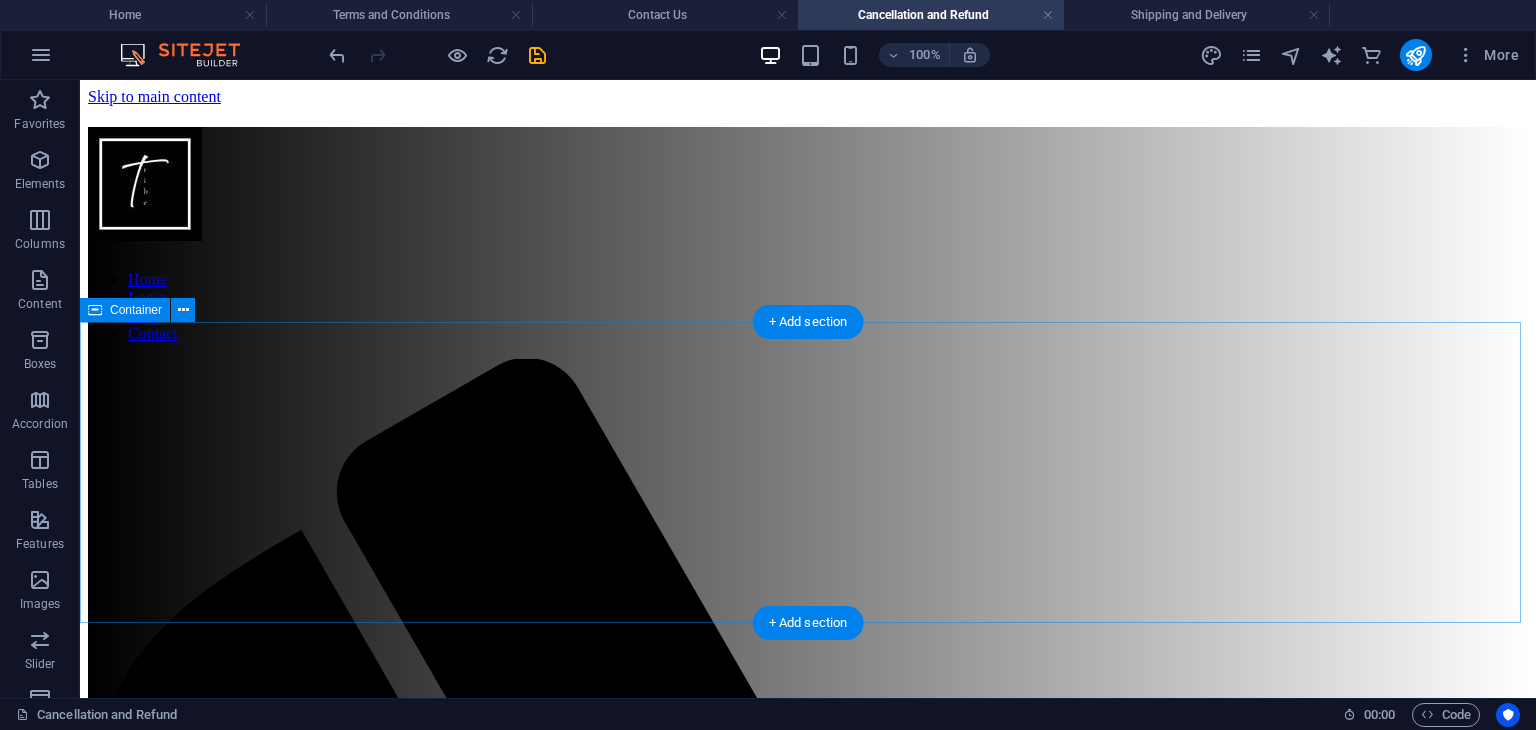 click on "Add elements" at bounding box center (749, 2376) 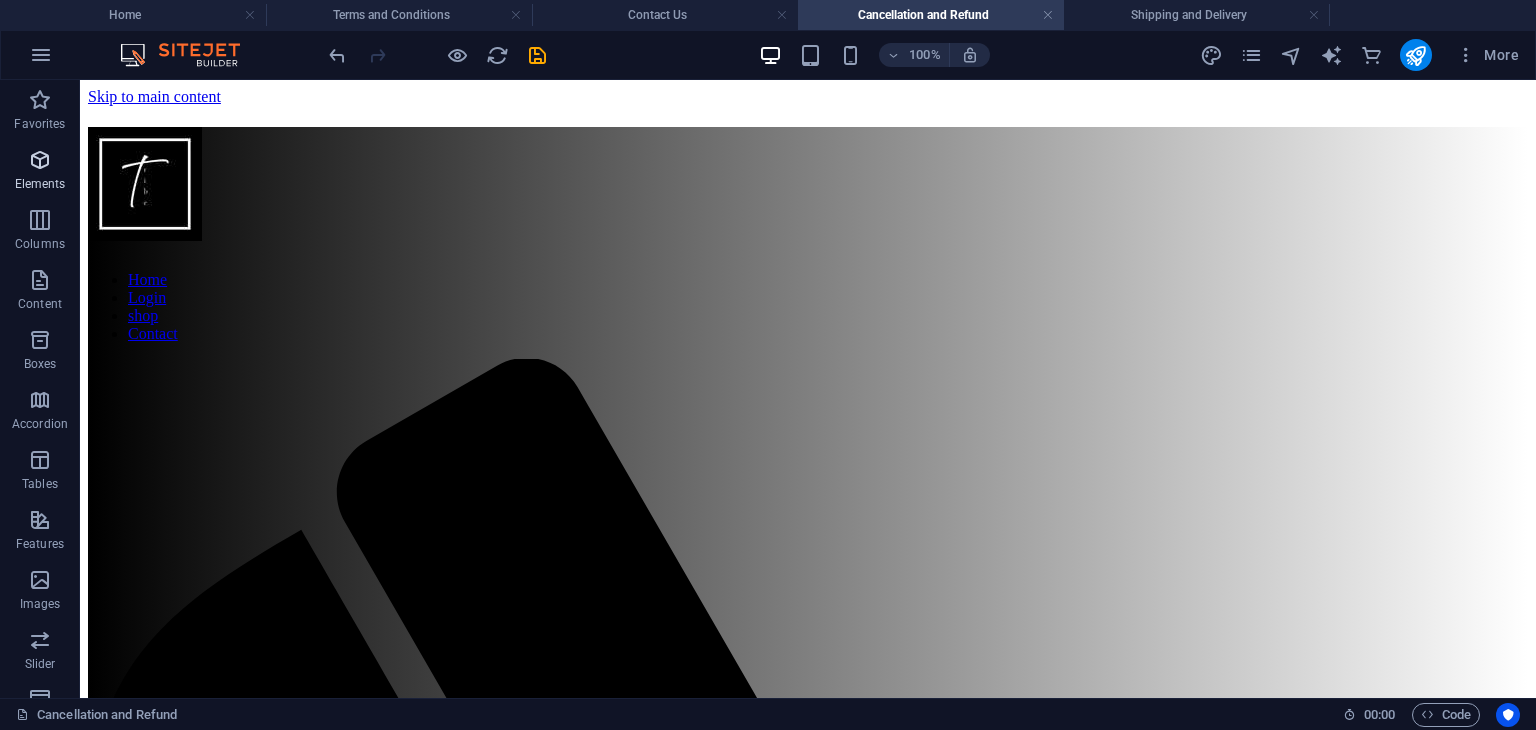 click on "Elements" at bounding box center [40, 184] 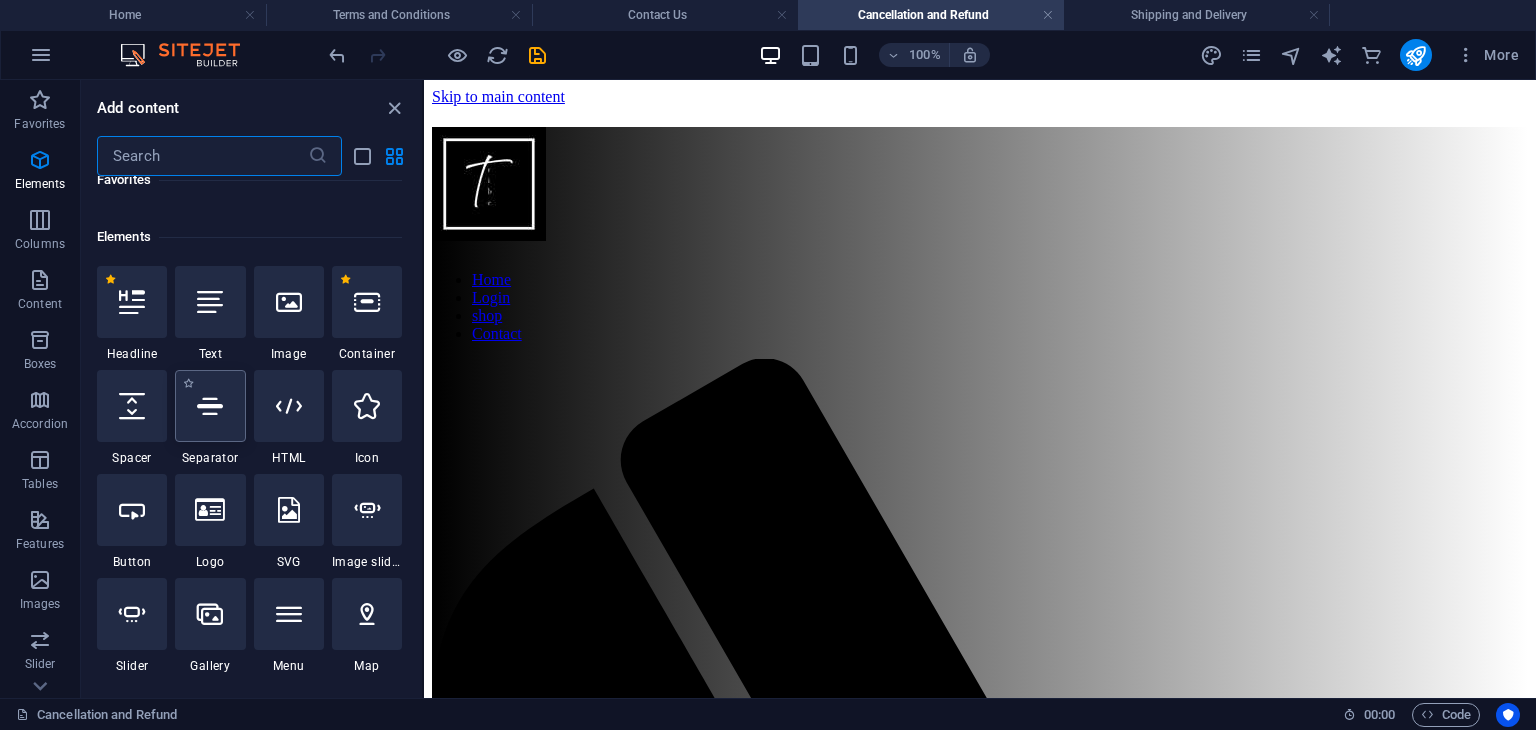 scroll, scrollTop: 212, scrollLeft: 0, axis: vertical 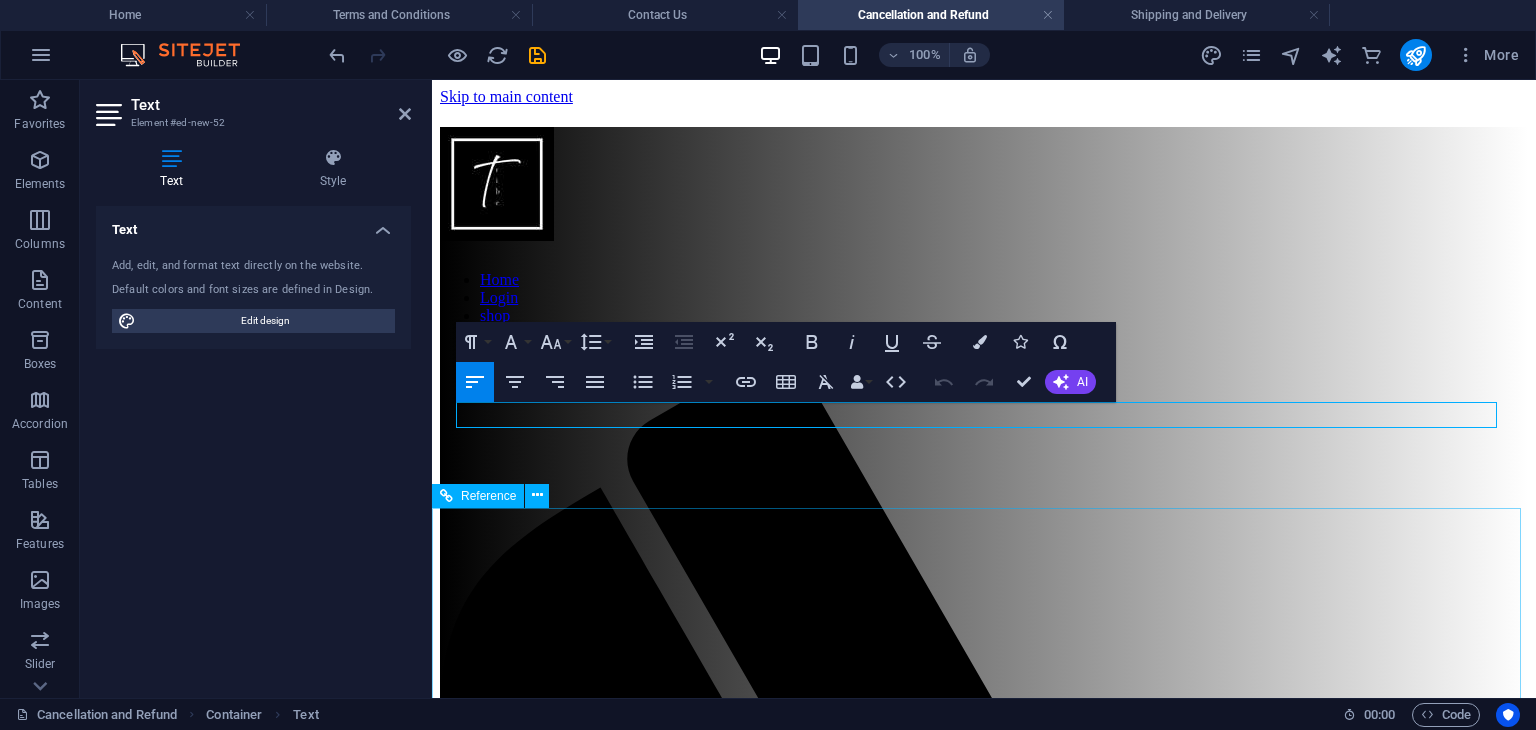 type 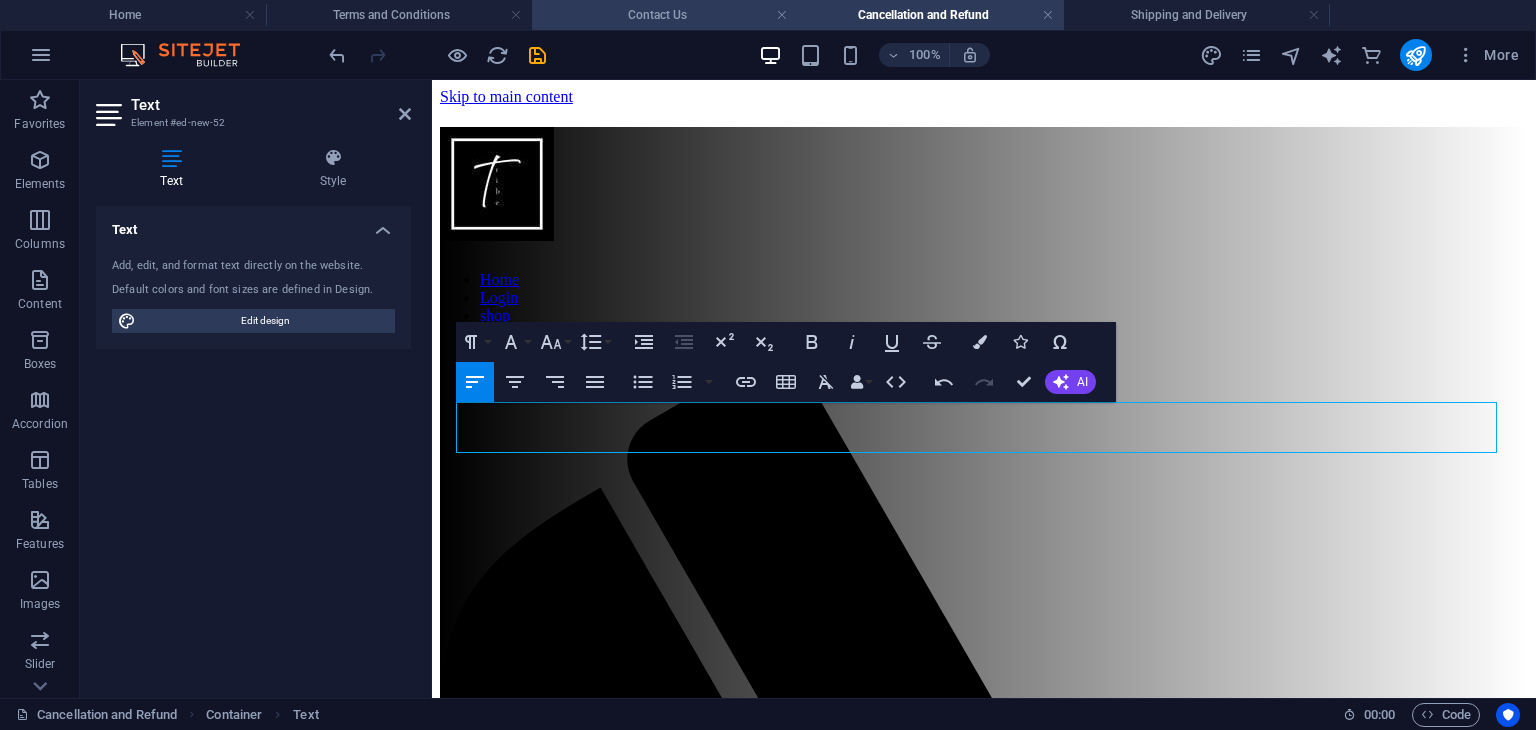 click on "Contact Us" at bounding box center (665, 15) 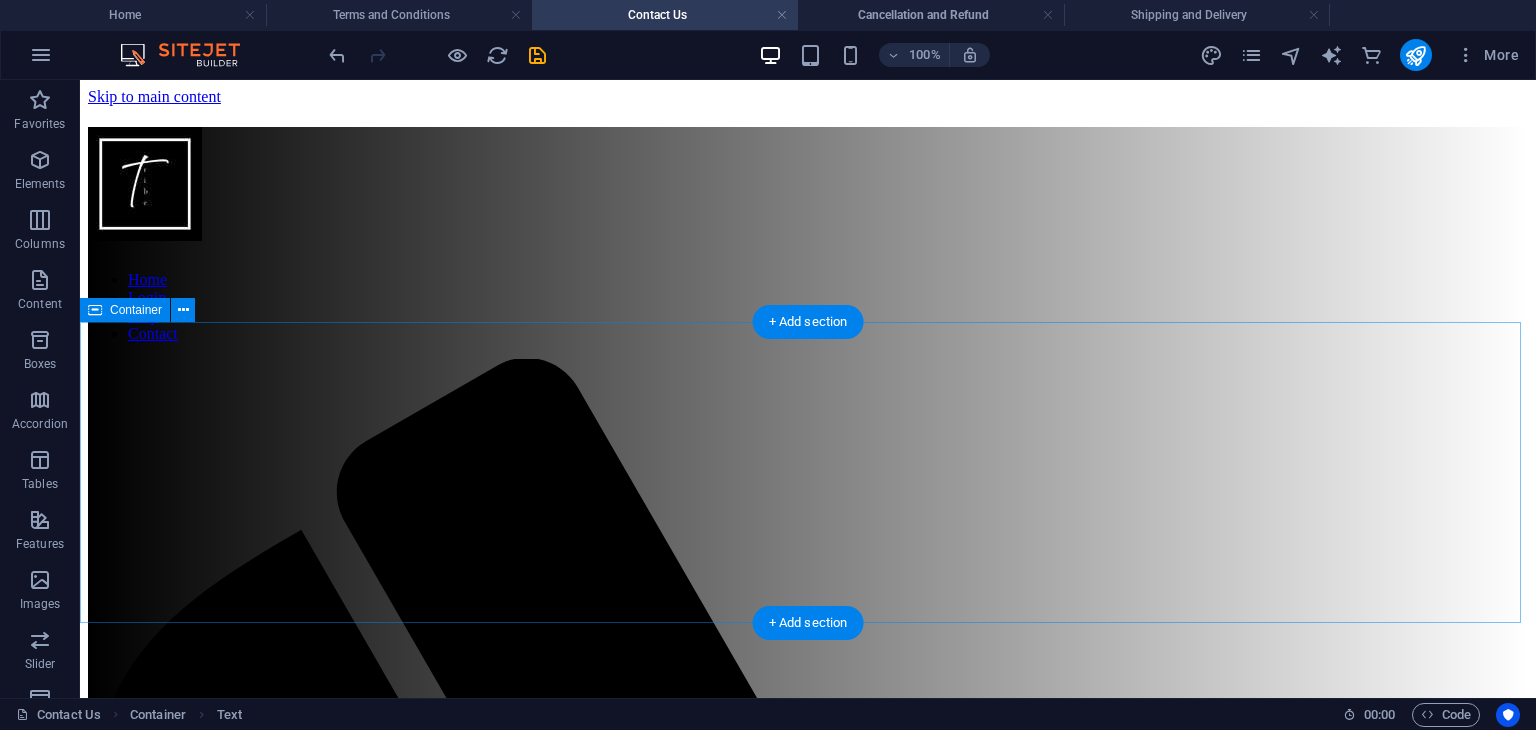 click on "Add elements" at bounding box center (749, 2376) 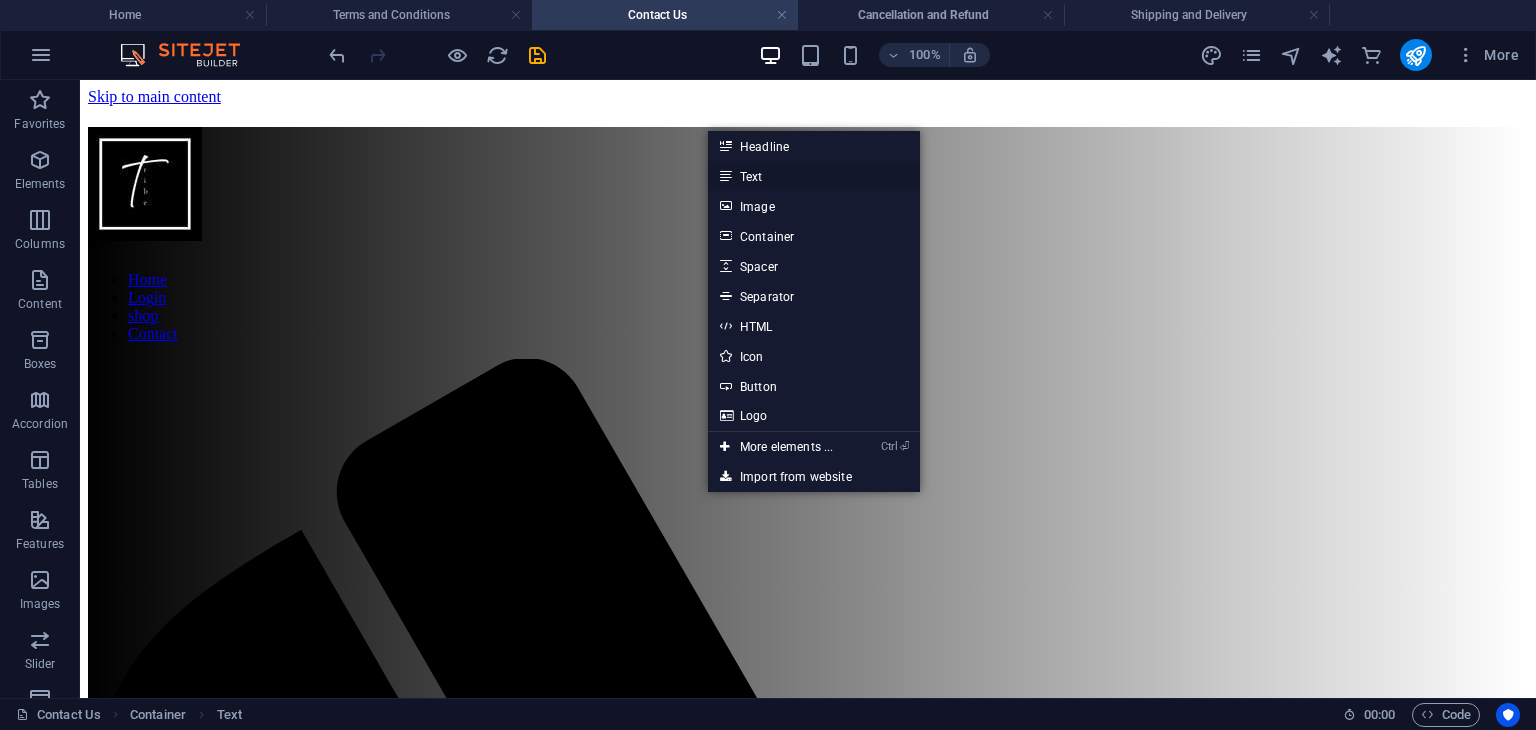 click on "Text" at bounding box center (814, 176) 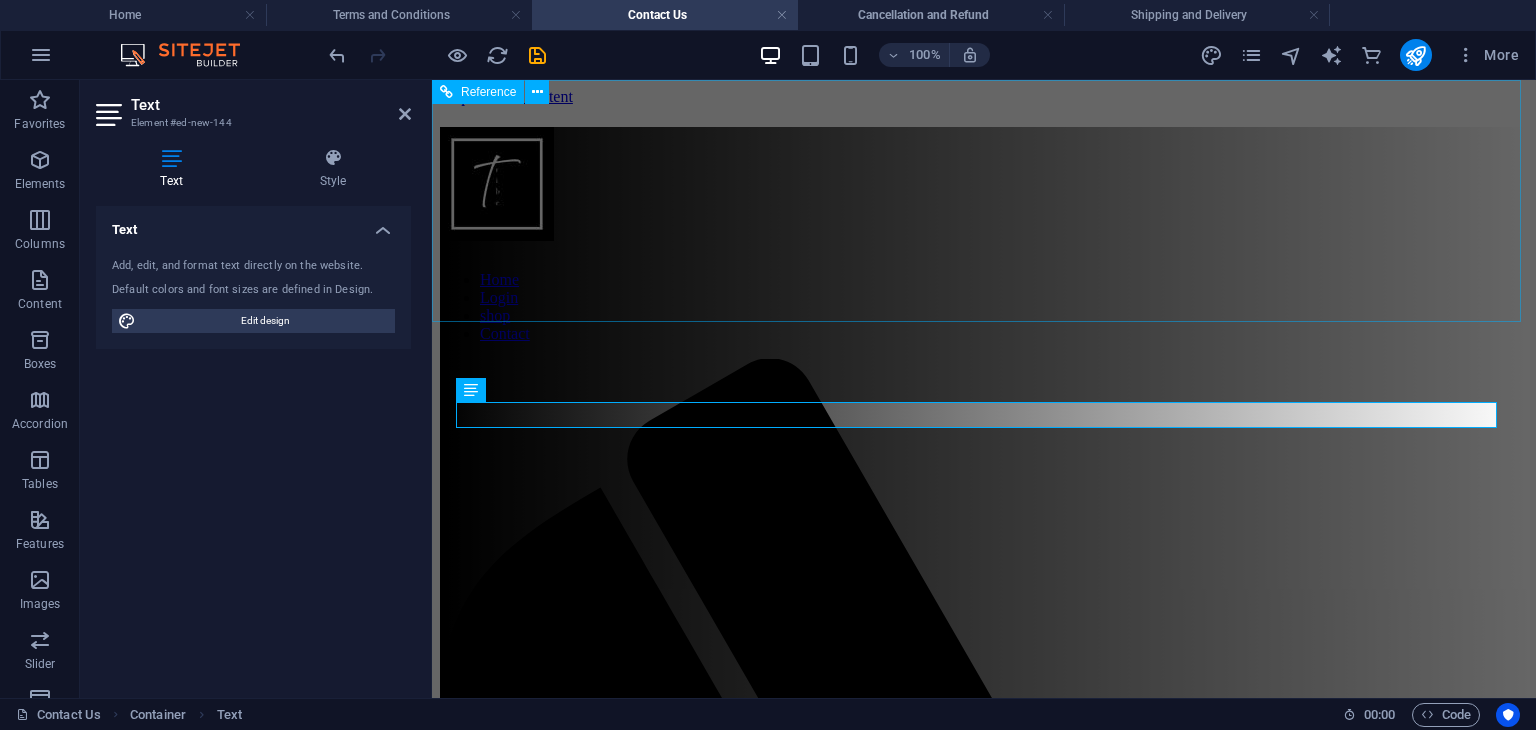 type 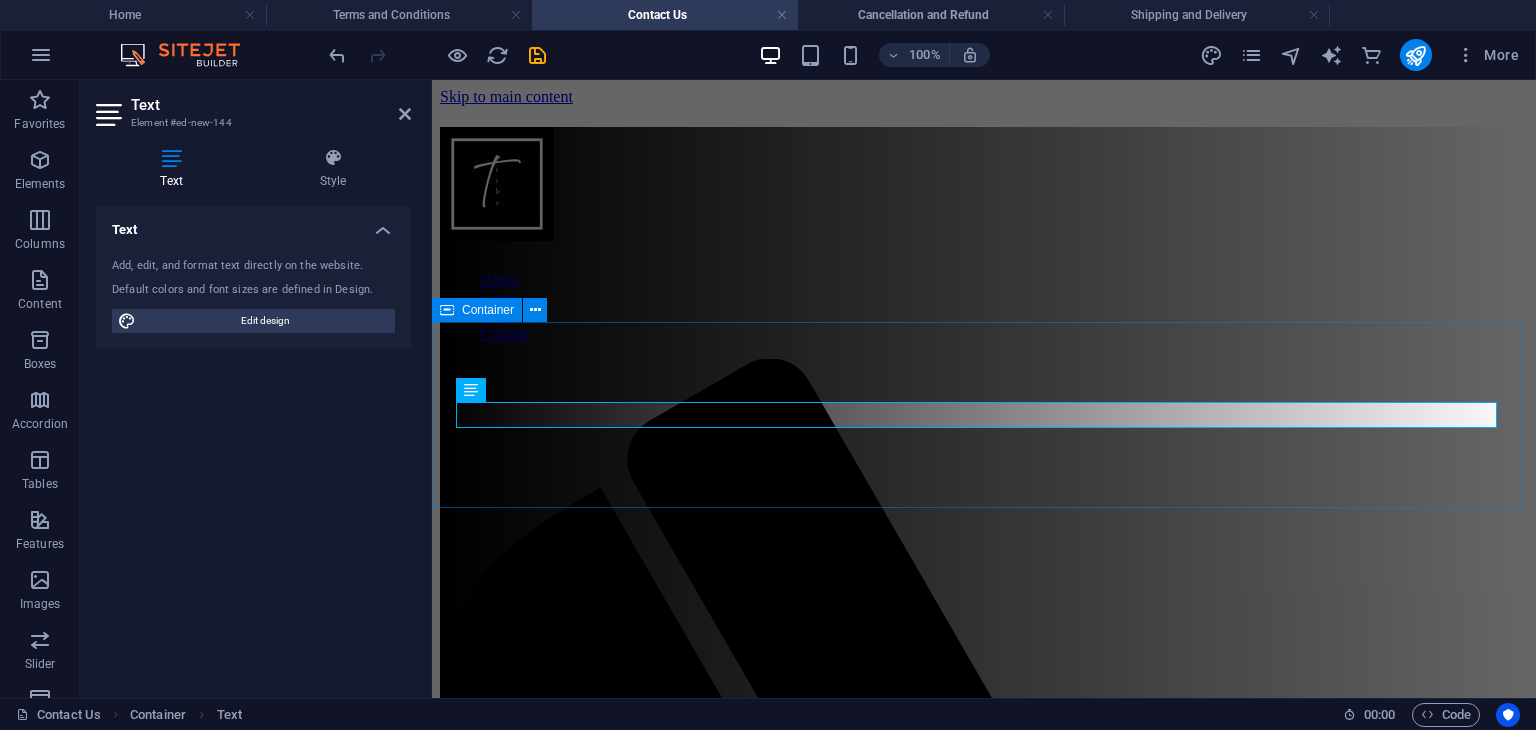 click on "conatact" at bounding box center [984, 1832] 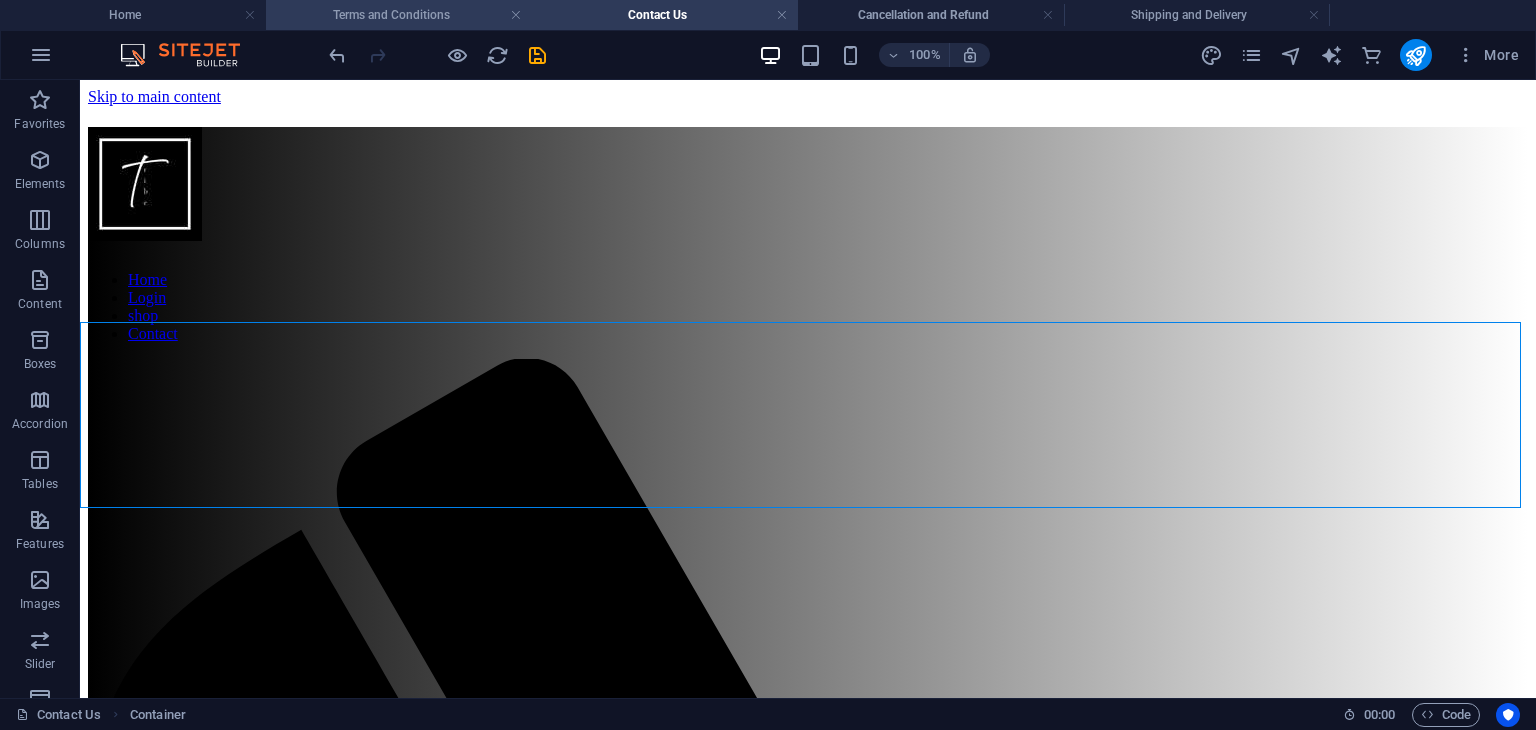 click on "Terms and Conditions" at bounding box center (399, 15) 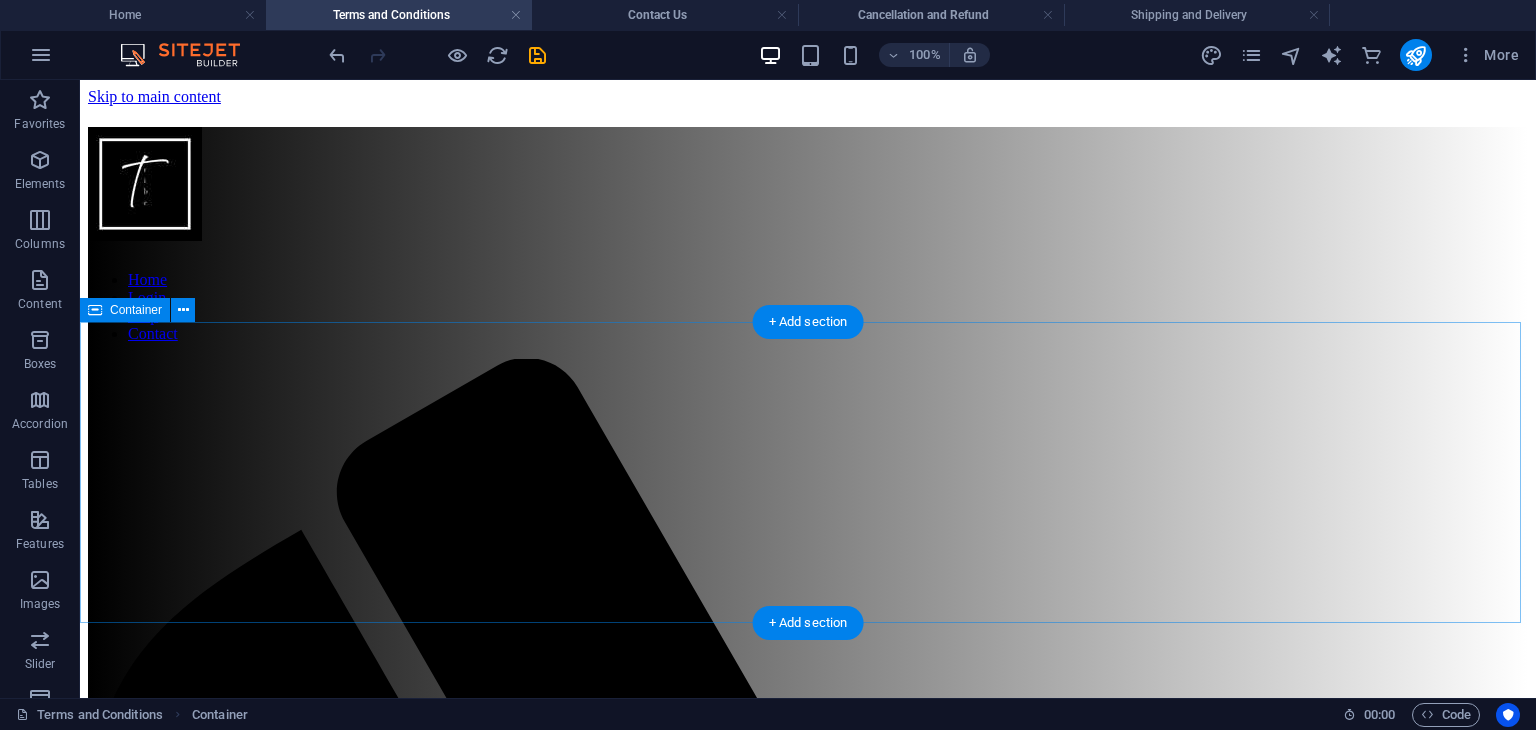 click on "Add elements" at bounding box center (749, 2376) 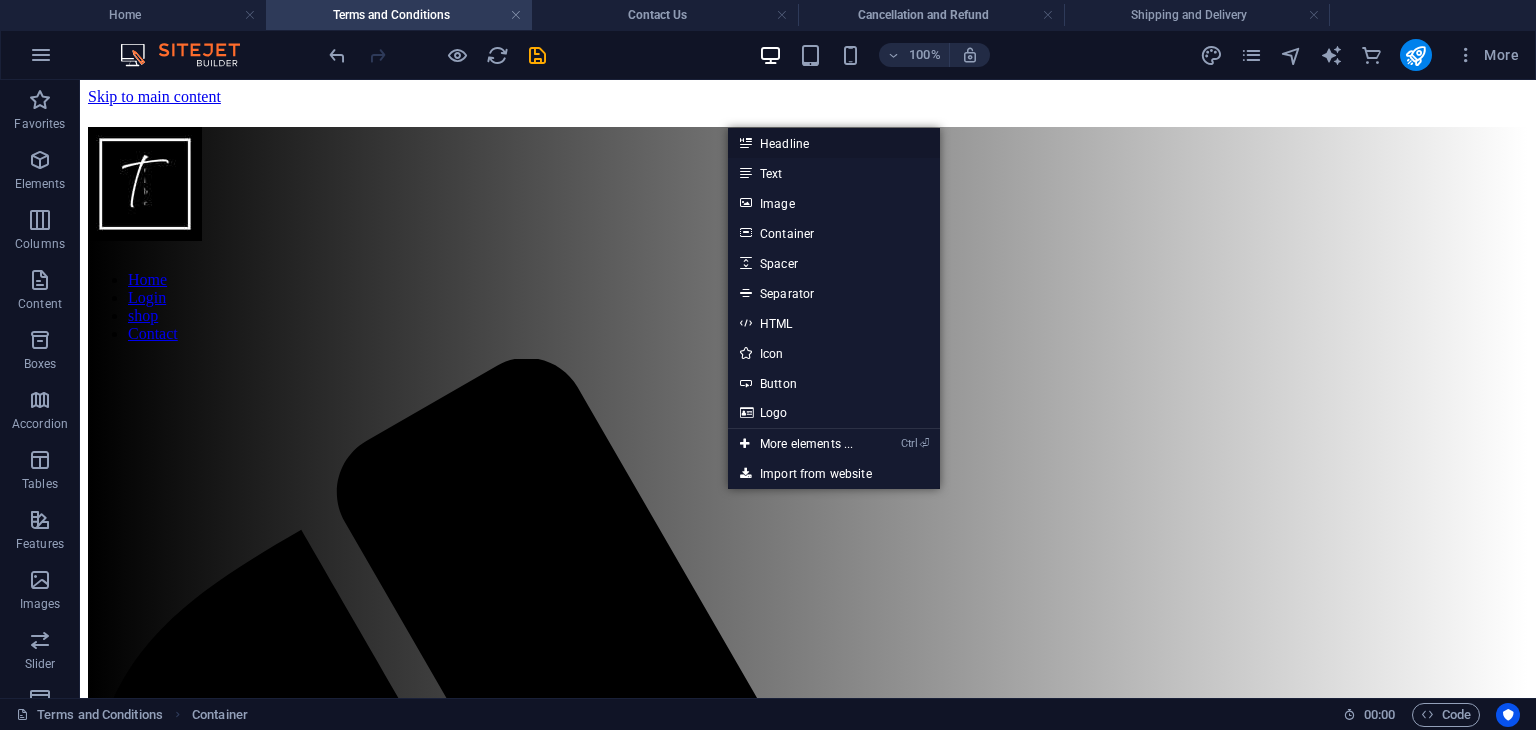 click on "Headline" at bounding box center [834, 143] 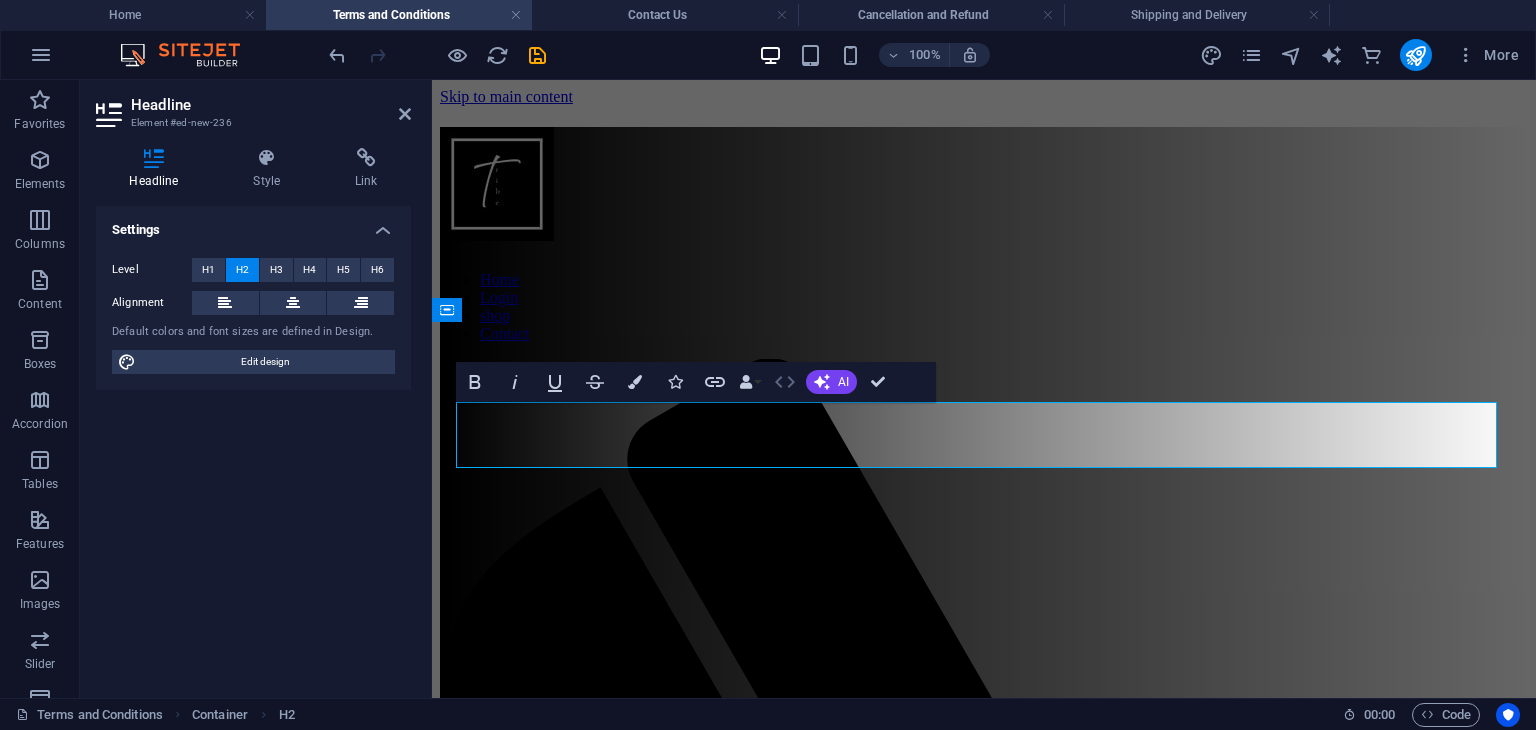 type 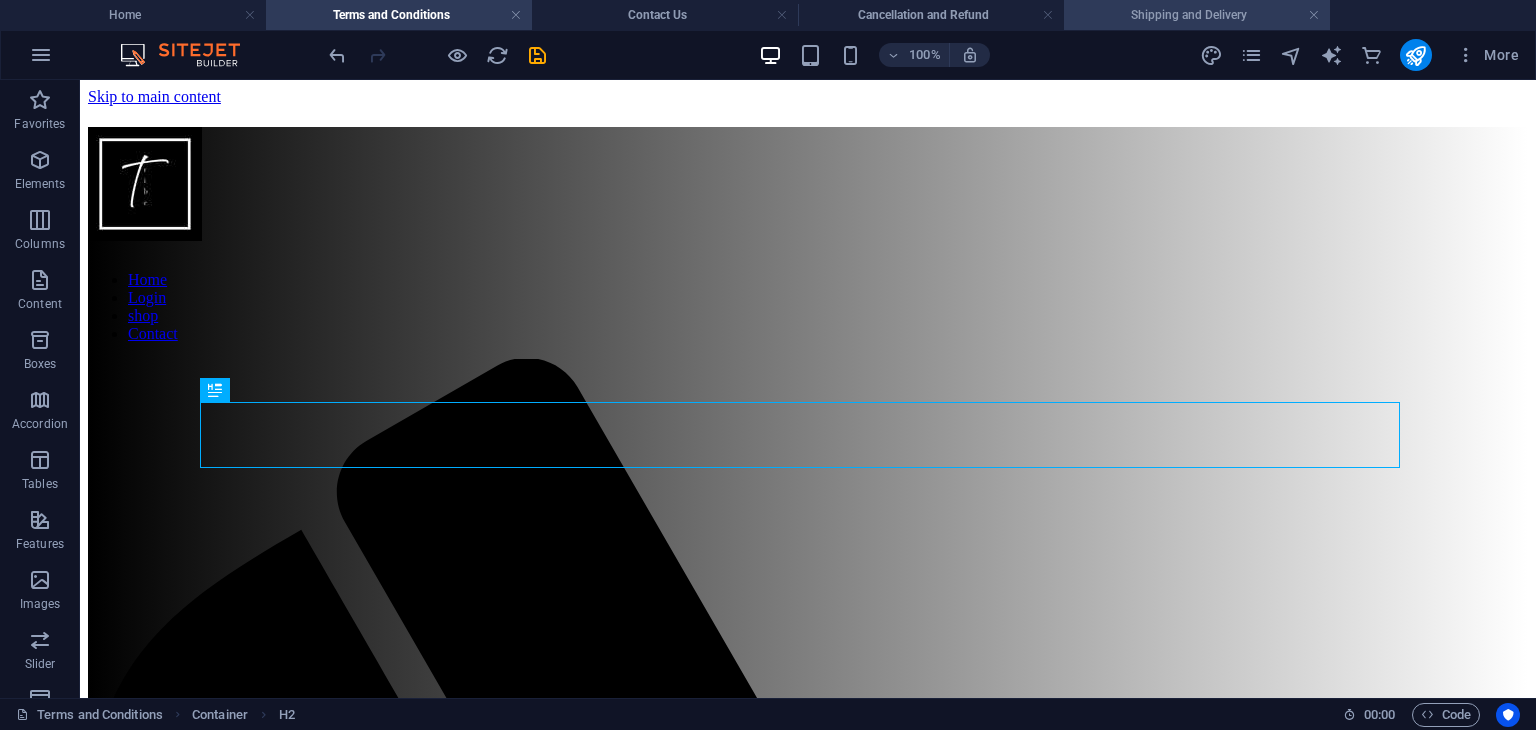 click on "Shipping and Delivery" at bounding box center [1197, 15] 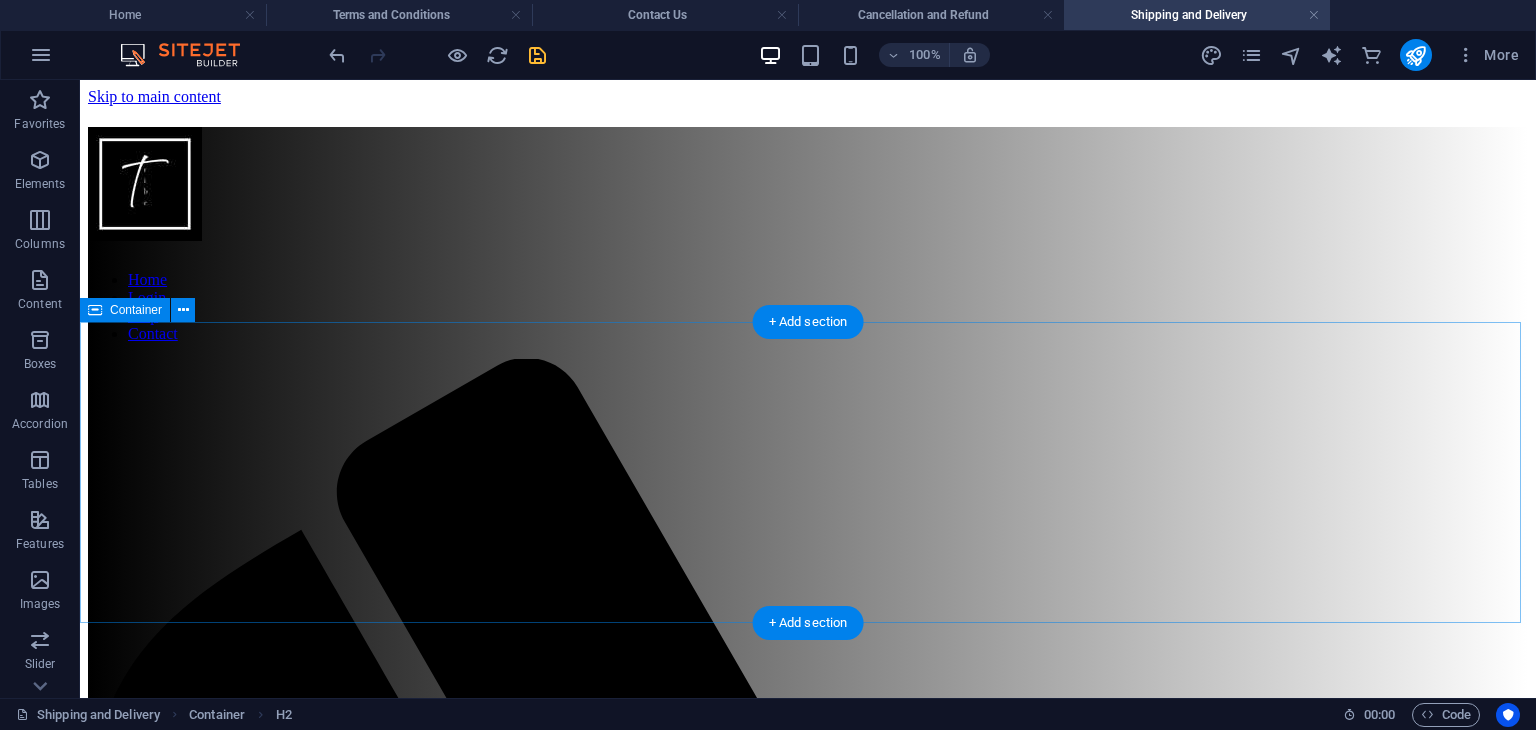 click on "Add elements" at bounding box center (749, 2376) 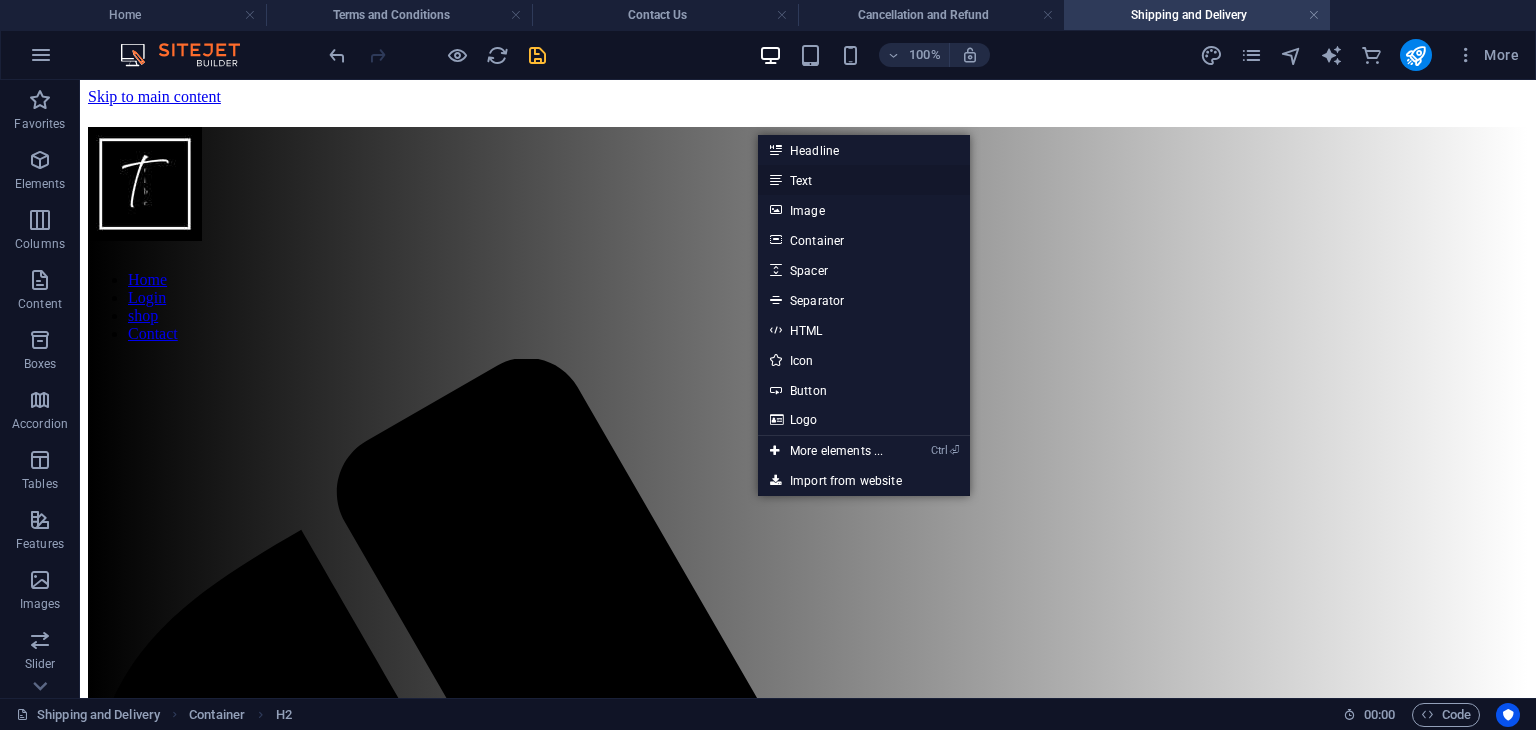 click on "Text" at bounding box center [864, 180] 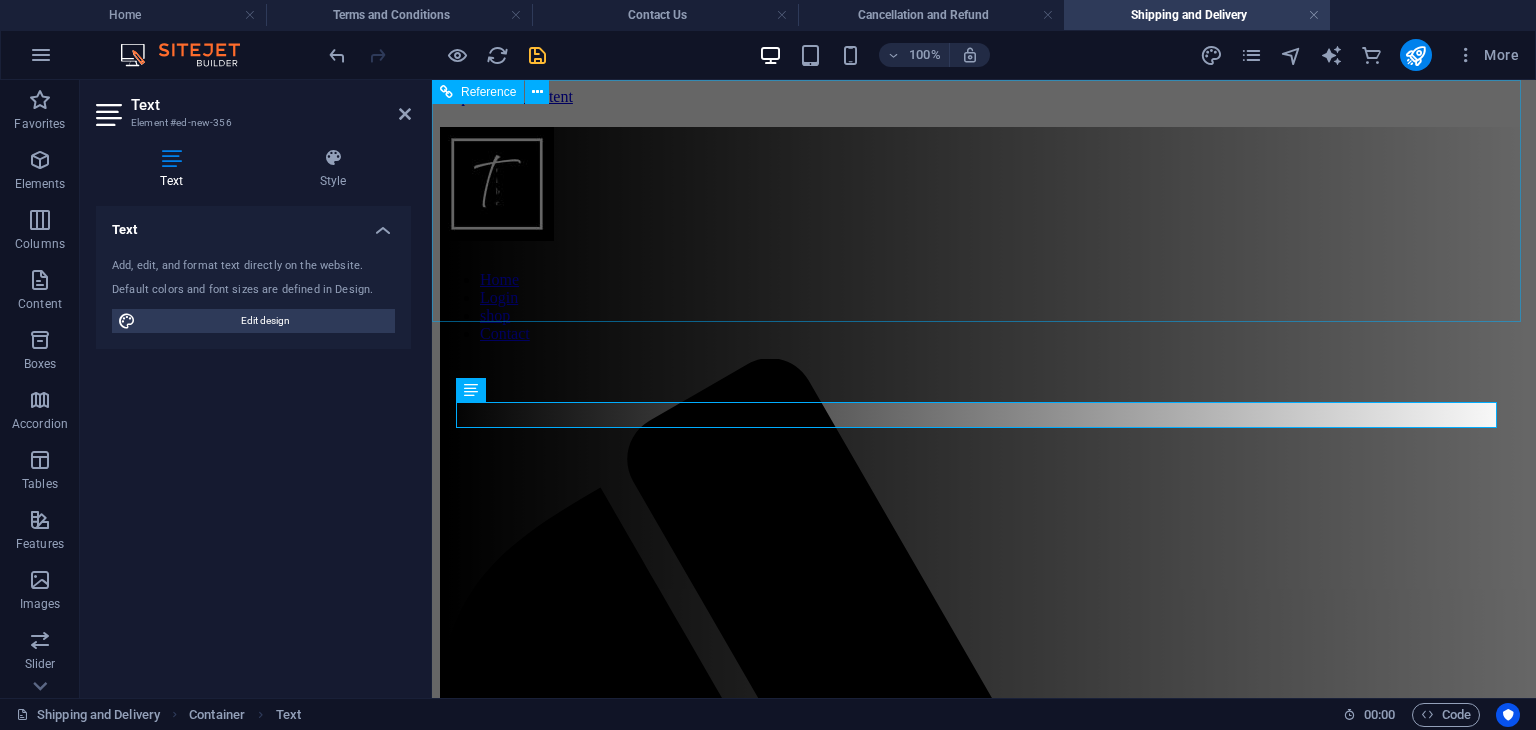 type 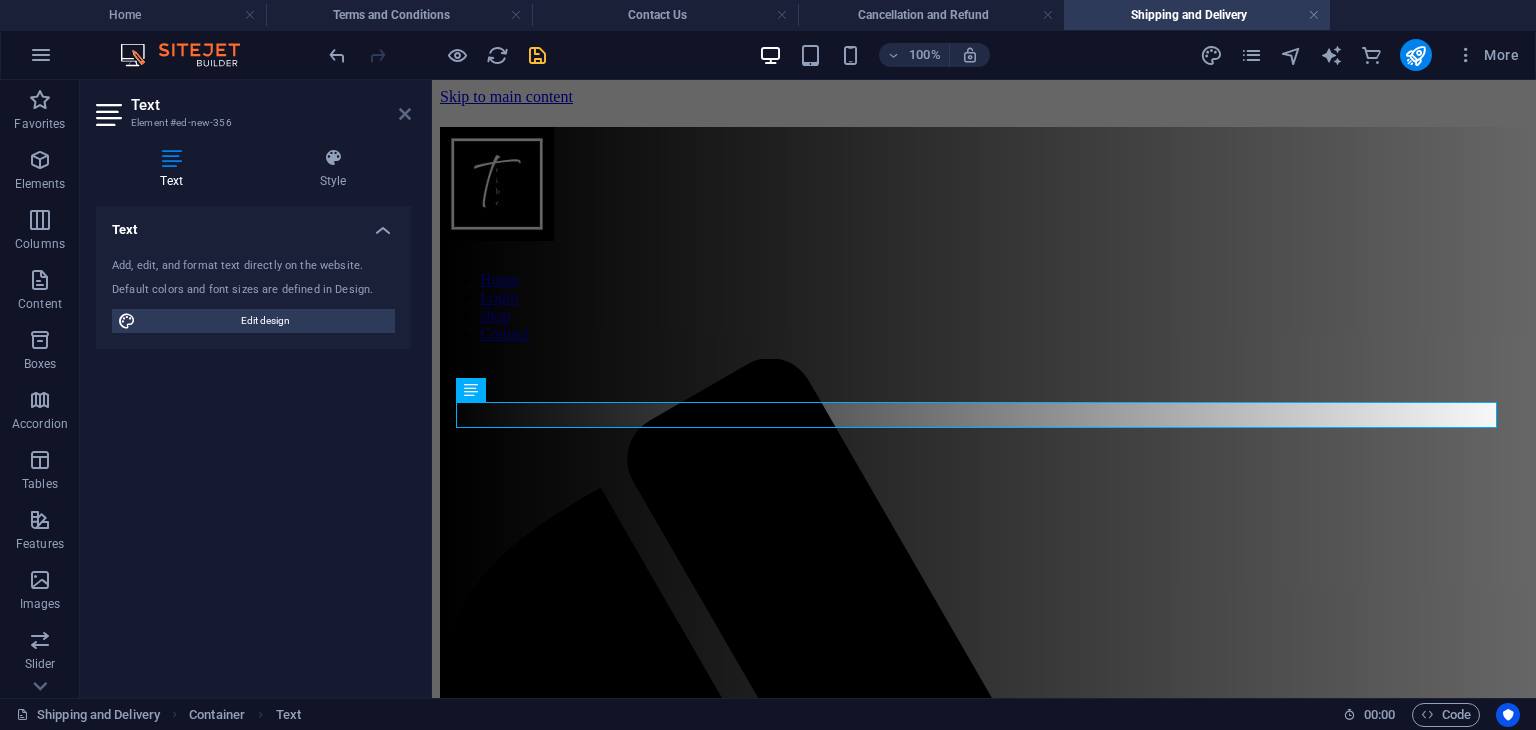 click at bounding box center [405, 114] 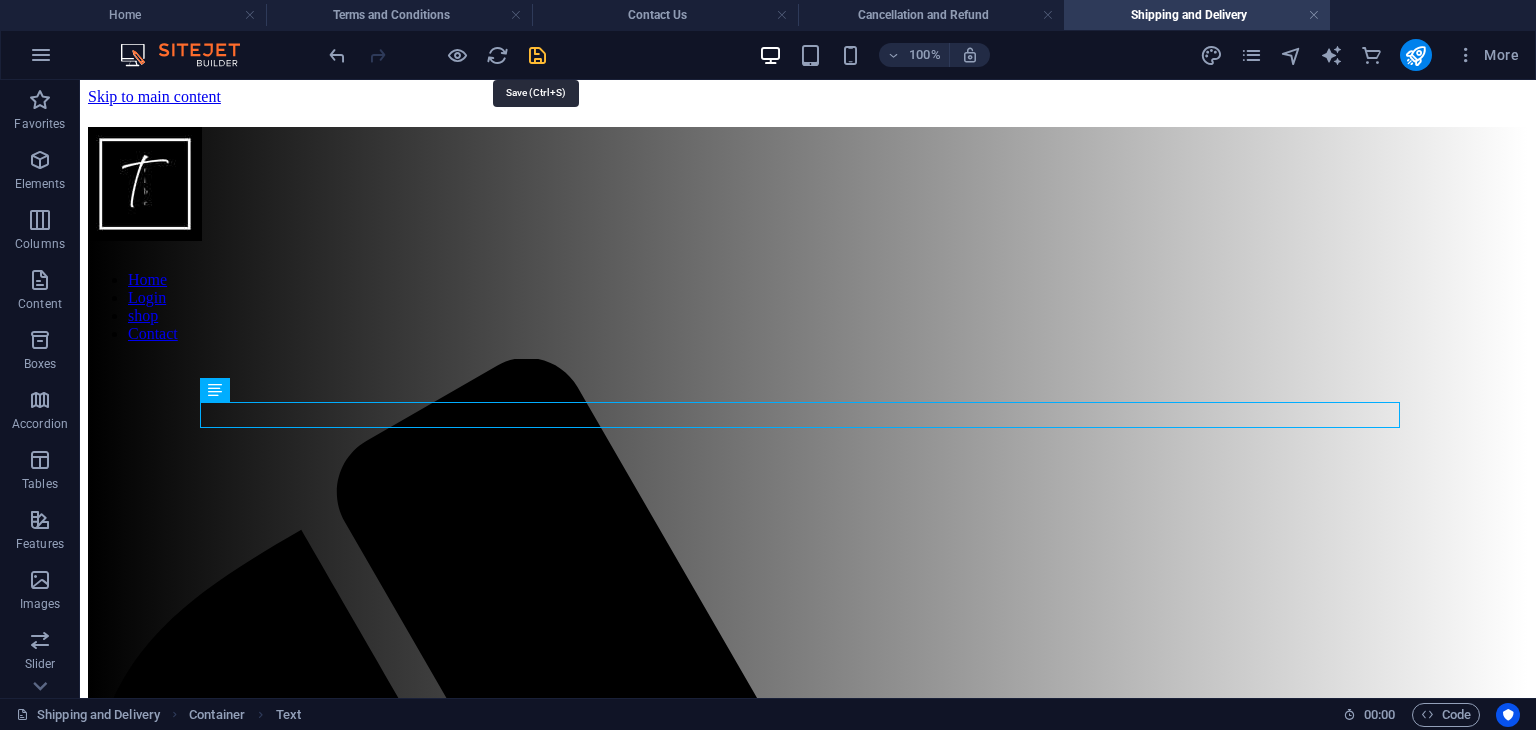 click at bounding box center (537, 55) 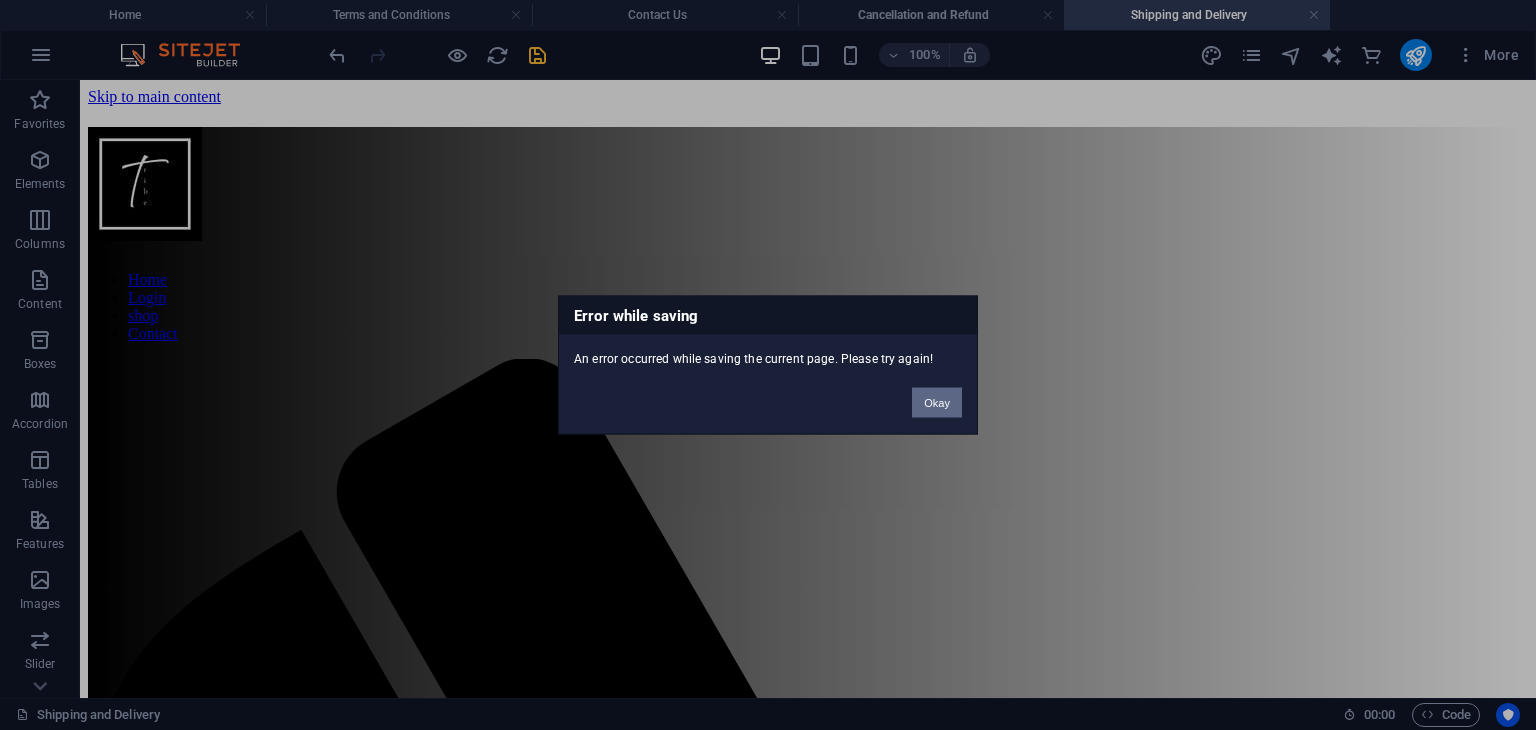 click on "Okay" at bounding box center (937, 403) 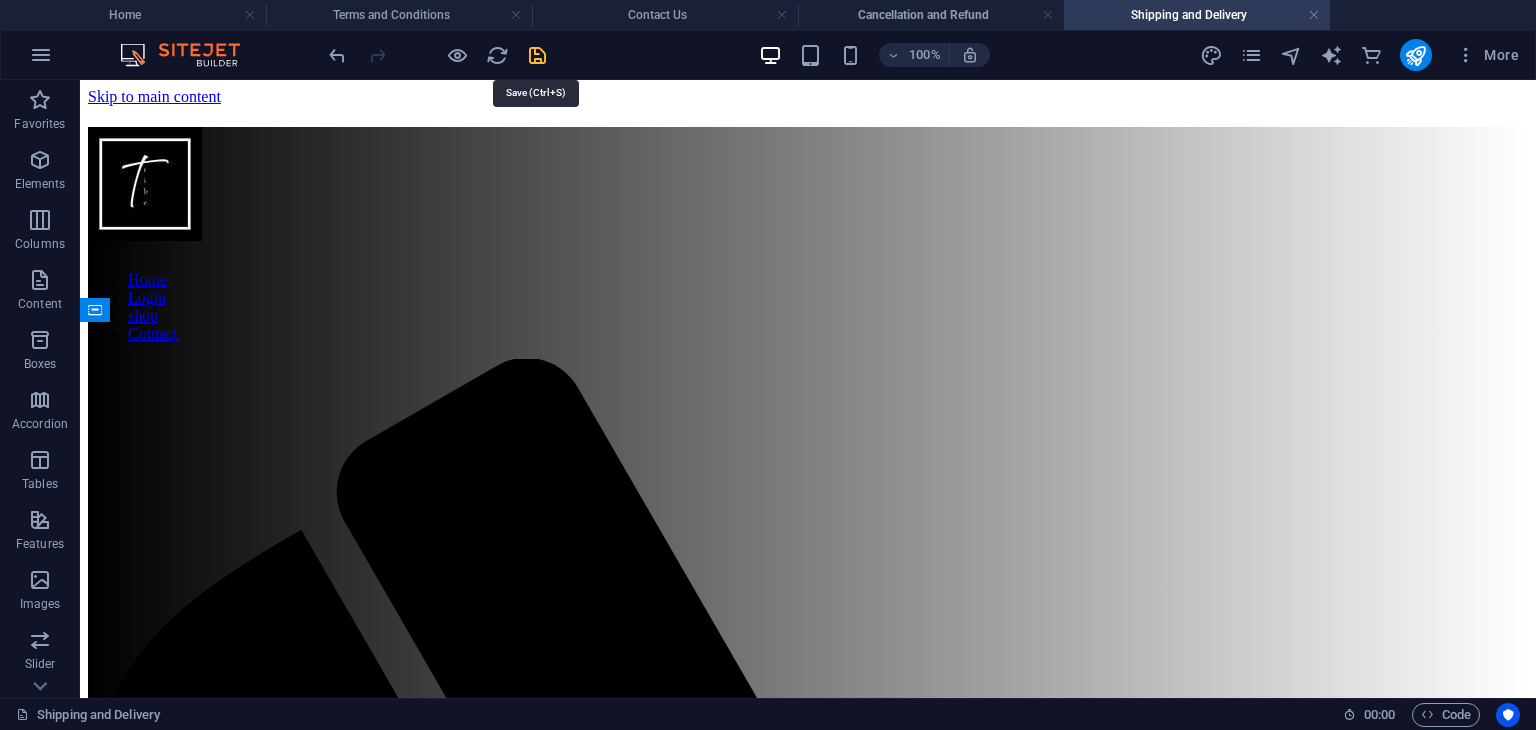 click at bounding box center [537, 55] 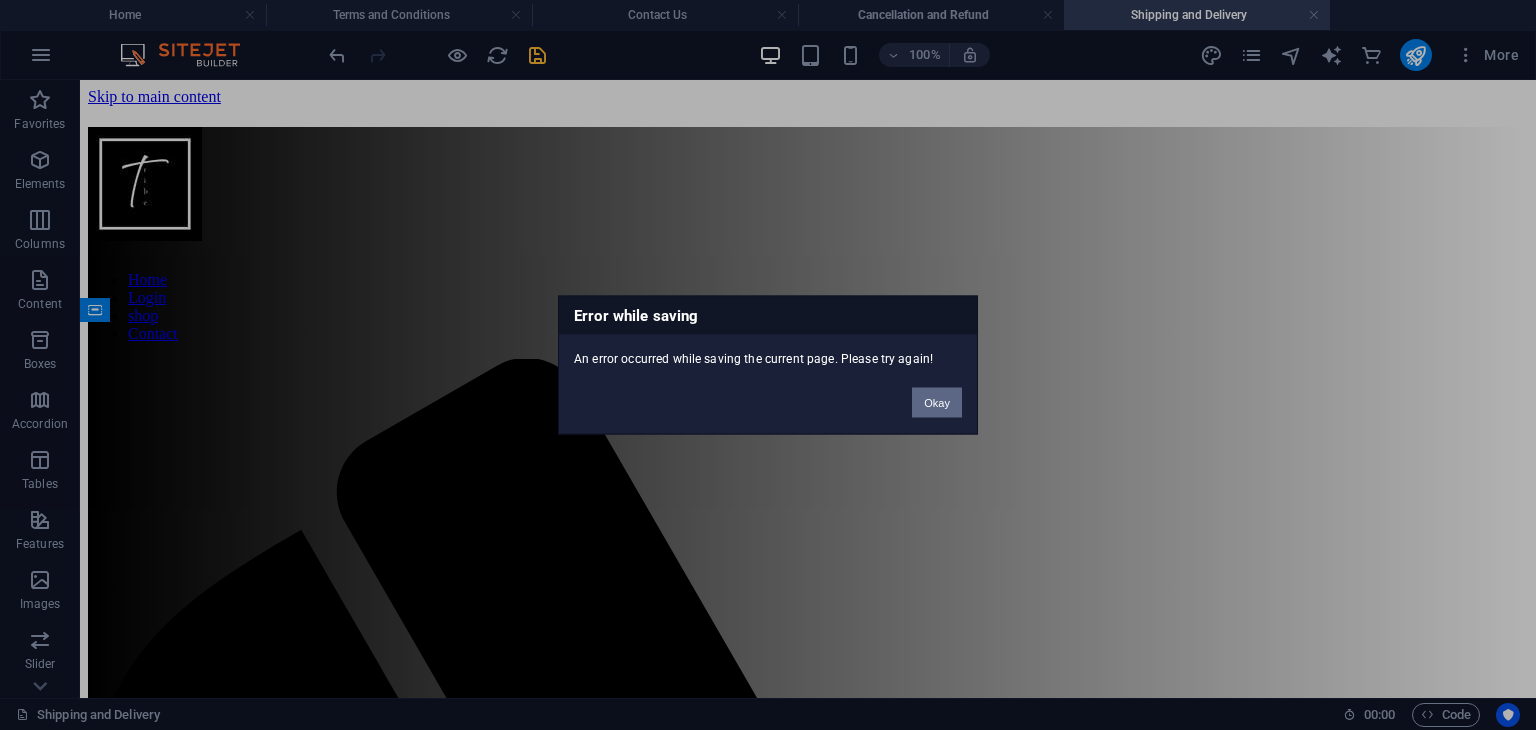 click on "Okay" at bounding box center (937, 403) 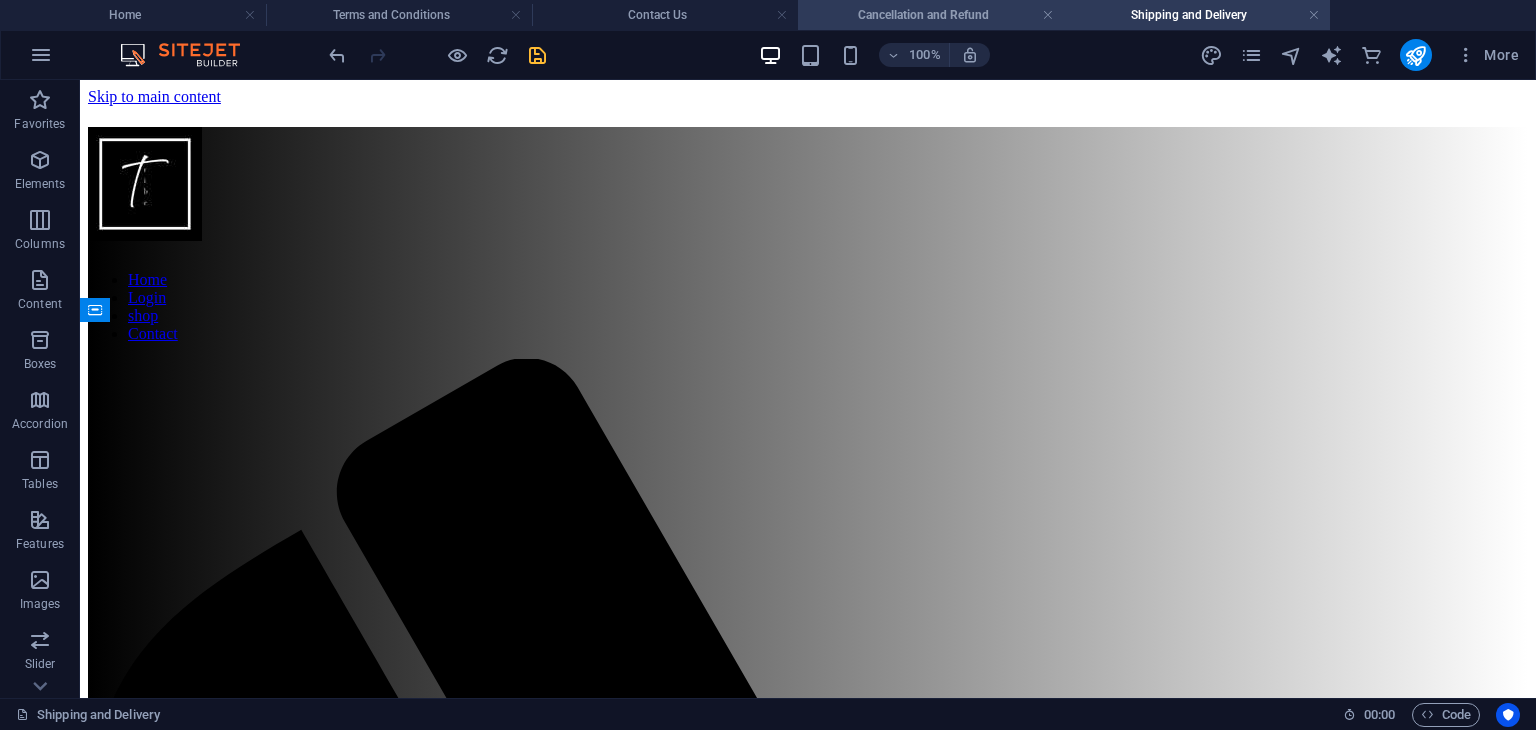 click on "Cancellation and Refund" at bounding box center (931, 15) 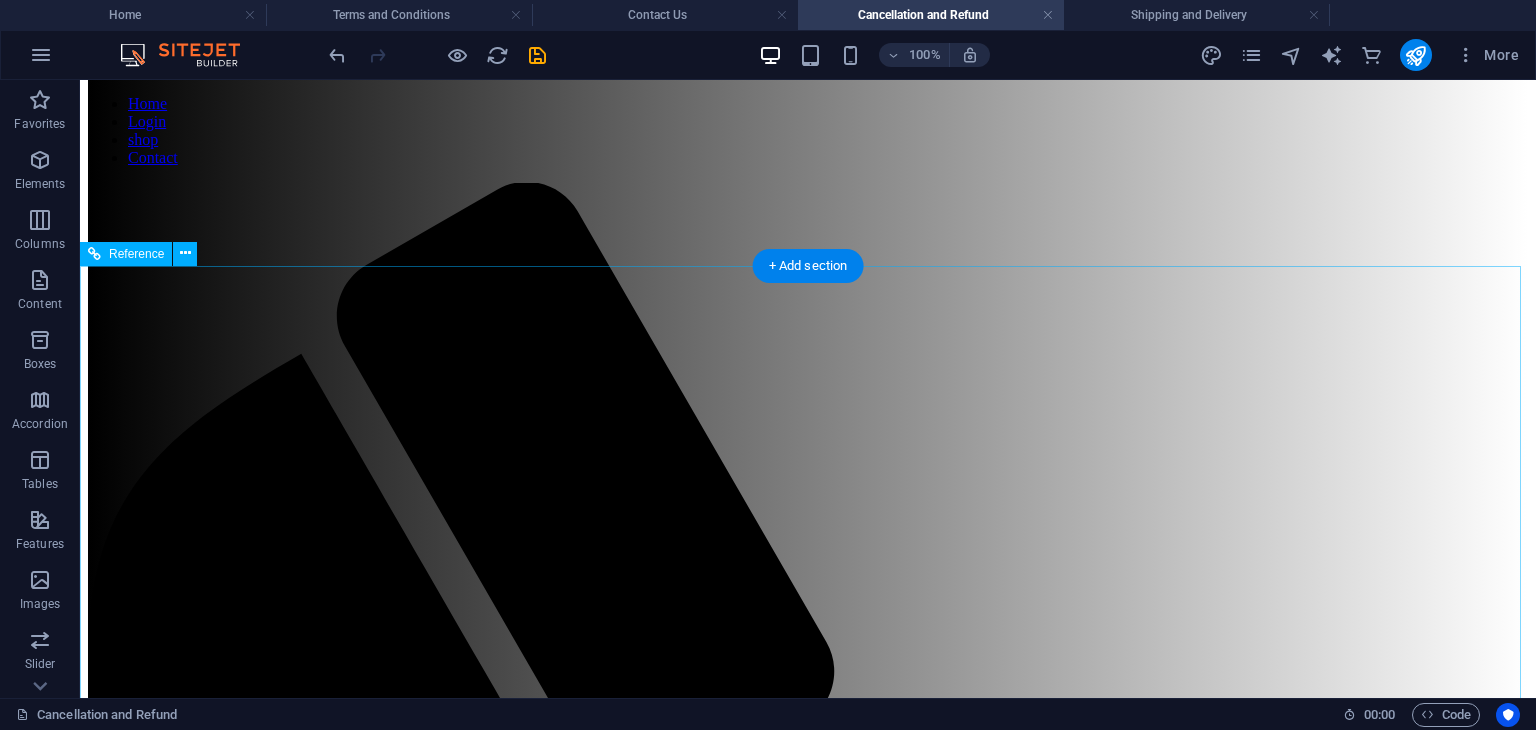scroll, scrollTop: 0, scrollLeft: 0, axis: both 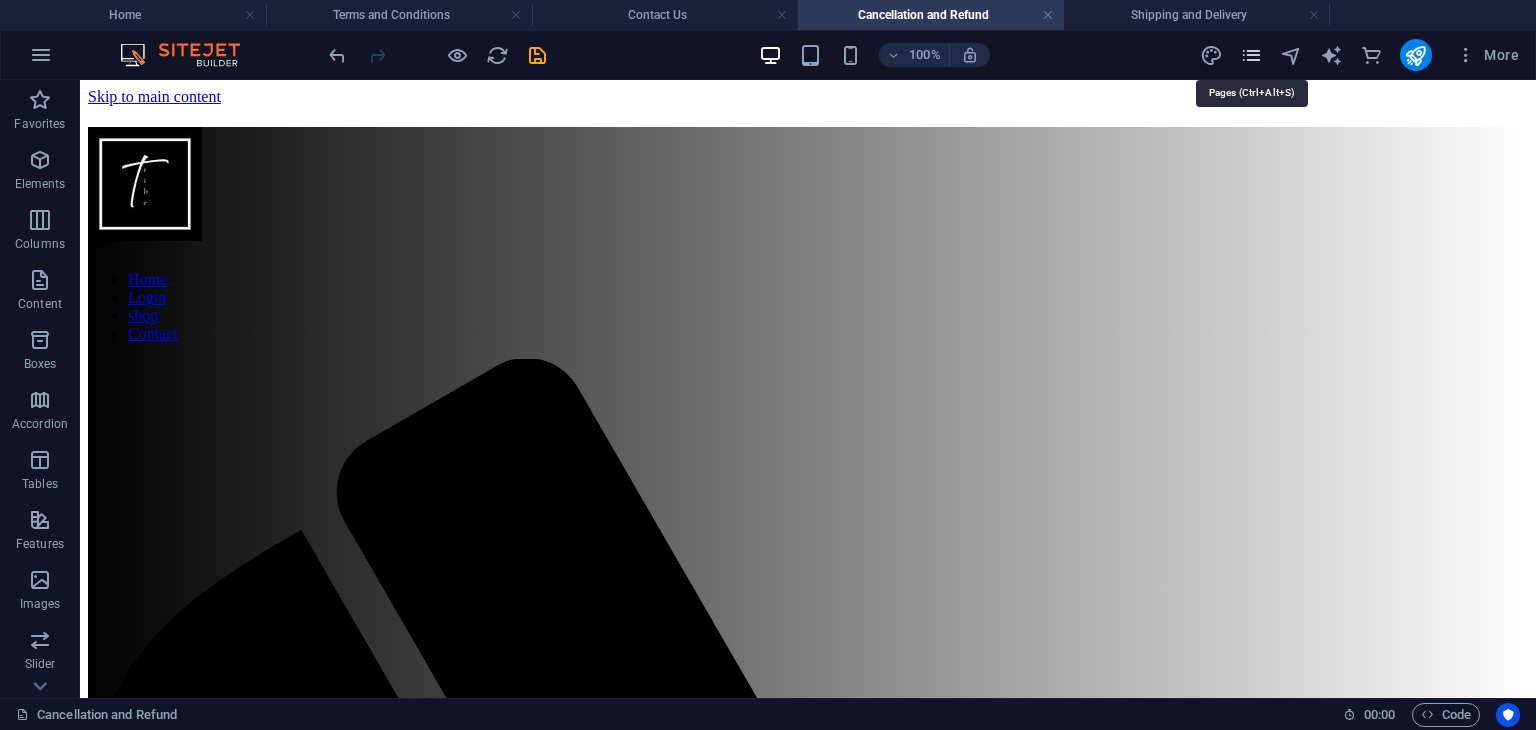 click at bounding box center (1251, 55) 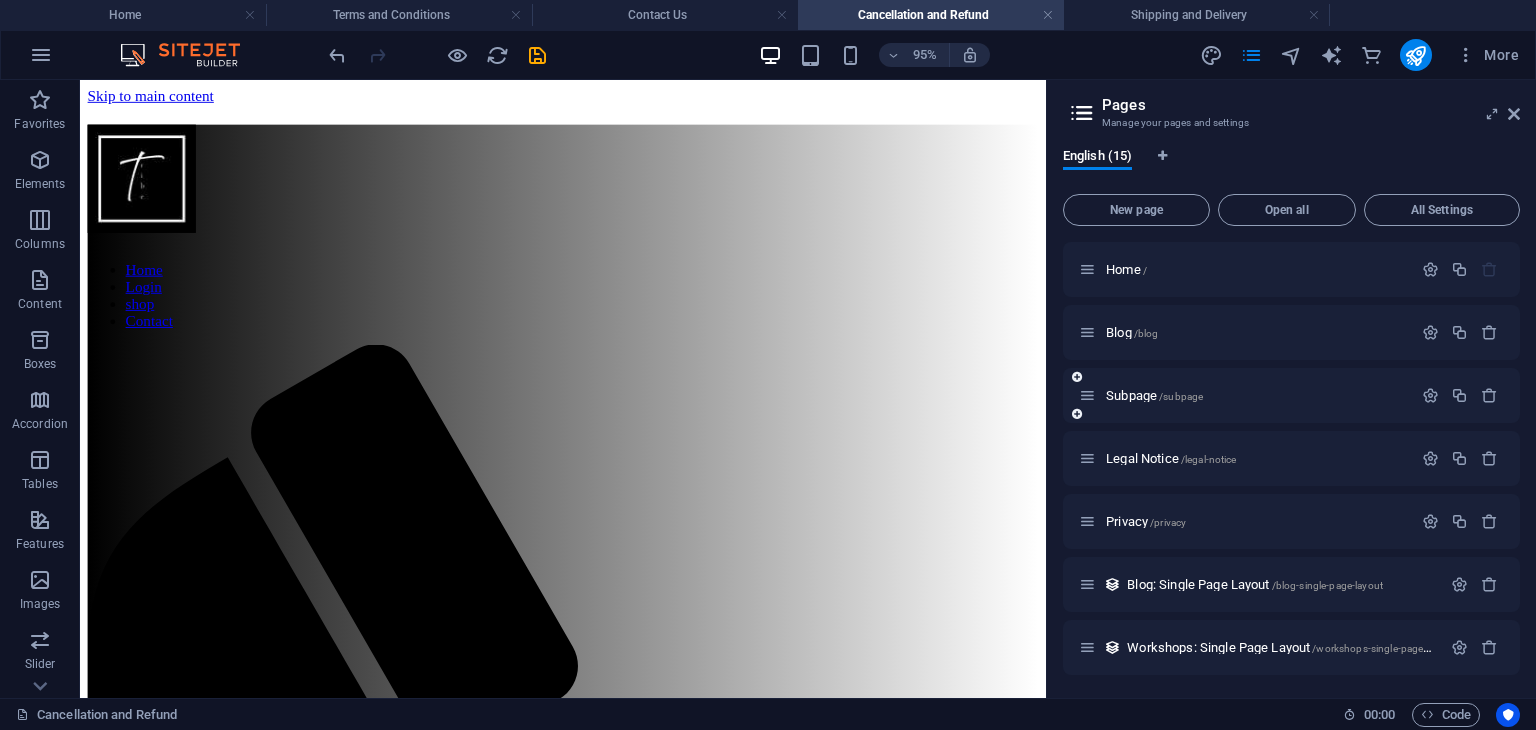 scroll, scrollTop: 504, scrollLeft: 0, axis: vertical 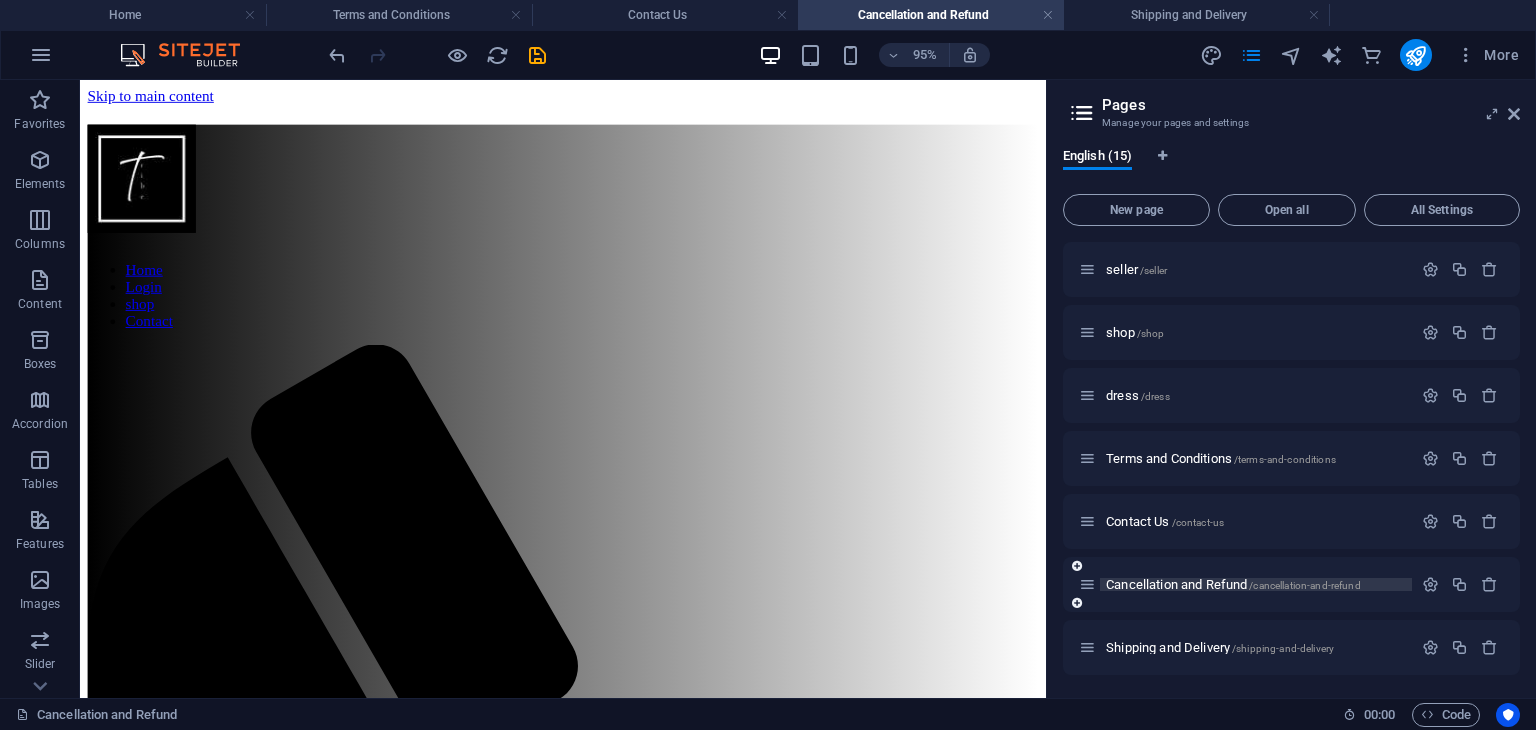 click on "Cancellation and Refund /cancellation-and-refund" at bounding box center (1233, 584) 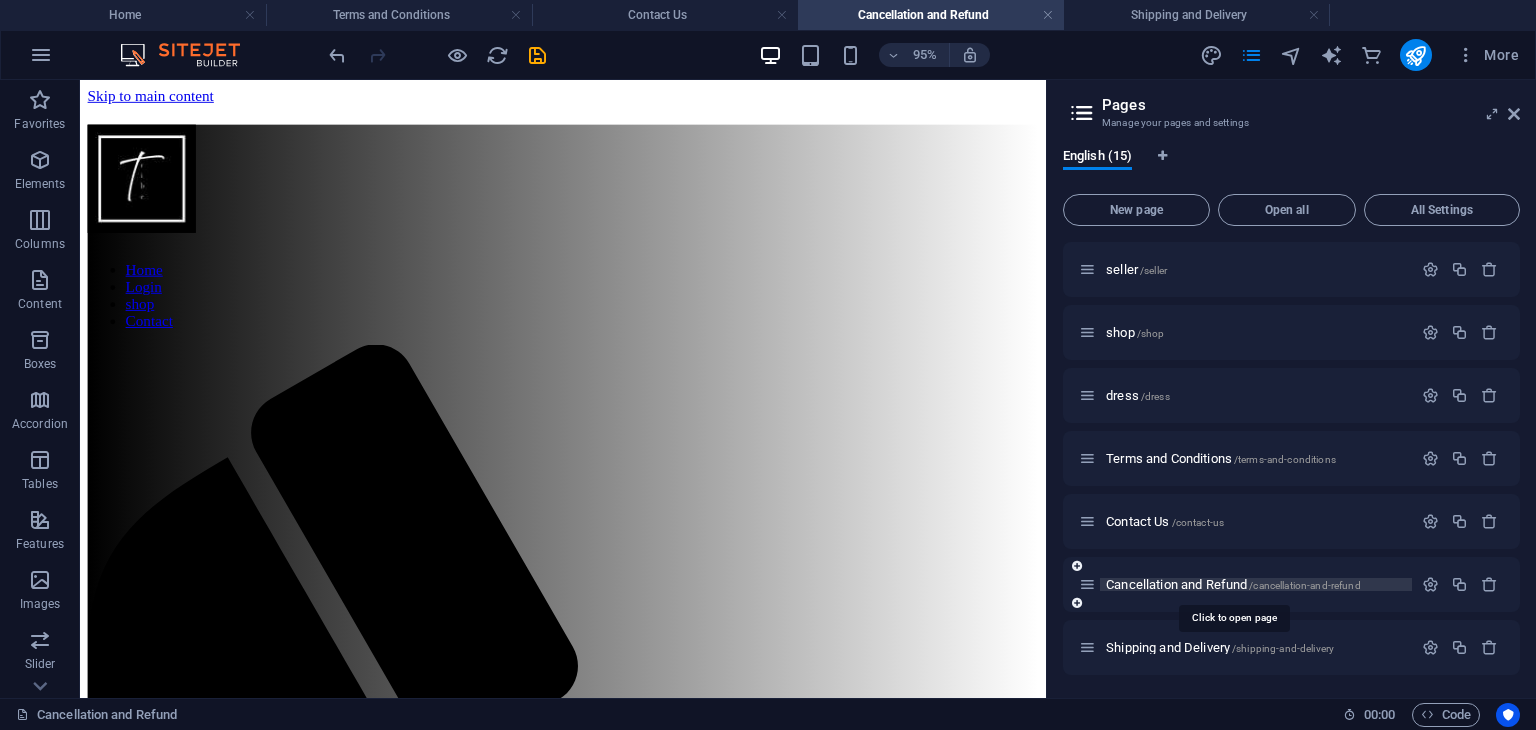 click on "/cancellation-and-refund" at bounding box center (1304, 585) 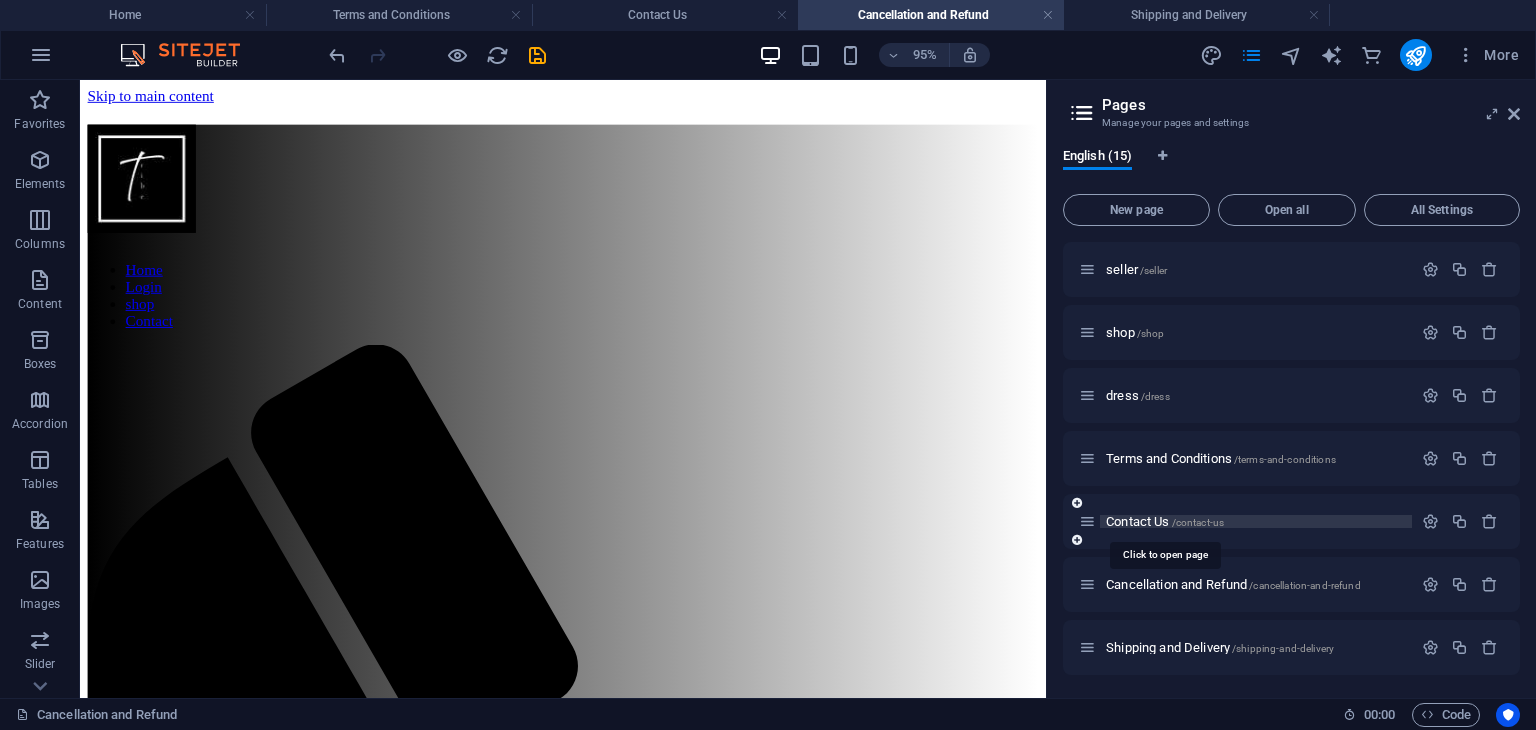 click on "Contact Us /contact-us" at bounding box center (1245, 521) 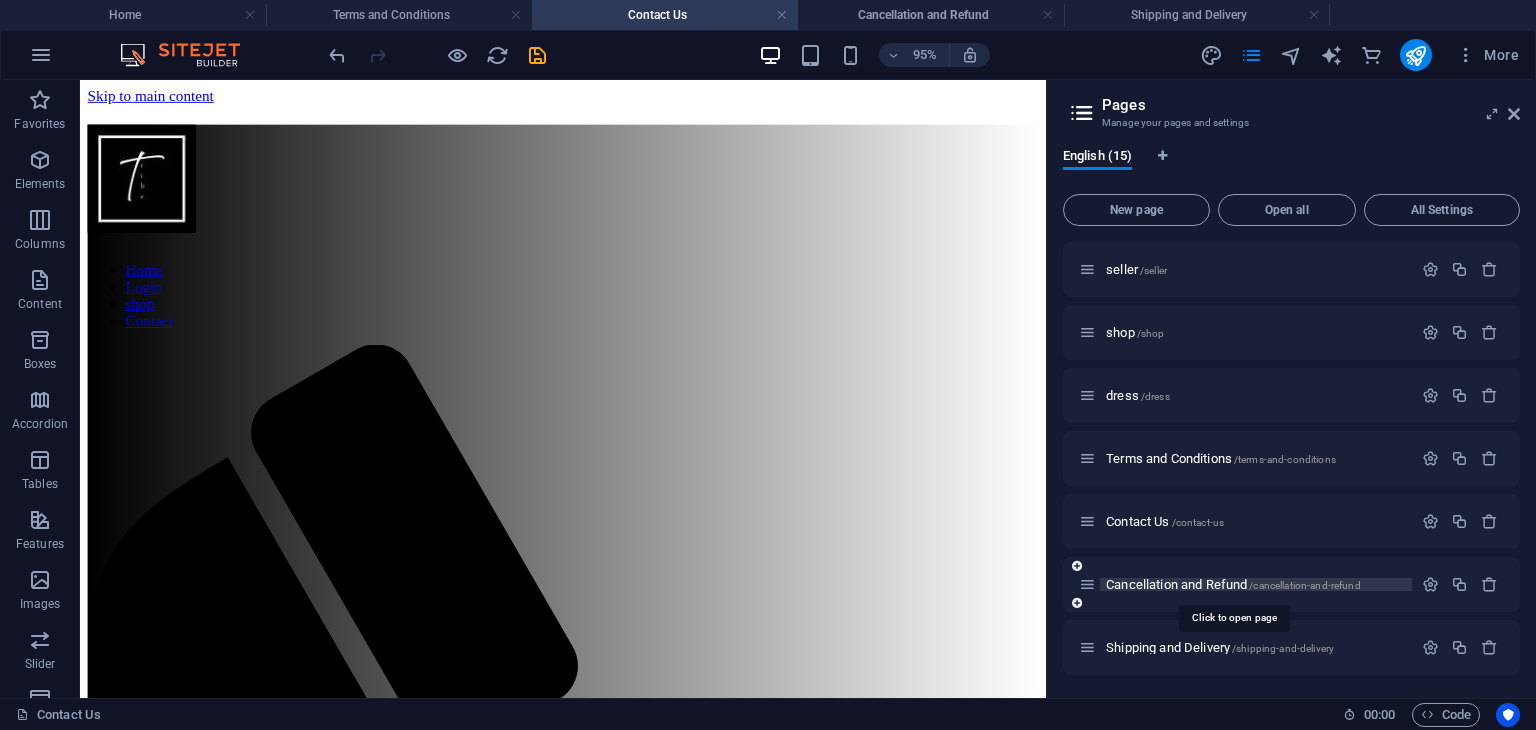 click on "Cancellation and Refund /cancellation-and-refund" at bounding box center [1233, 584] 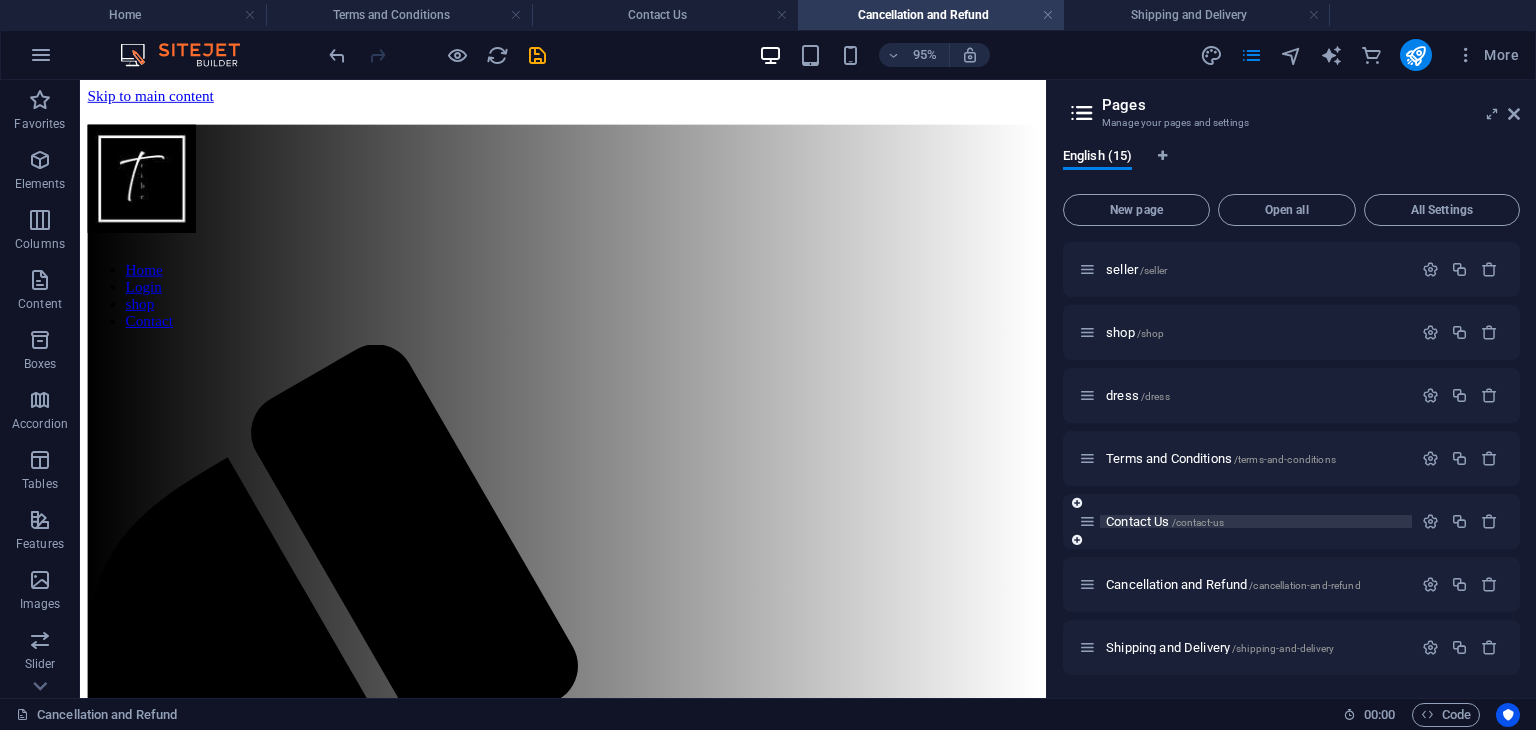 click on "Contact Us /contact-us" at bounding box center [1165, 521] 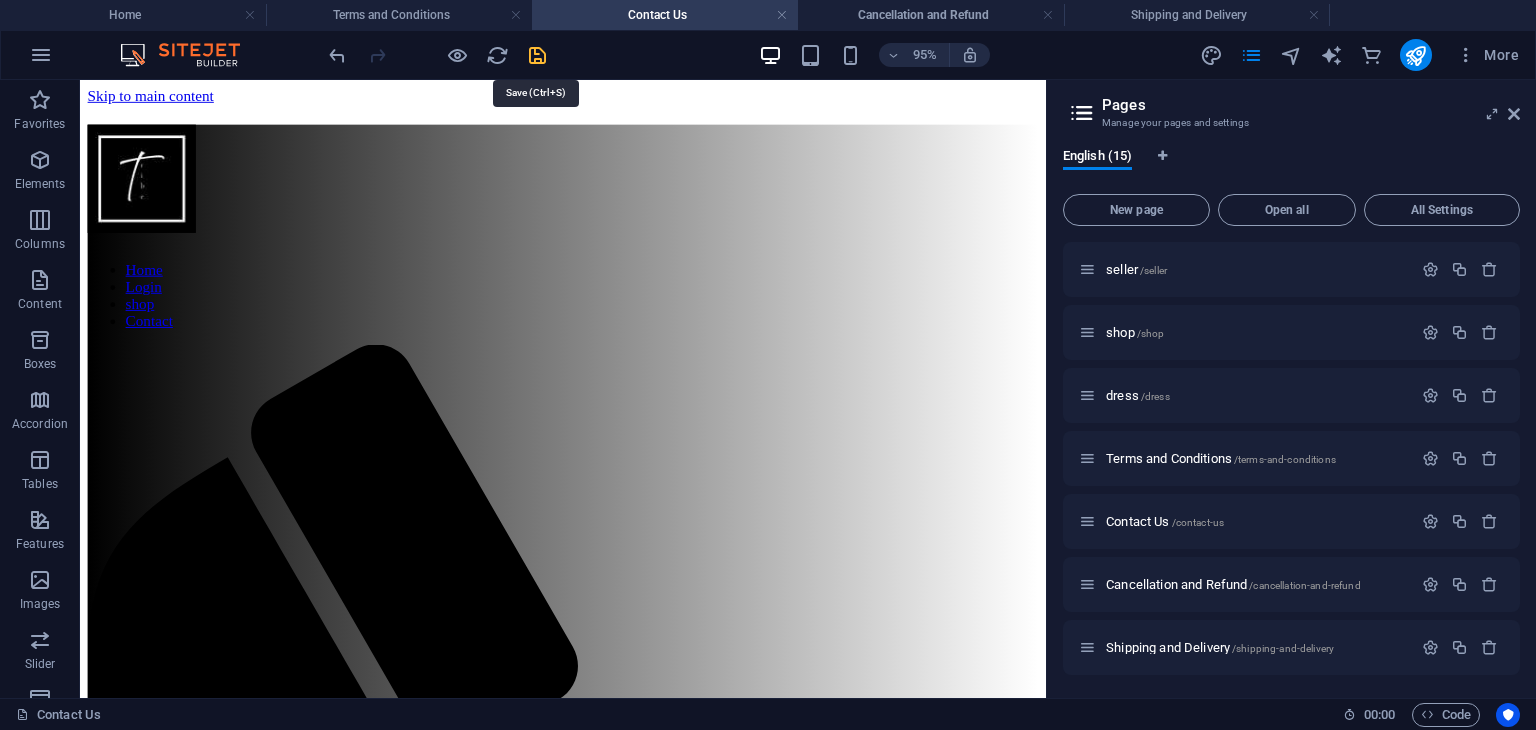 click at bounding box center (537, 55) 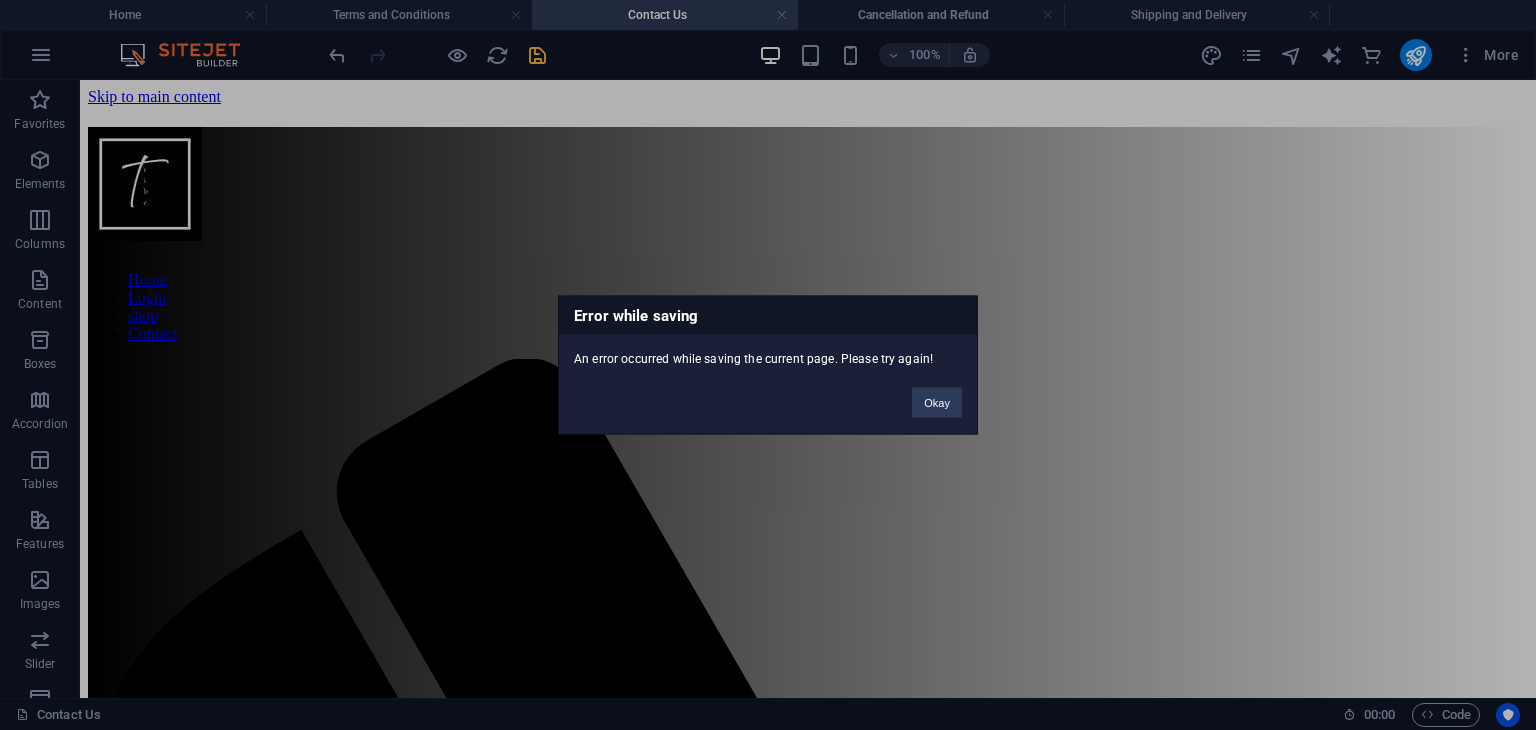 click on "Error while saving An error occurred while saving the current page. Please try again! Okay" at bounding box center (768, 365) 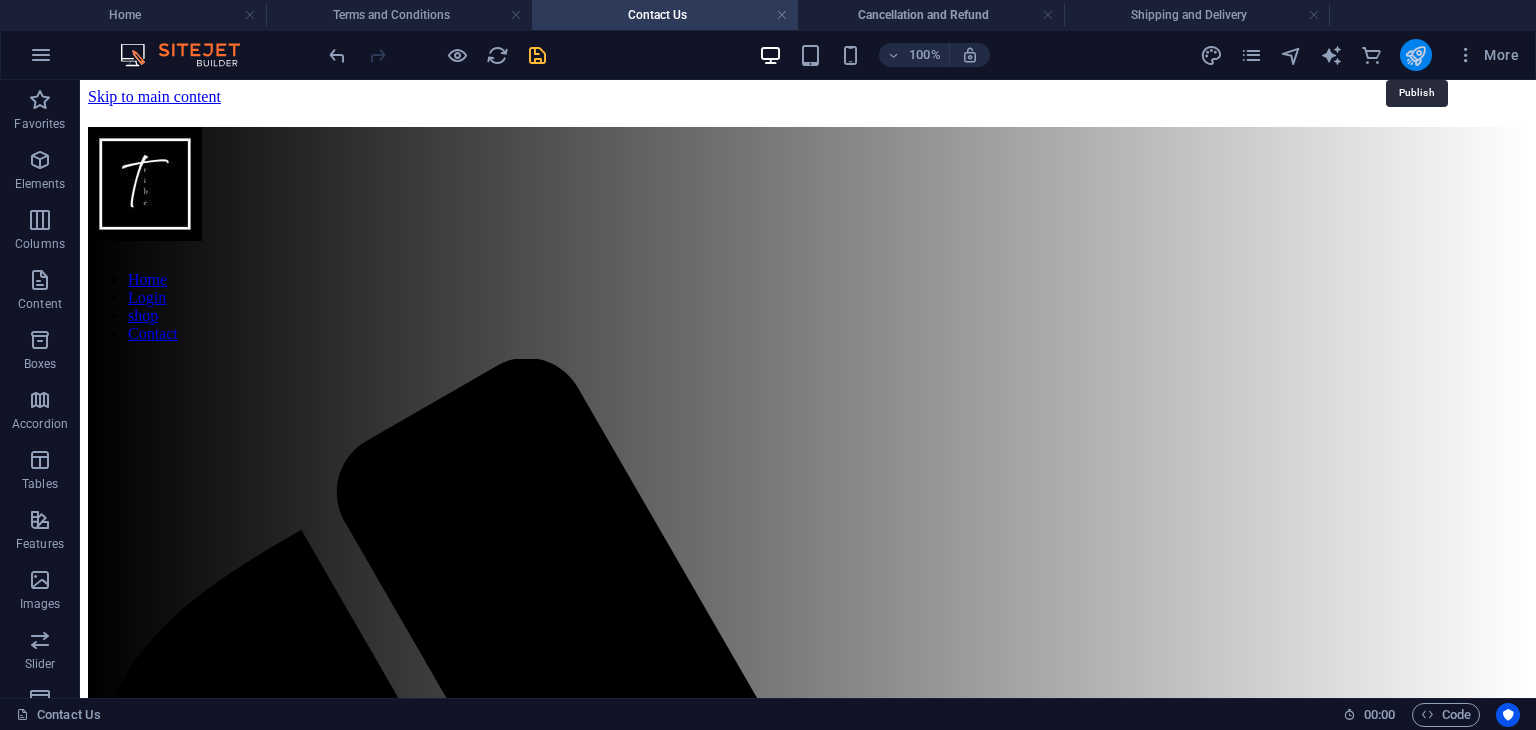 click at bounding box center [1415, 55] 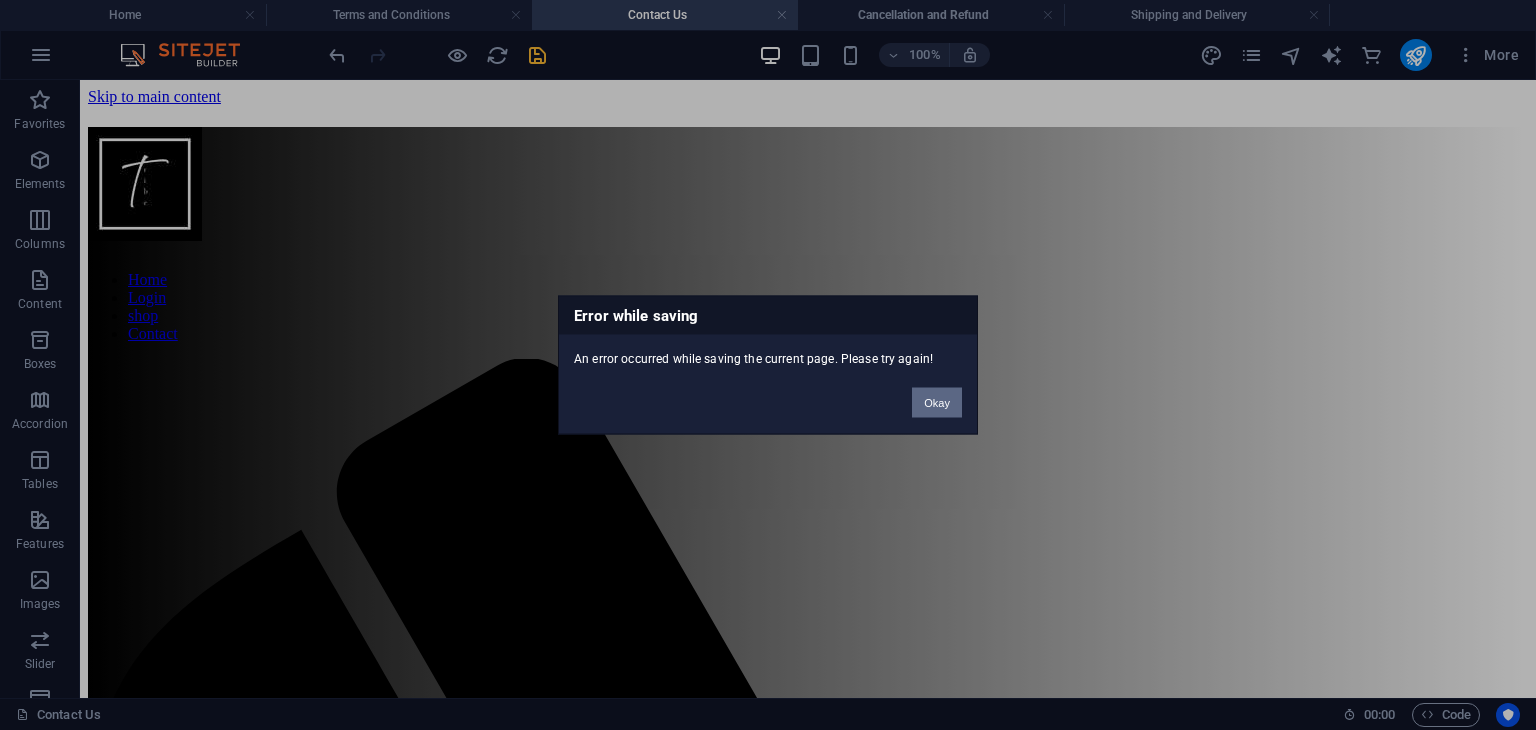 click on "Okay" at bounding box center (937, 403) 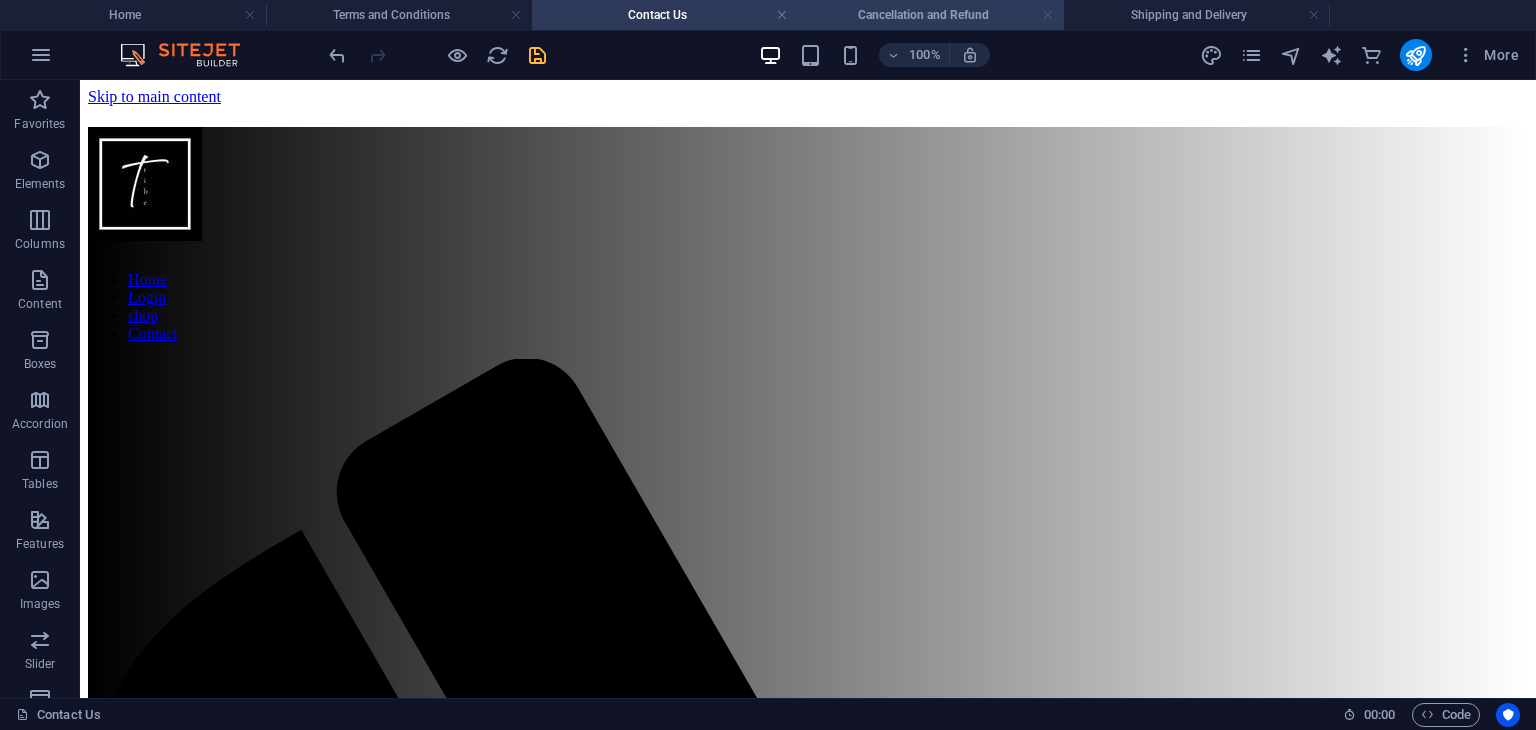 click at bounding box center (1048, 15) 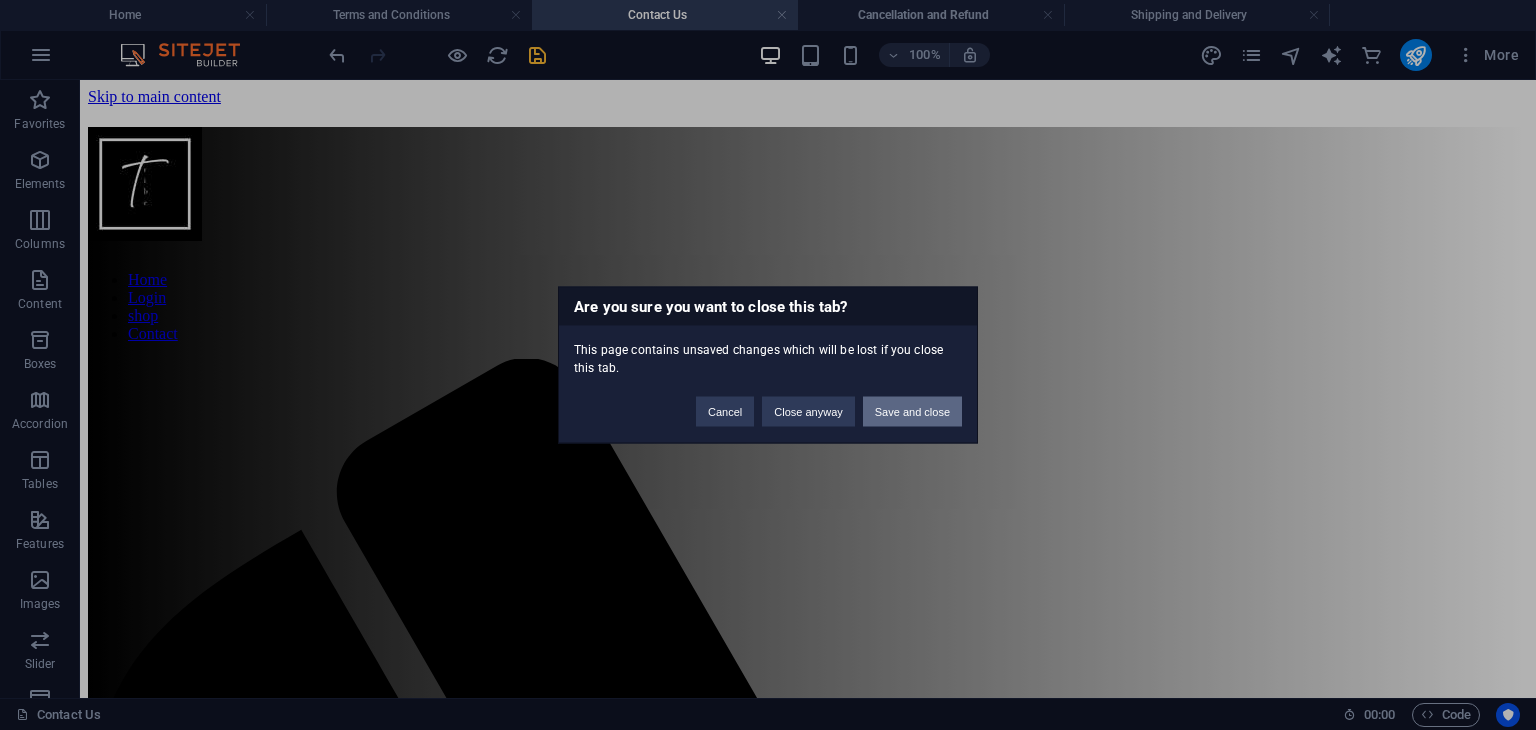 click on "Save and close" at bounding box center (912, 412) 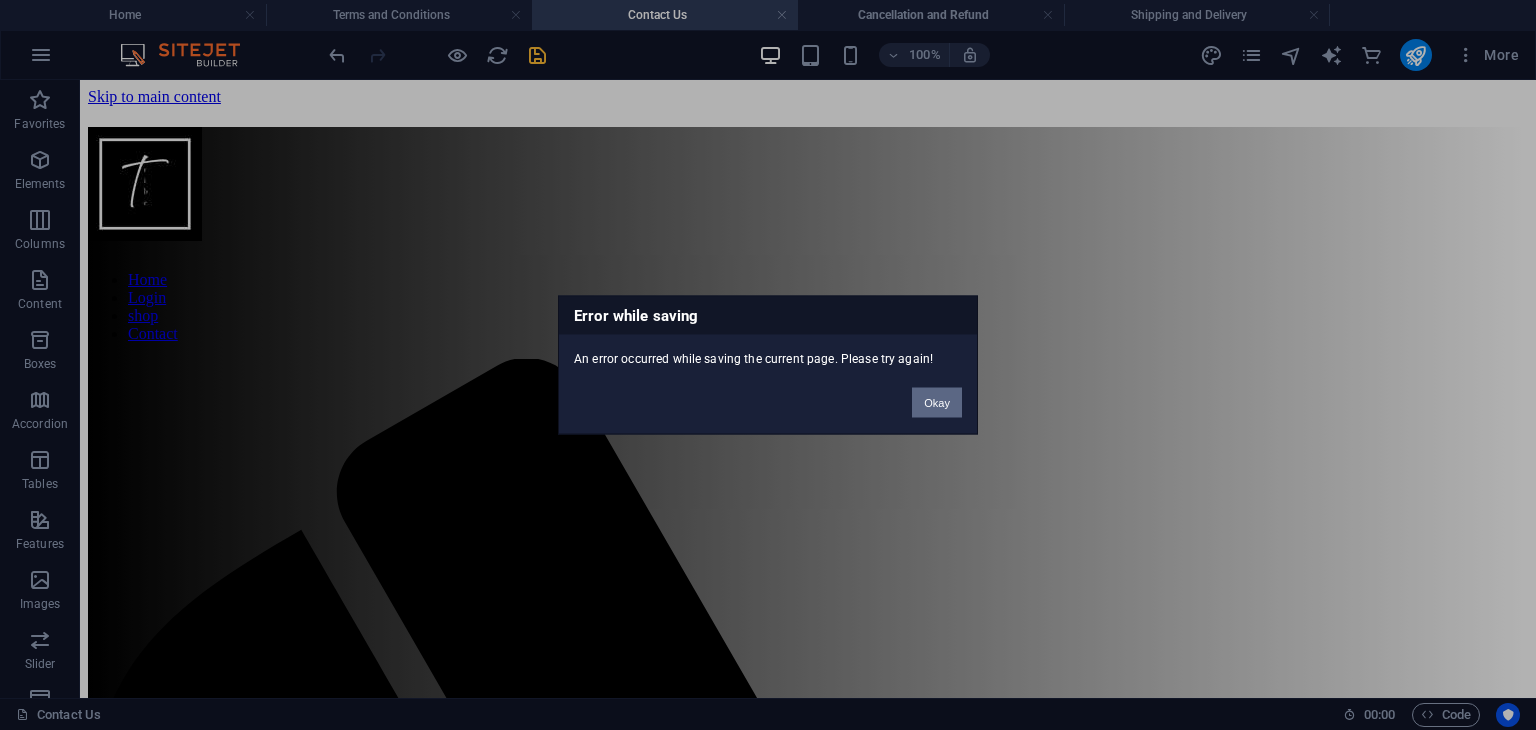 click on "Okay" at bounding box center (937, 403) 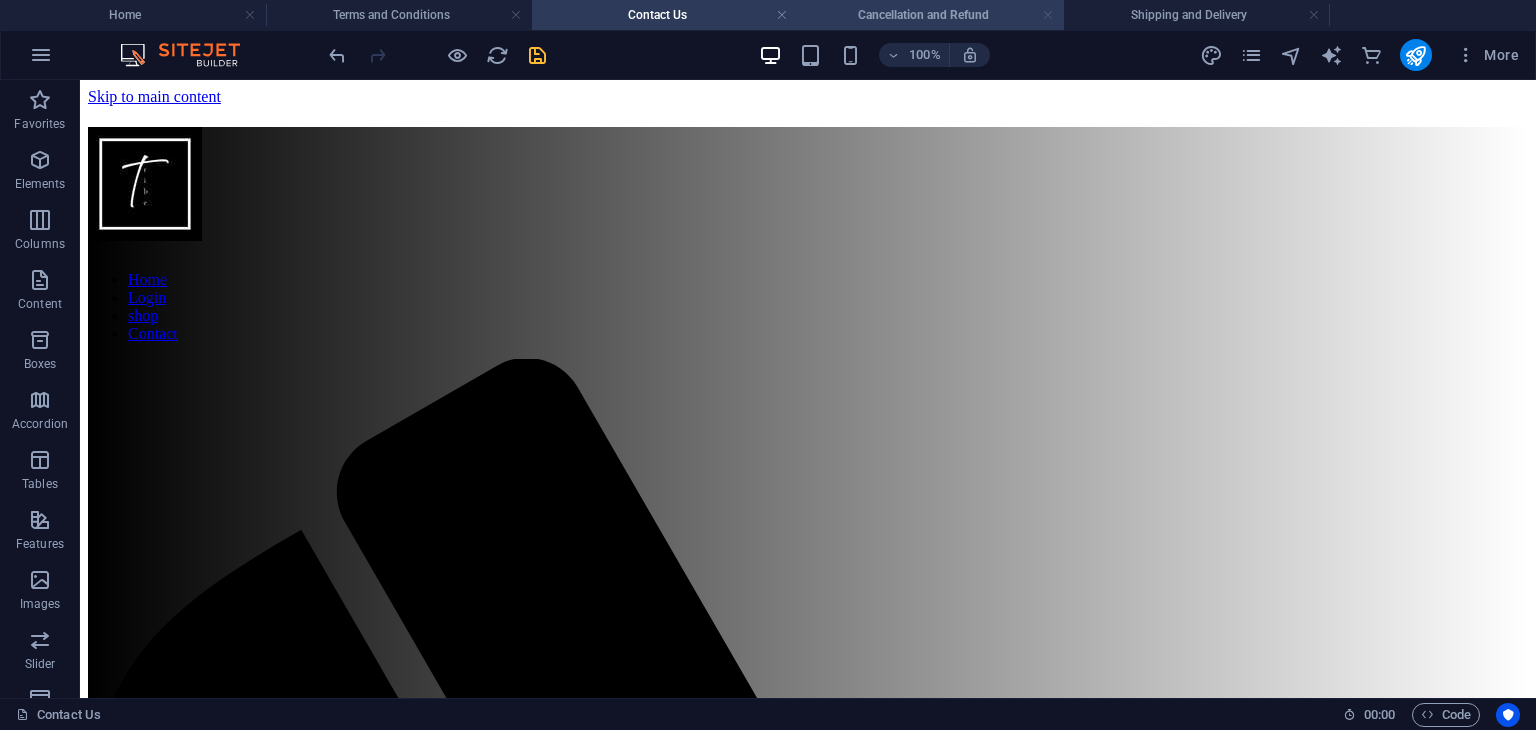 click at bounding box center [1048, 15] 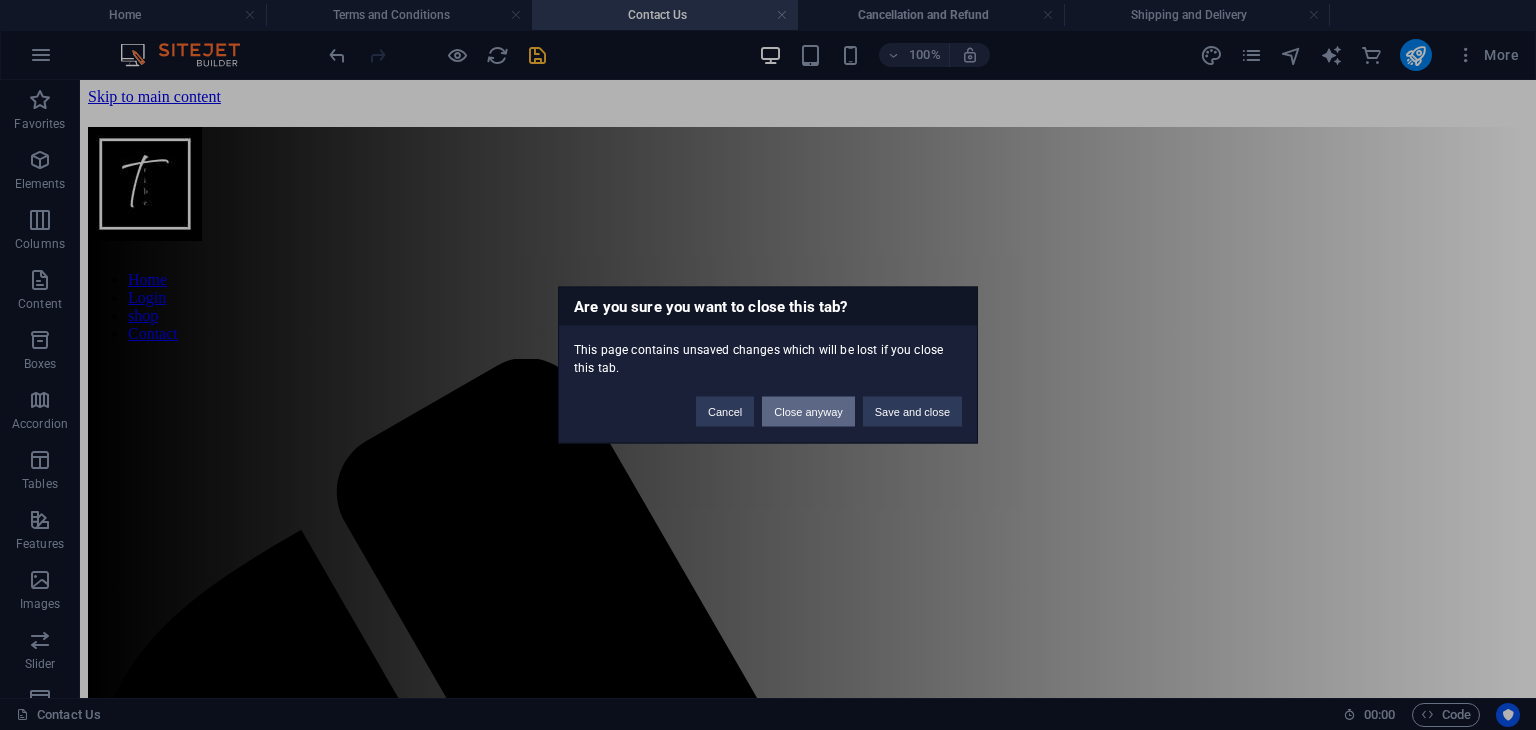 click on "Close anyway" at bounding box center [808, 412] 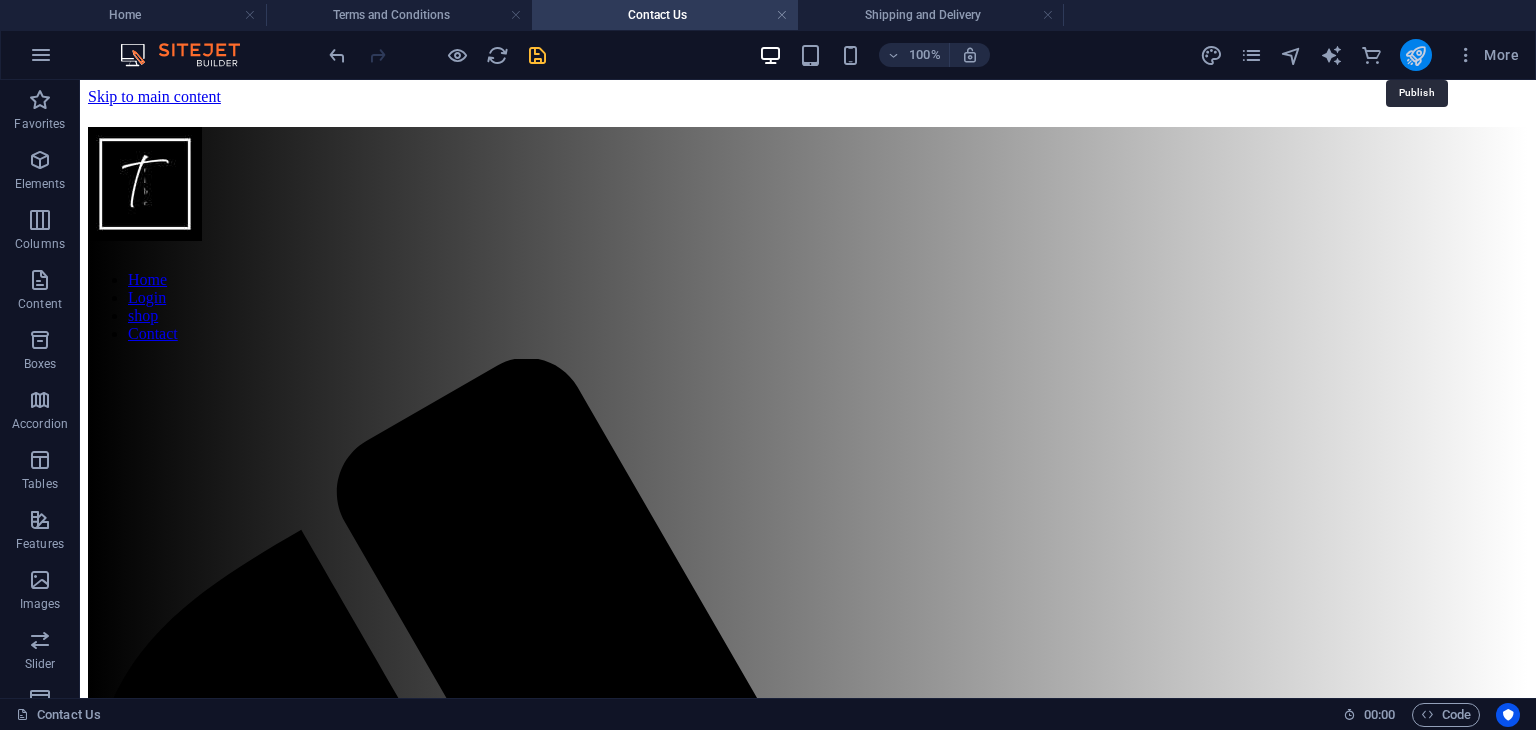 click at bounding box center (1415, 55) 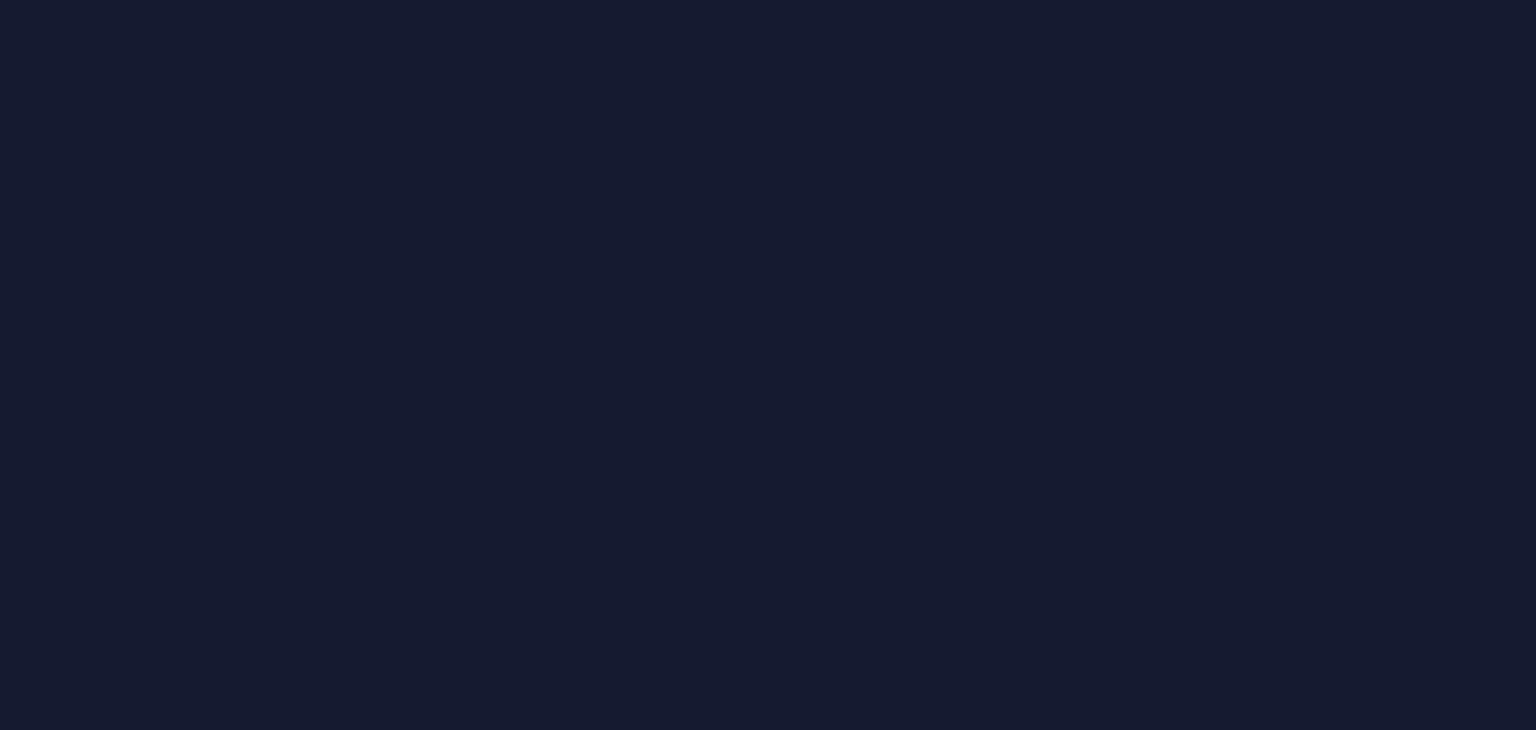 scroll, scrollTop: 0, scrollLeft: 0, axis: both 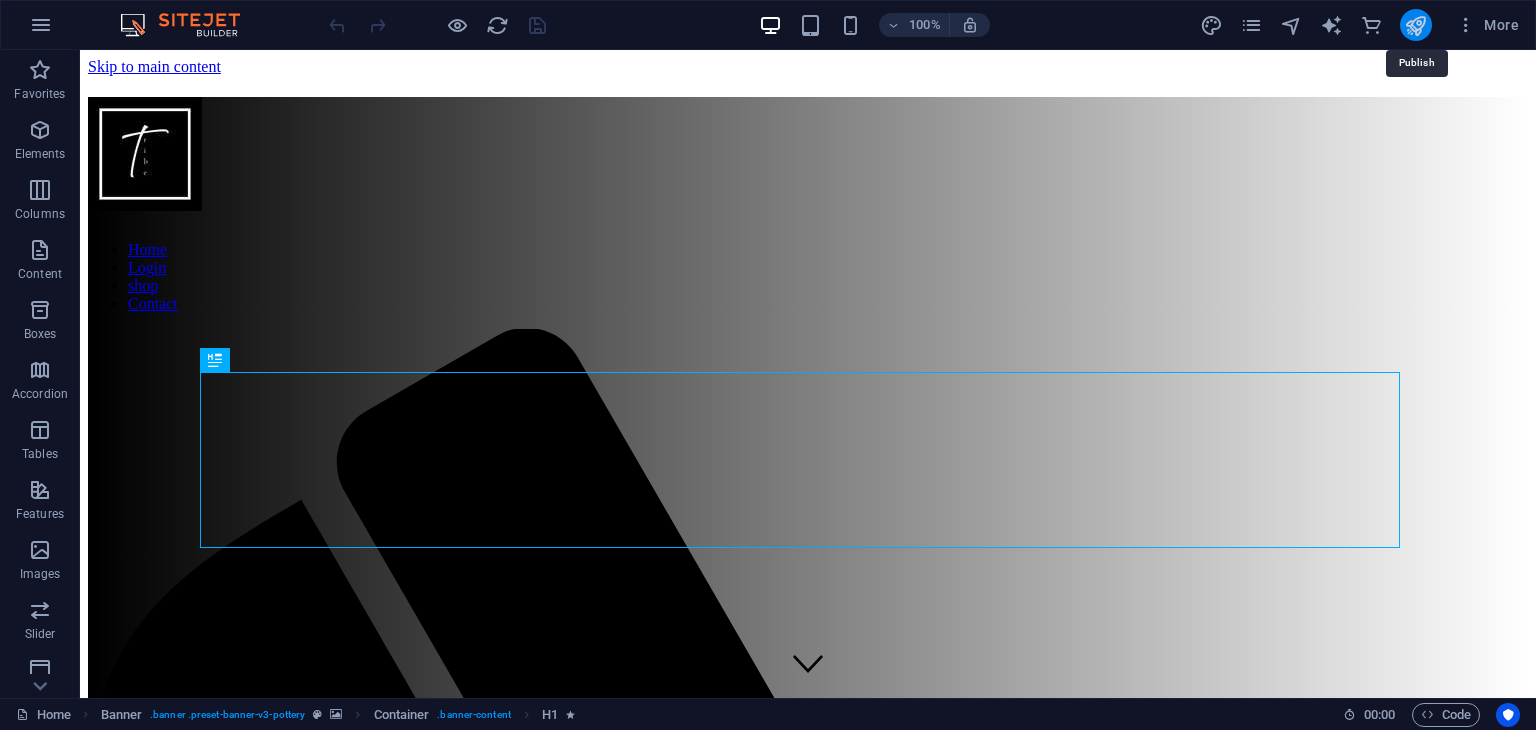 click at bounding box center [1415, 25] 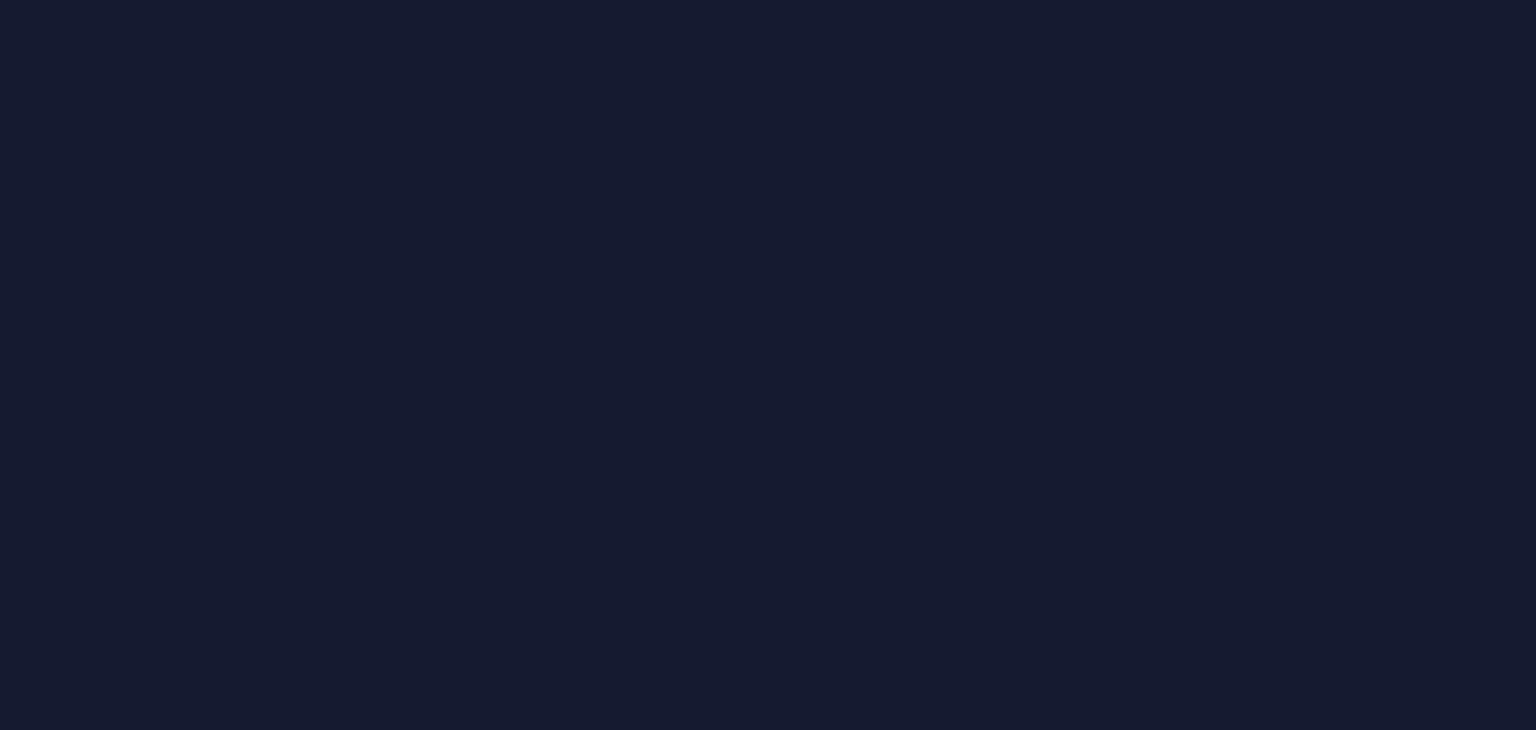 scroll, scrollTop: 0, scrollLeft: 0, axis: both 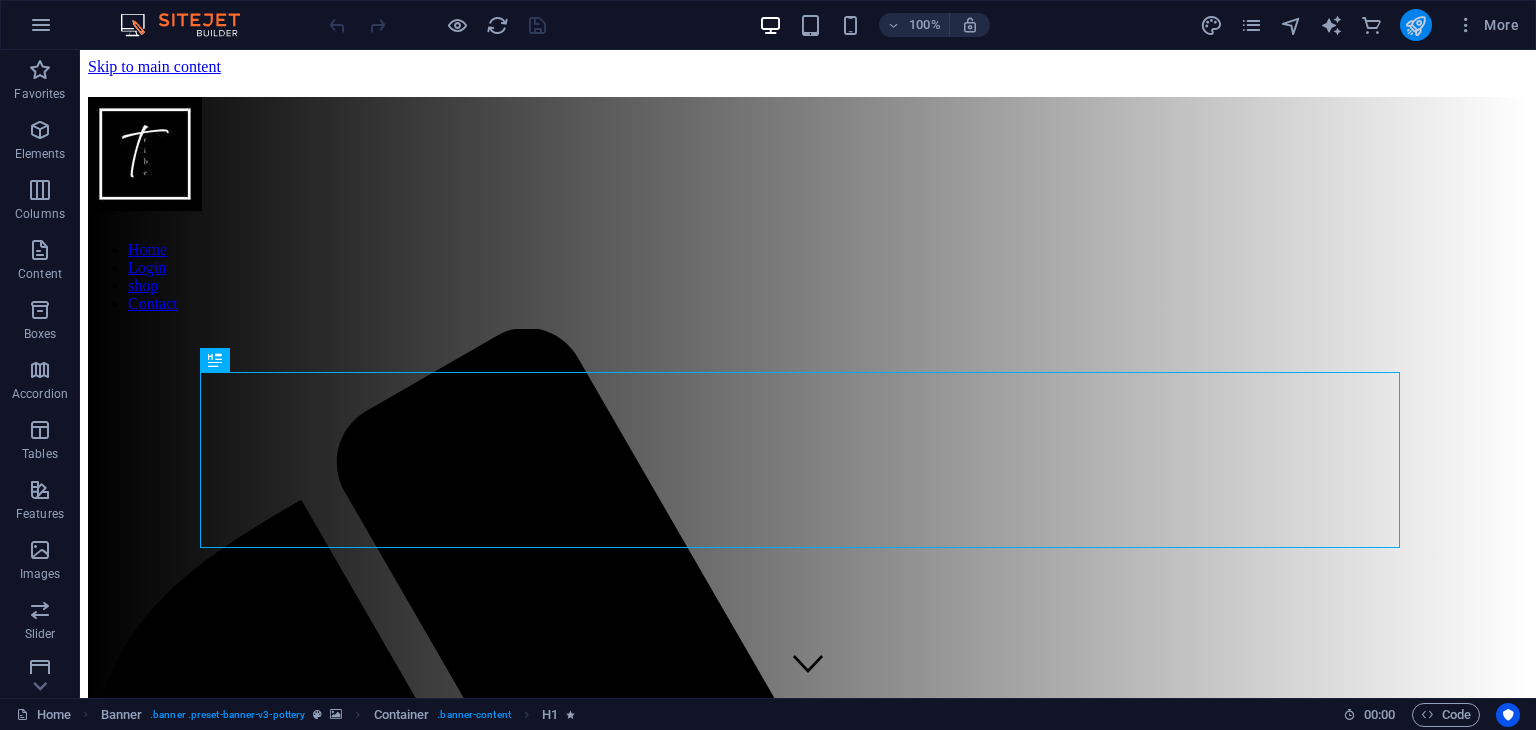 click at bounding box center [1415, 25] 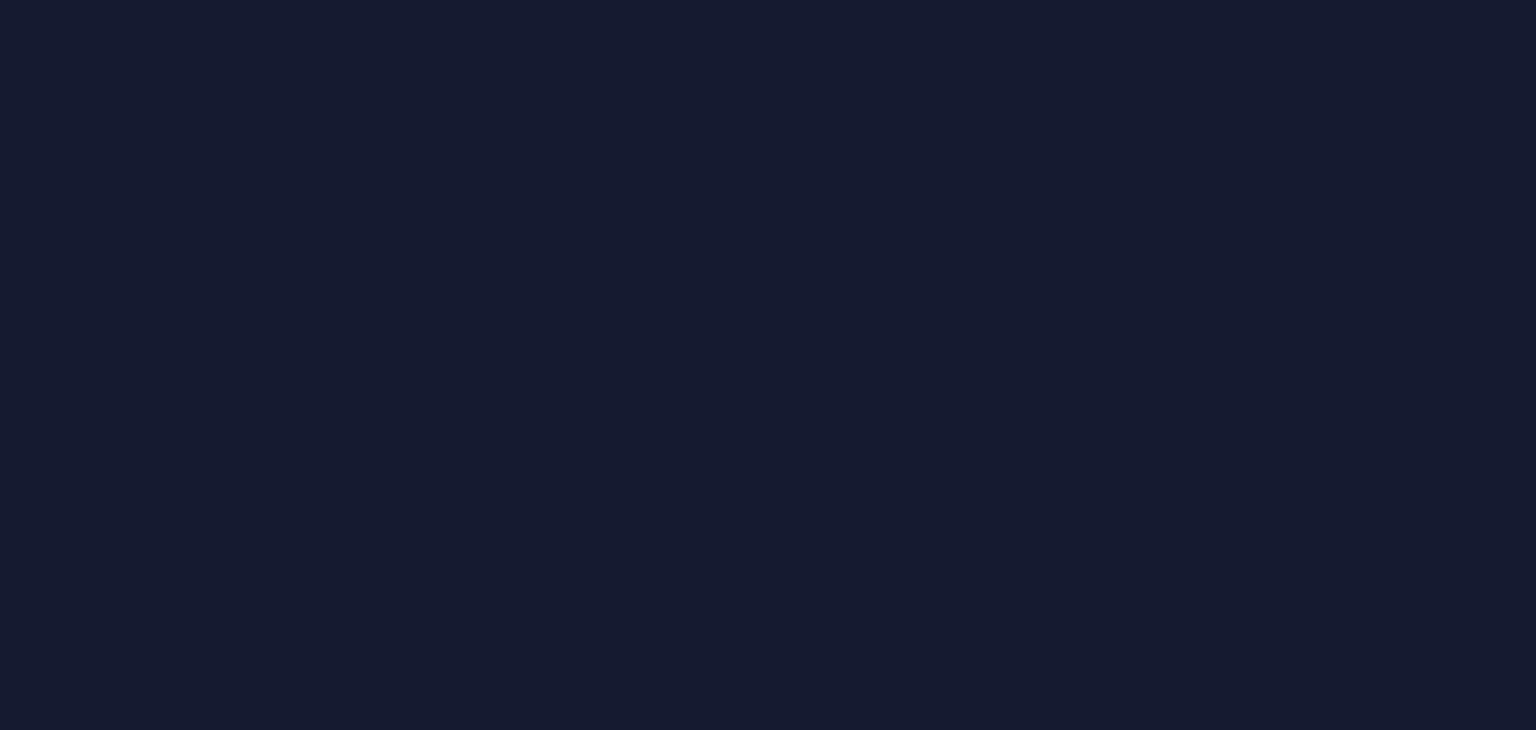 scroll, scrollTop: 0, scrollLeft: 0, axis: both 